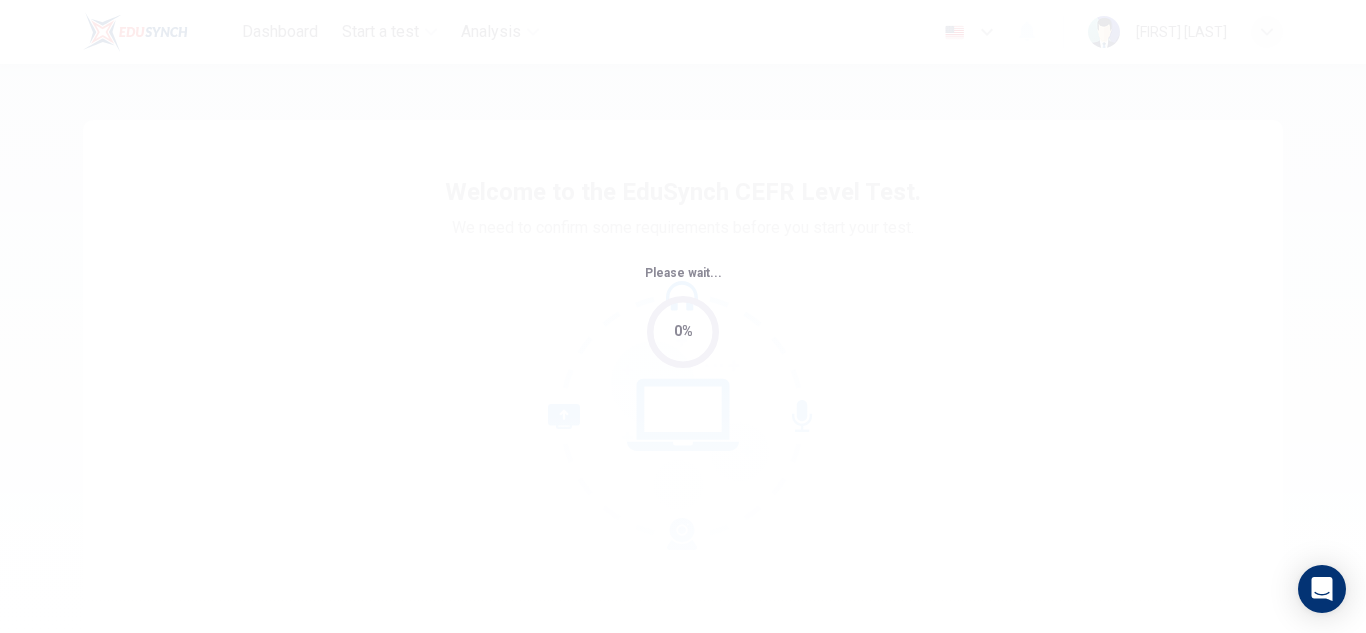 scroll, scrollTop: 0, scrollLeft: 0, axis: both 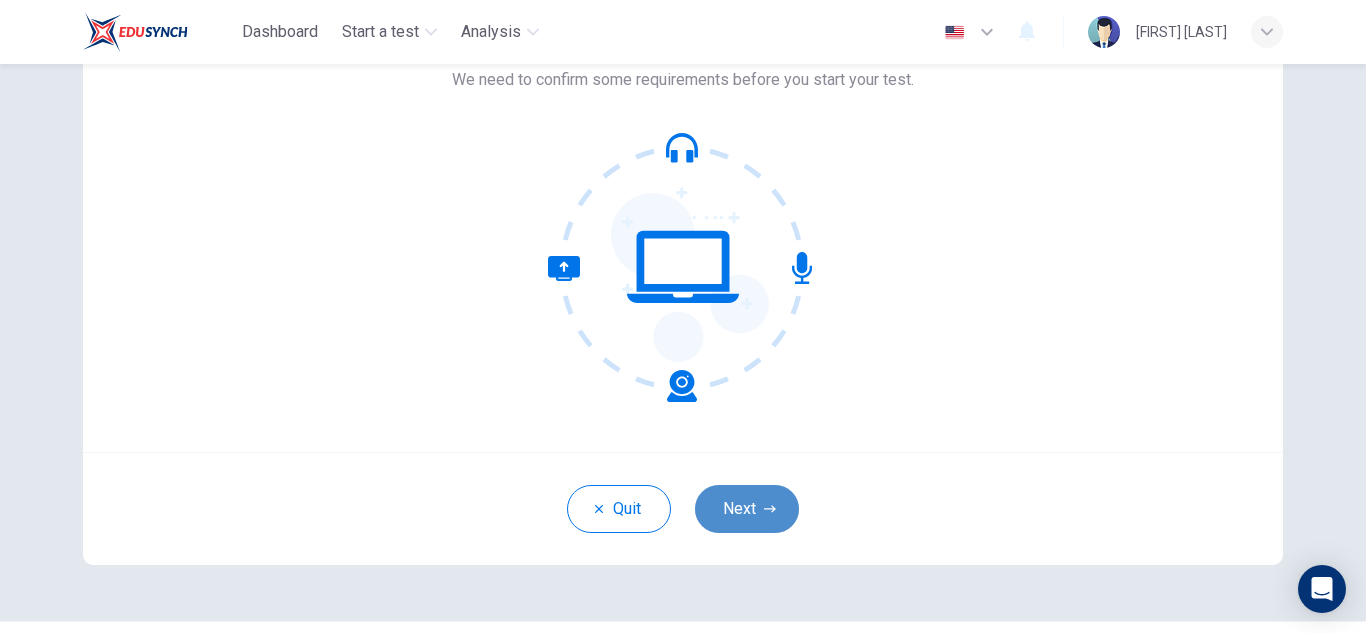 click on "Next" at bounding box center [747, 509] 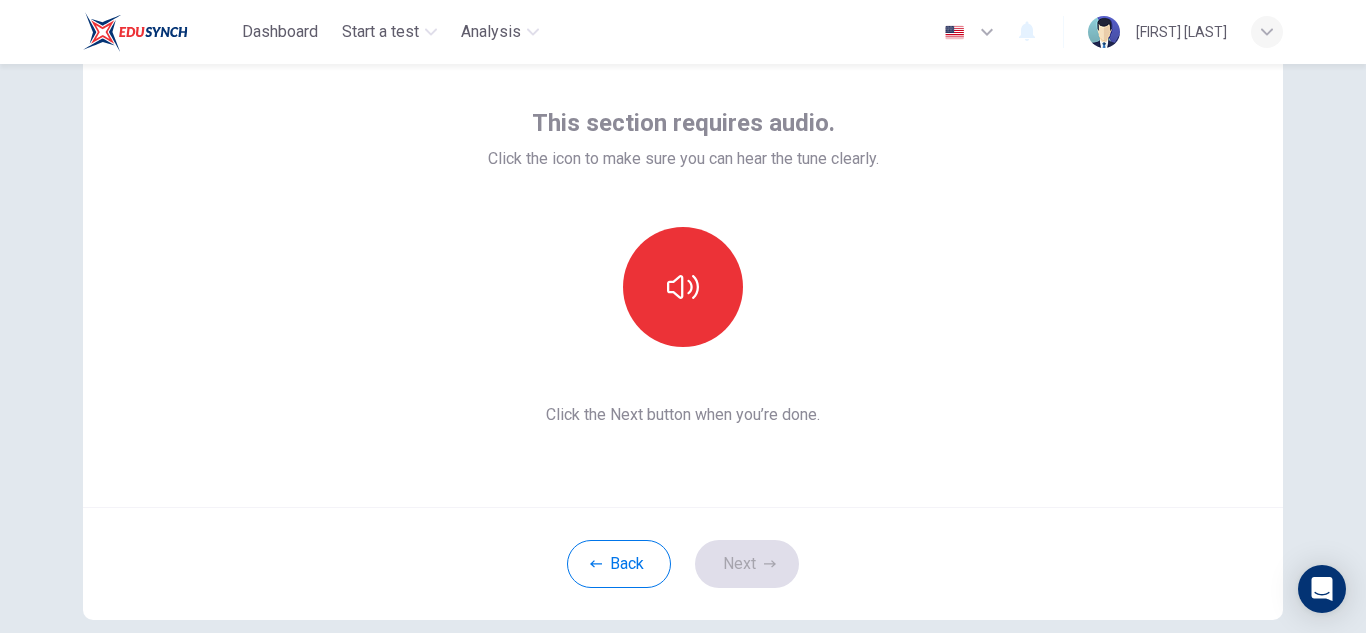scroll, scrollTop: 92, scrollLeft: 0, axis: vertical 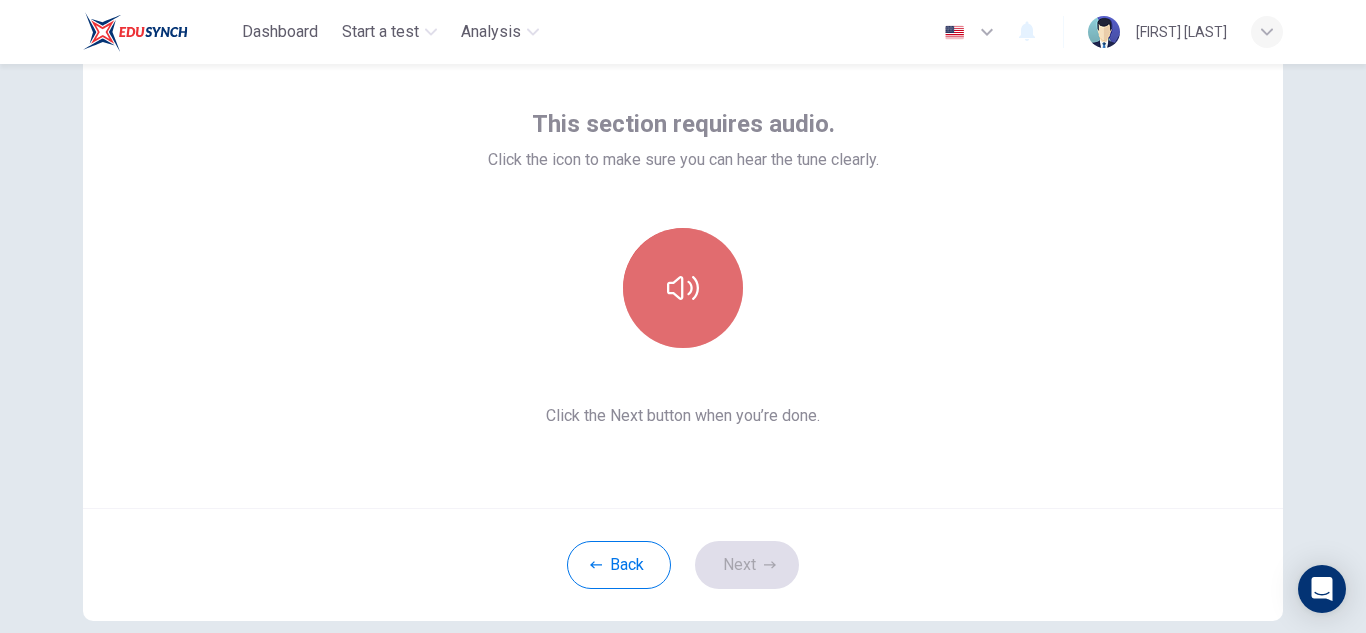 click at bounding box center [683, 288] 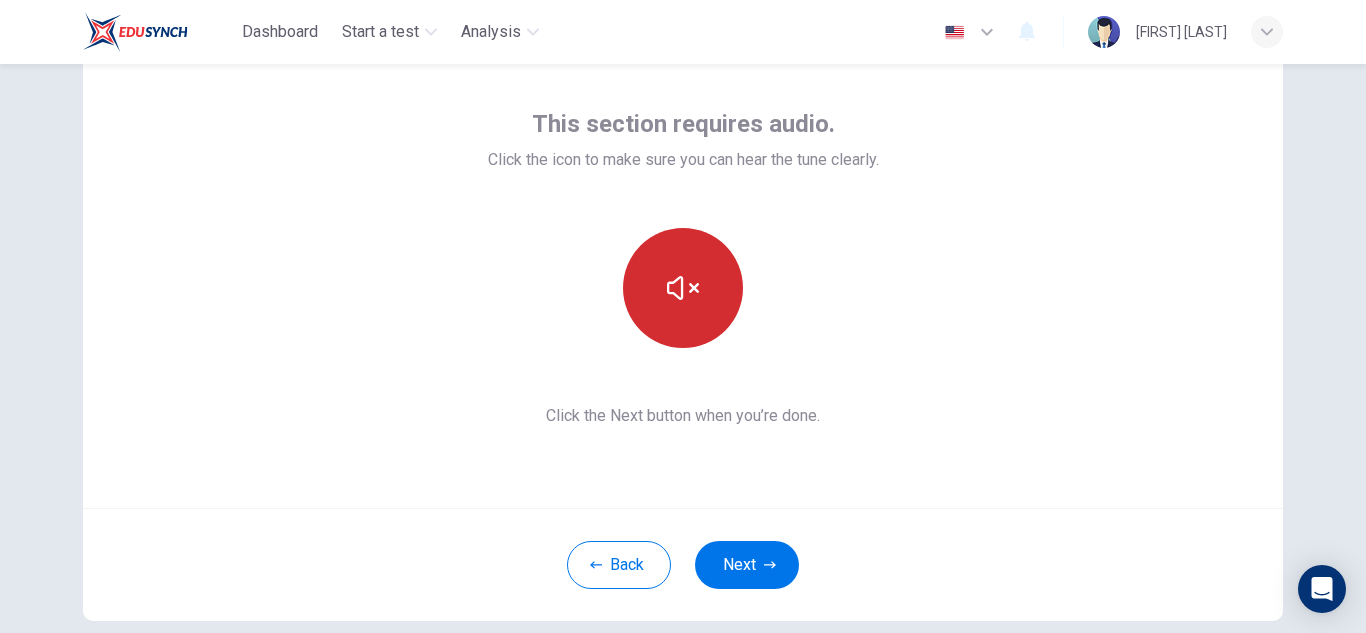 type 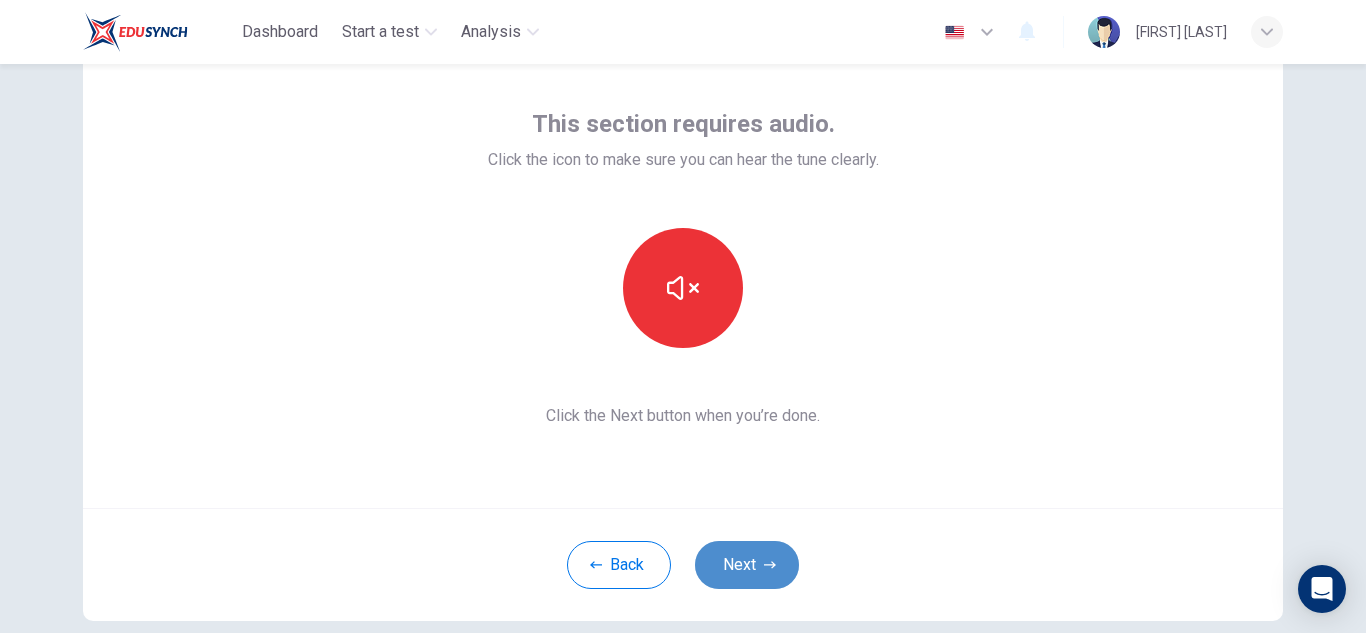 click on "Next" at bounding box center (747, 565) 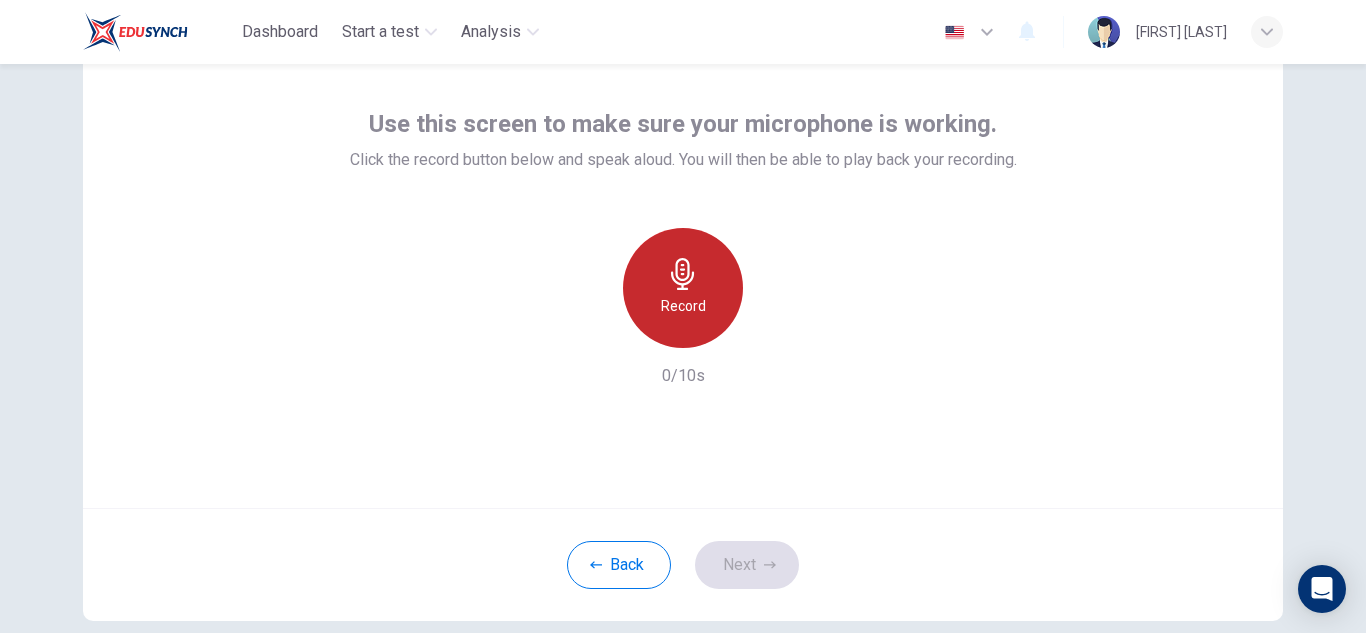 click on "Record" at bounding box center [683, 288] 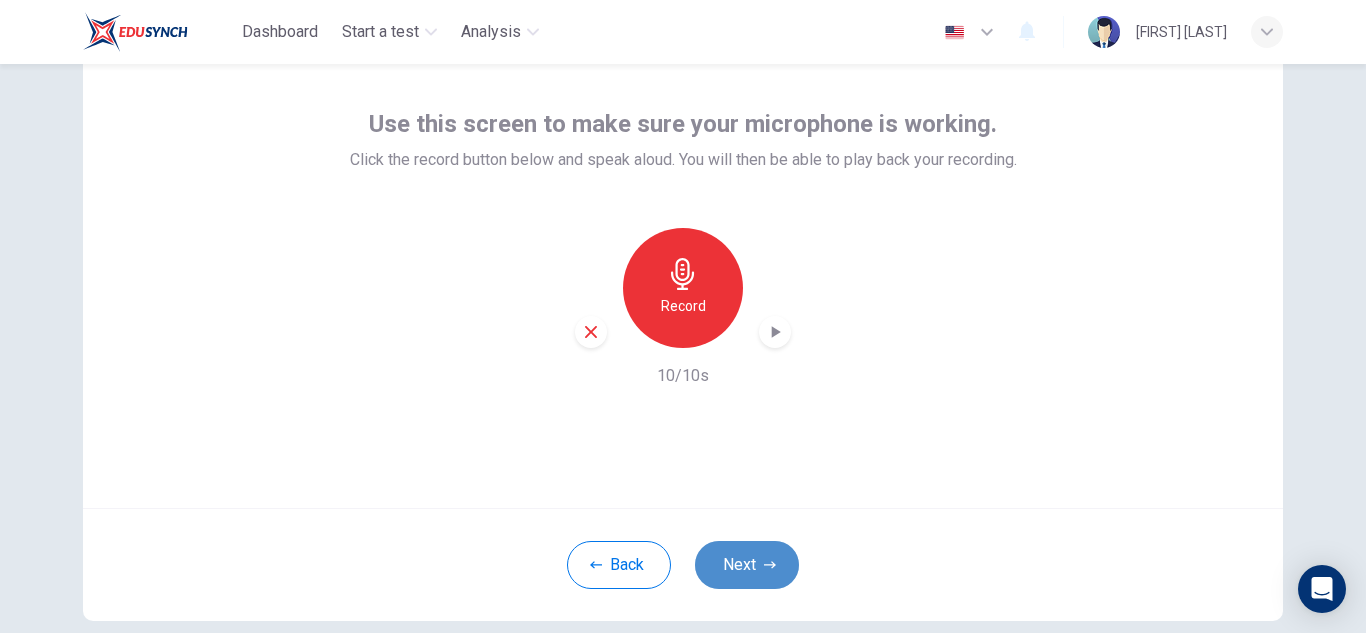 click on "Next" at bounding box center (747, 565) 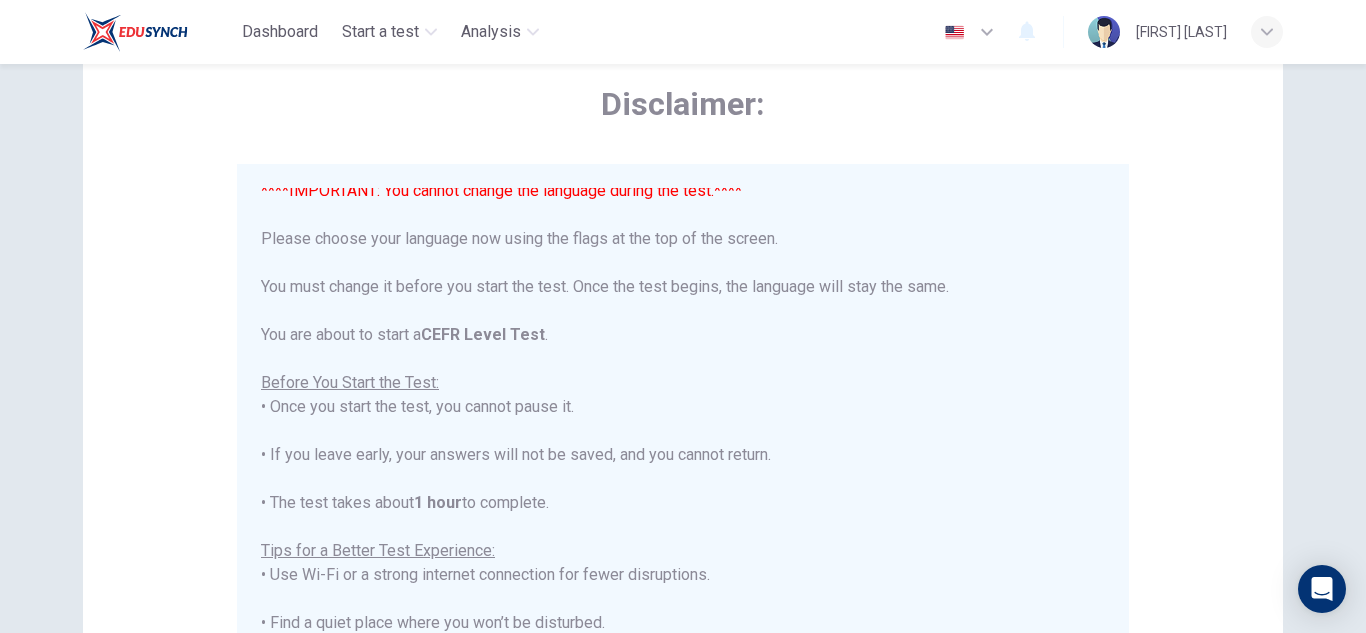 scroll, scrollTop: 7, scrollLeft: 0, axis: vertical 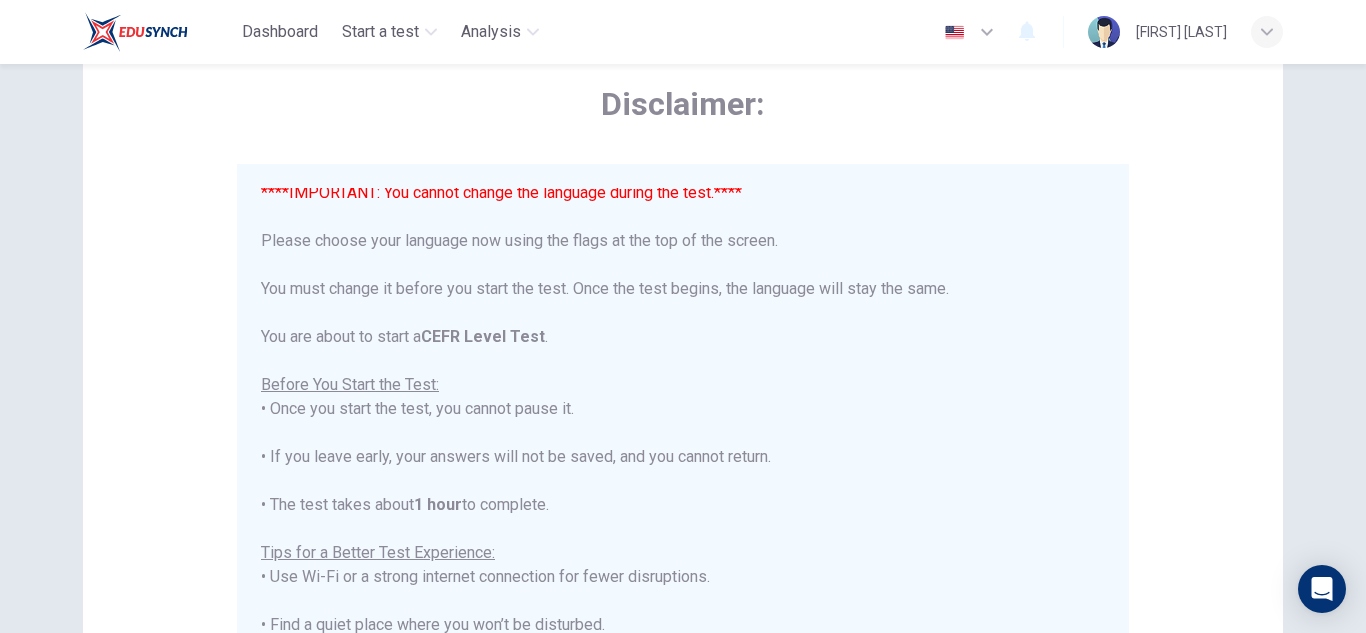 click at bounding box center (987, 32) 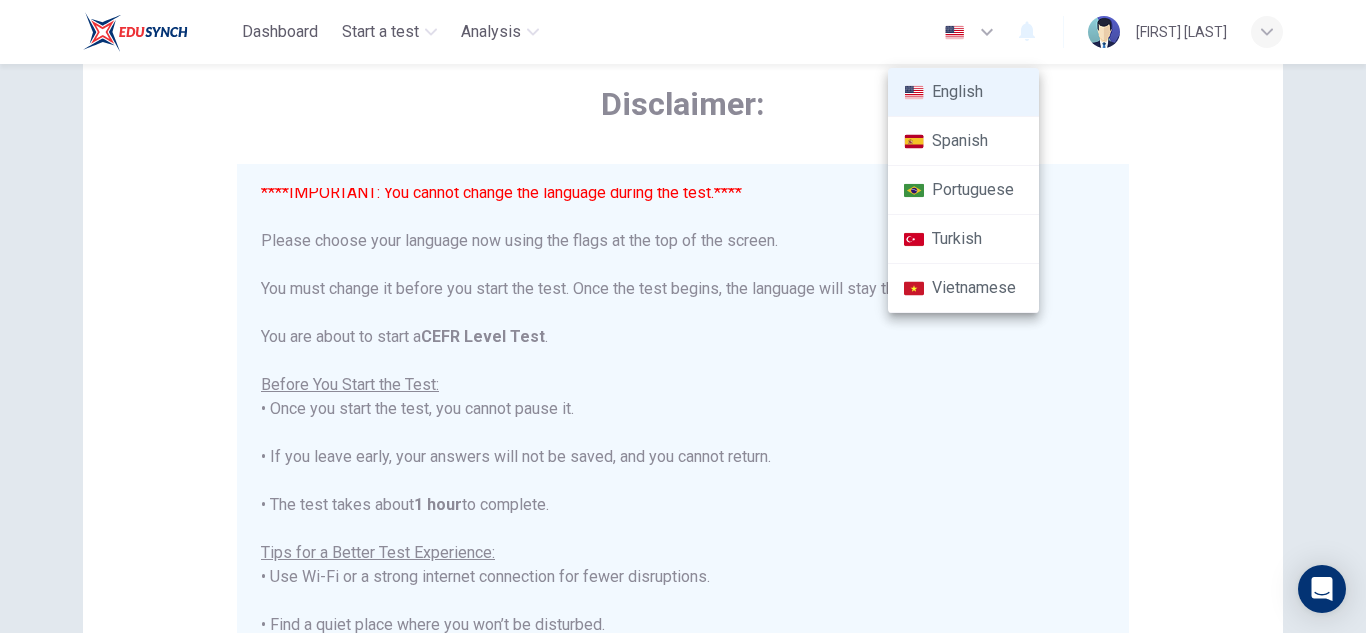 click at bounding box center (683, 316) 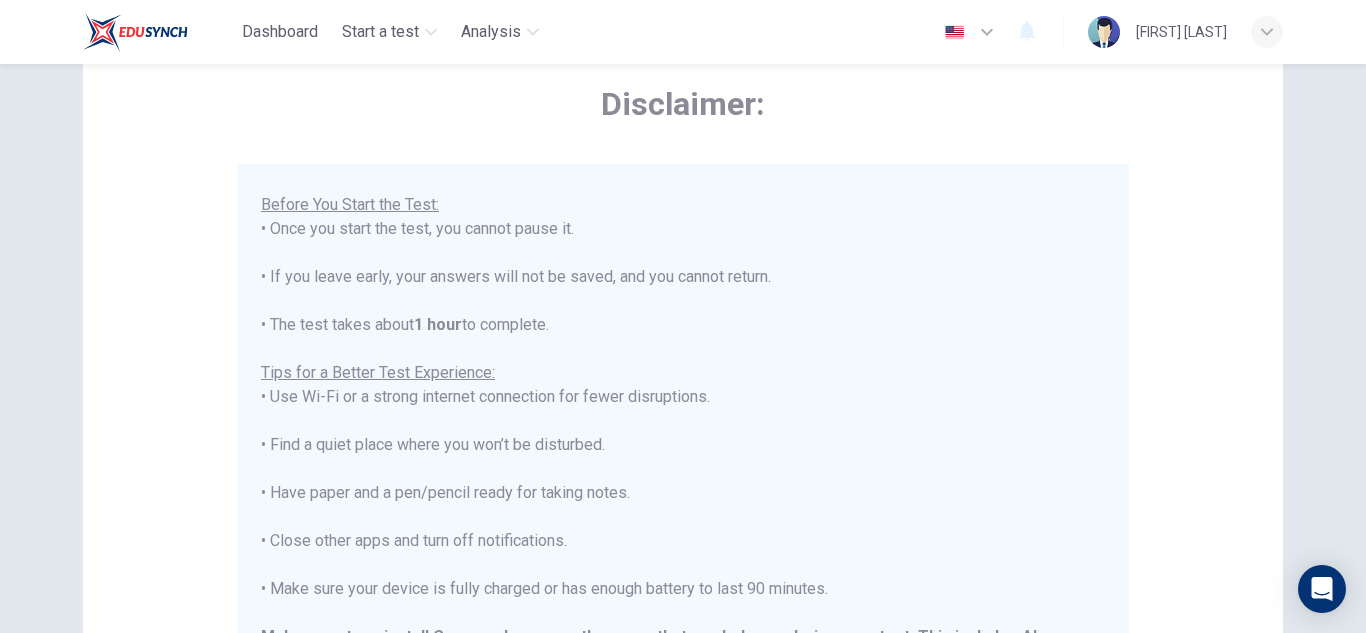 scroll, scrollTop: 191, scrollLeft: 0, axis: vertical 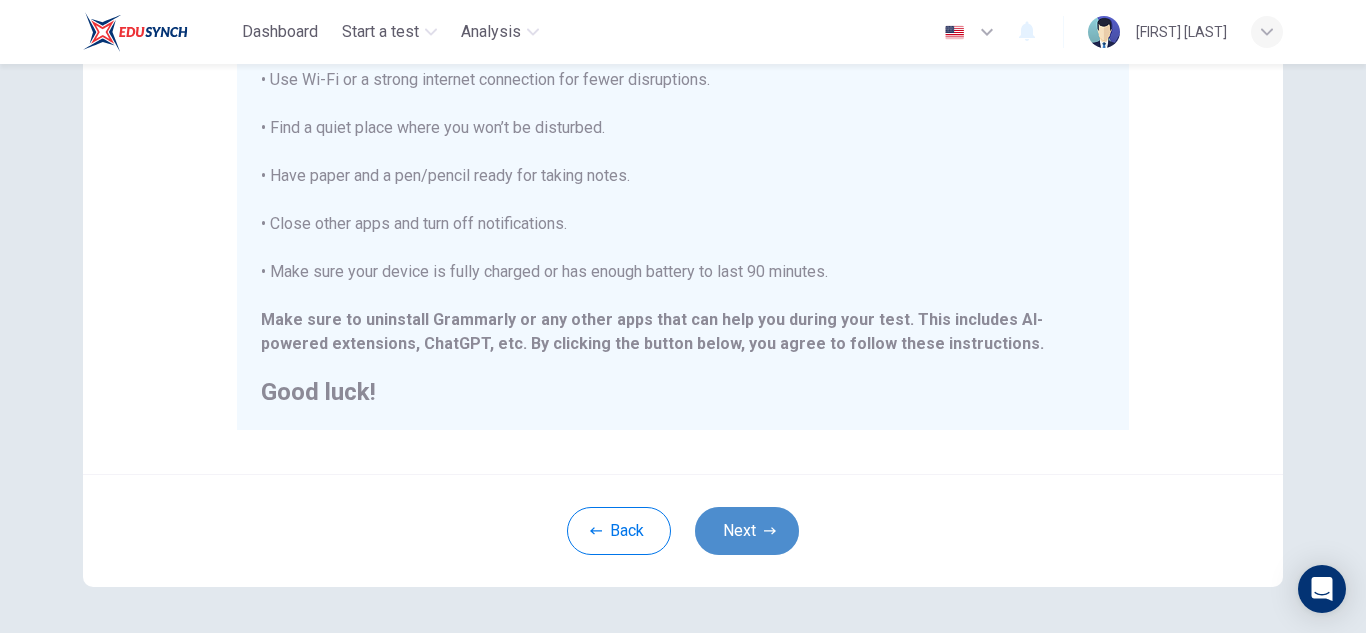 click on "Next" at bounding box center (747, 531) 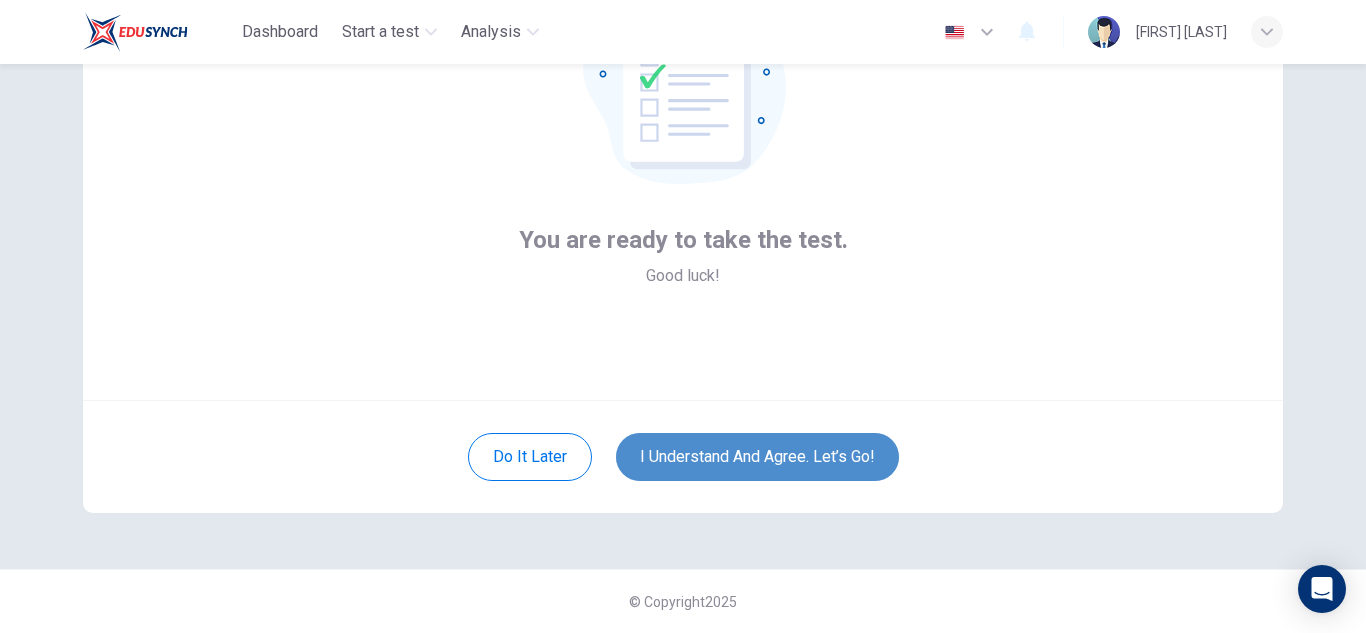 click on "I understand and agree. Let’s go!" at bounding box center [757, 457] 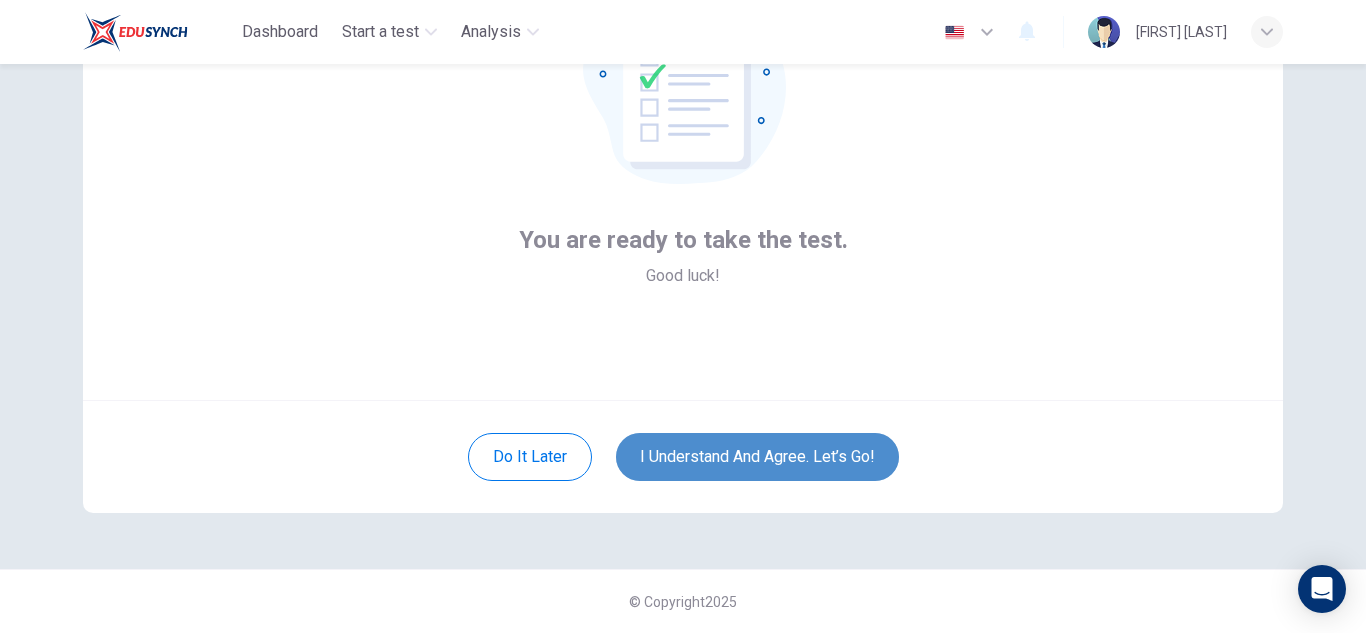 click on "I understand and agree. Let’s go!" at bounding box center [757, 457] 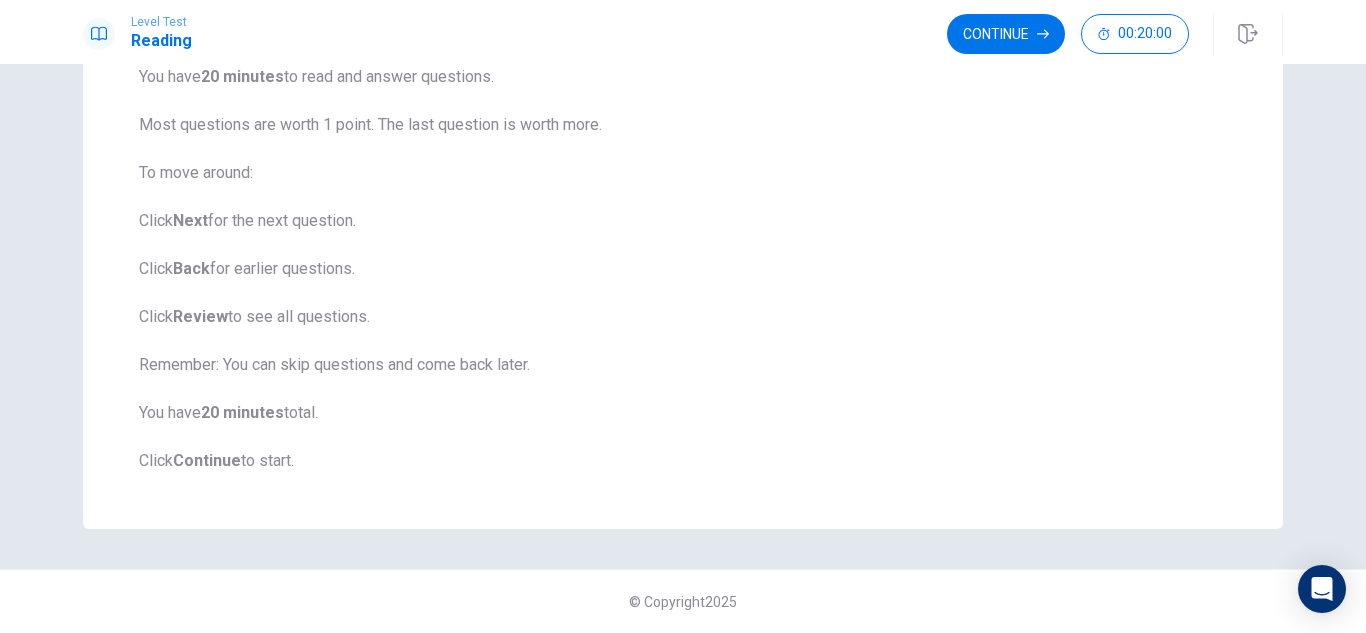 scroll, scrollTop: 204, scrollLeft: 0, axis: vertical 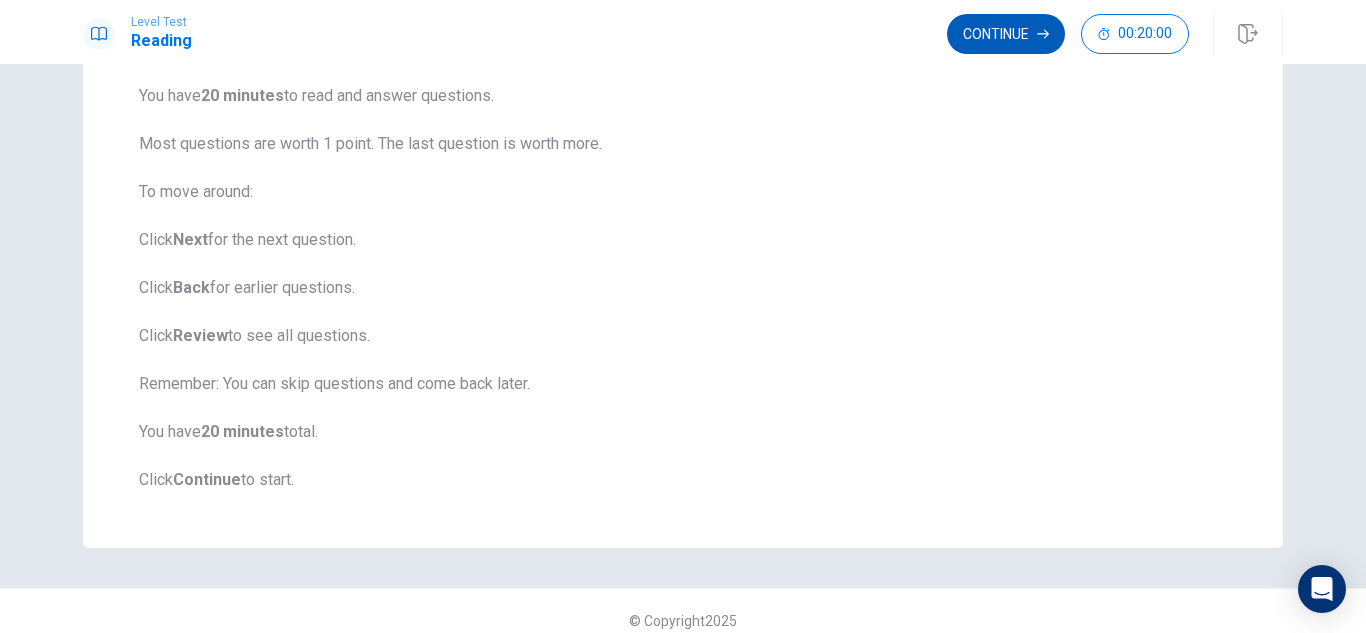 click on "Continue" at bounding box center (1006, 34) 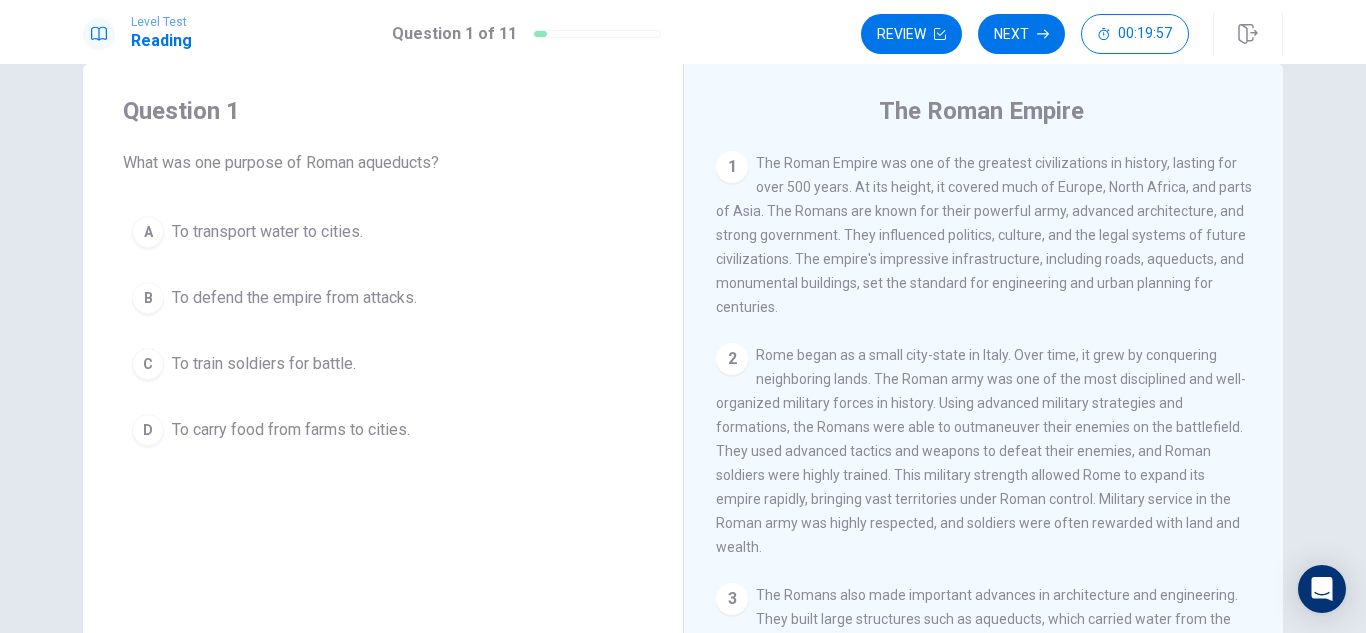 scroll, scrollTop: 39, scrollLeft: 0, axis: vertical 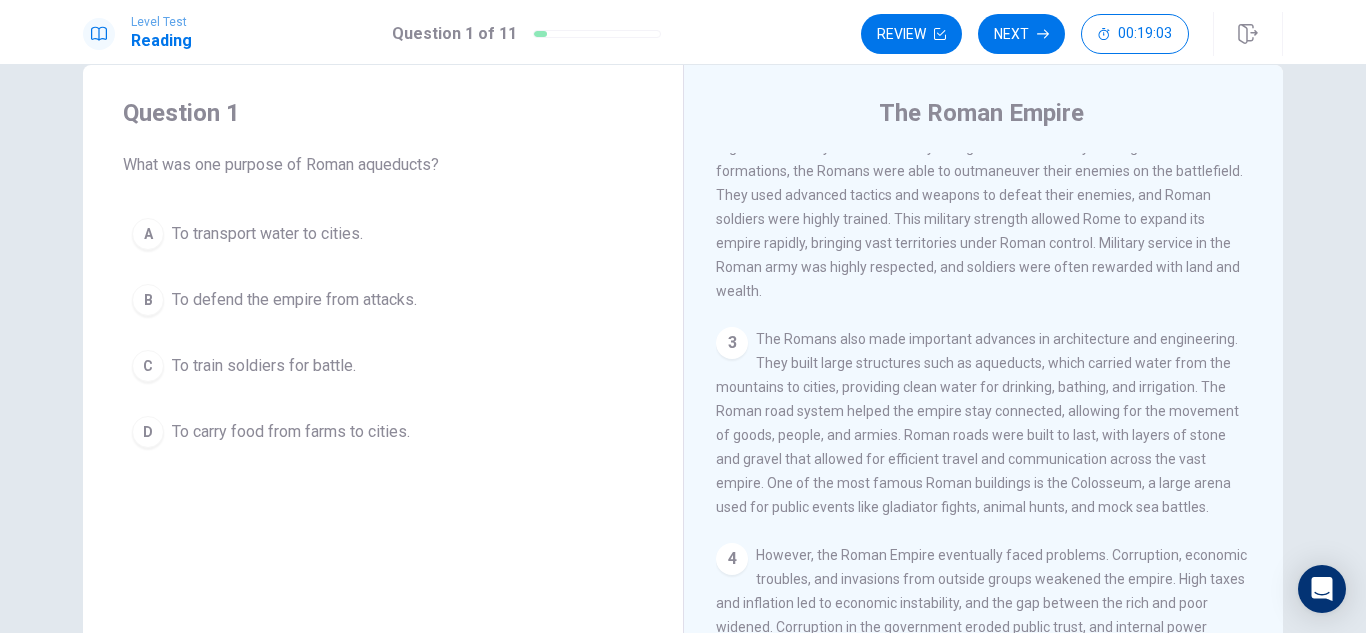 click on "To transport water to cities." at bounding box center (267, 234) 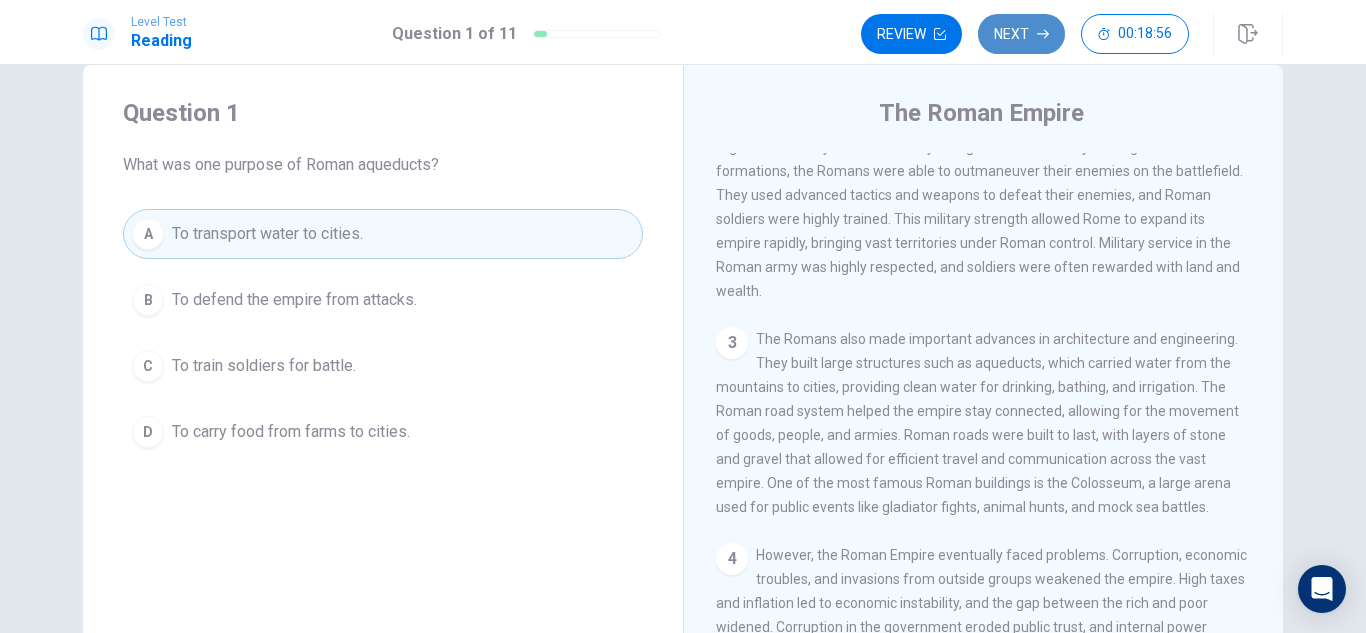 click on "Next" at bounding box center (1021, 34) 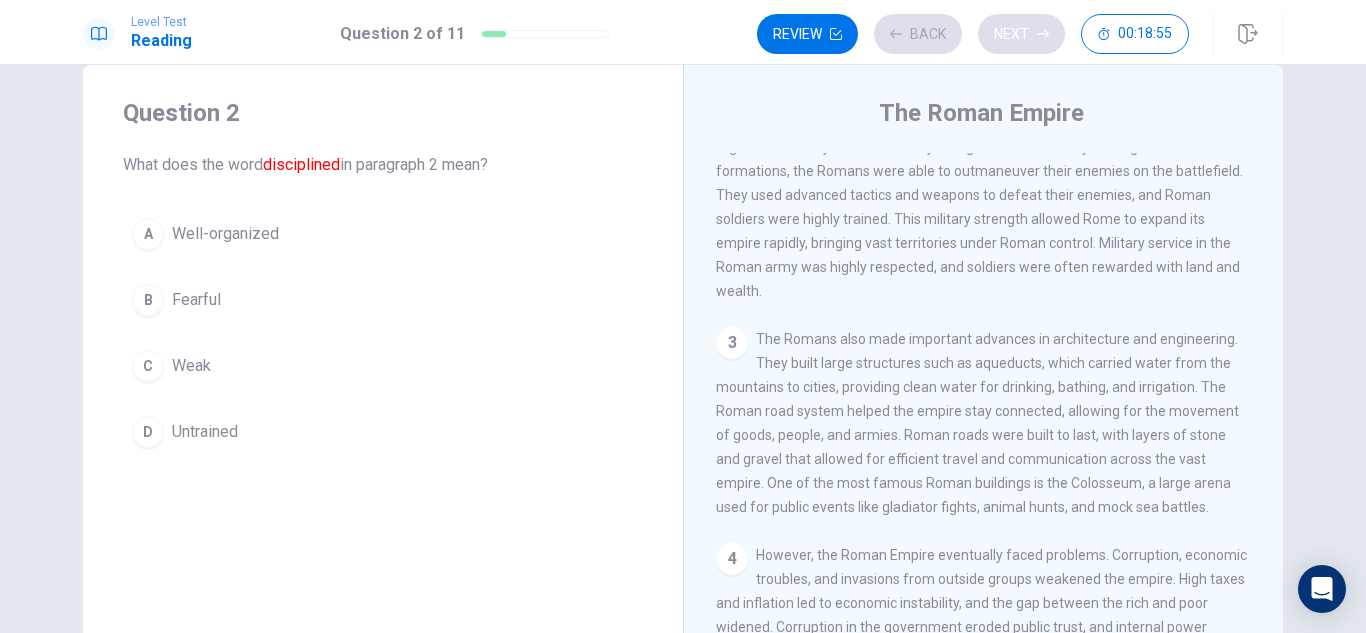 scroll, scrollTop: 199, scrollLeft: 0, axis: vertical 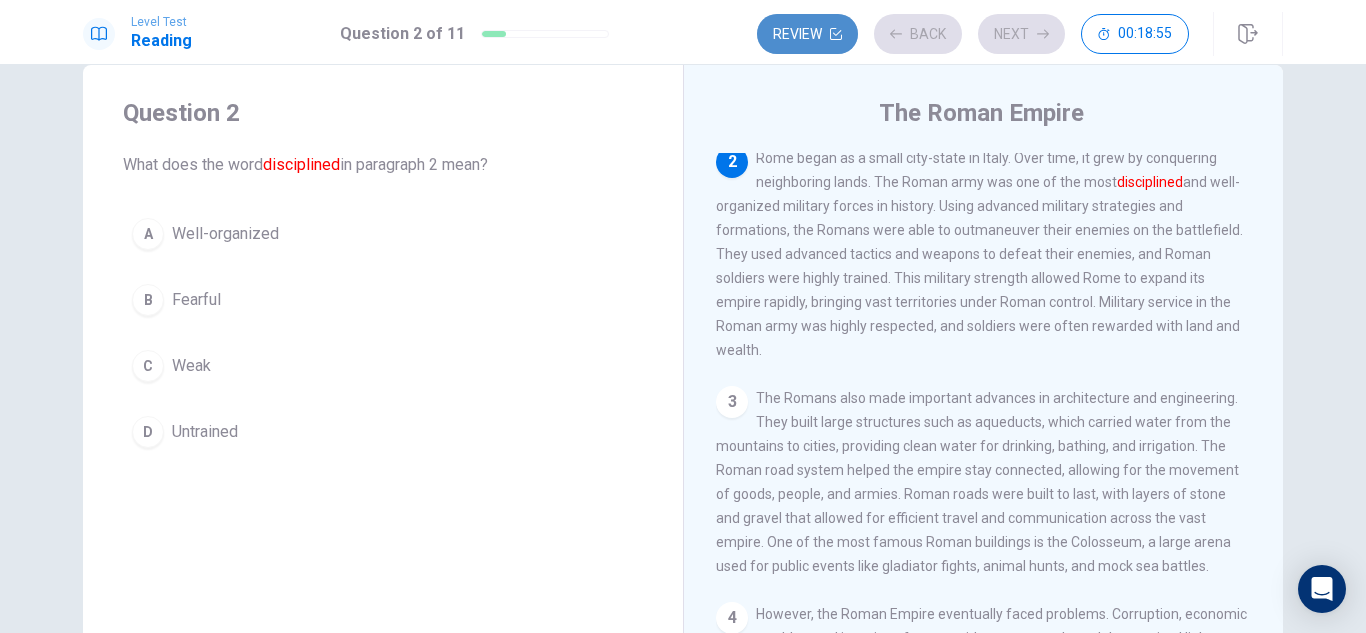 click on "Review" at bounding box center [807, 34] 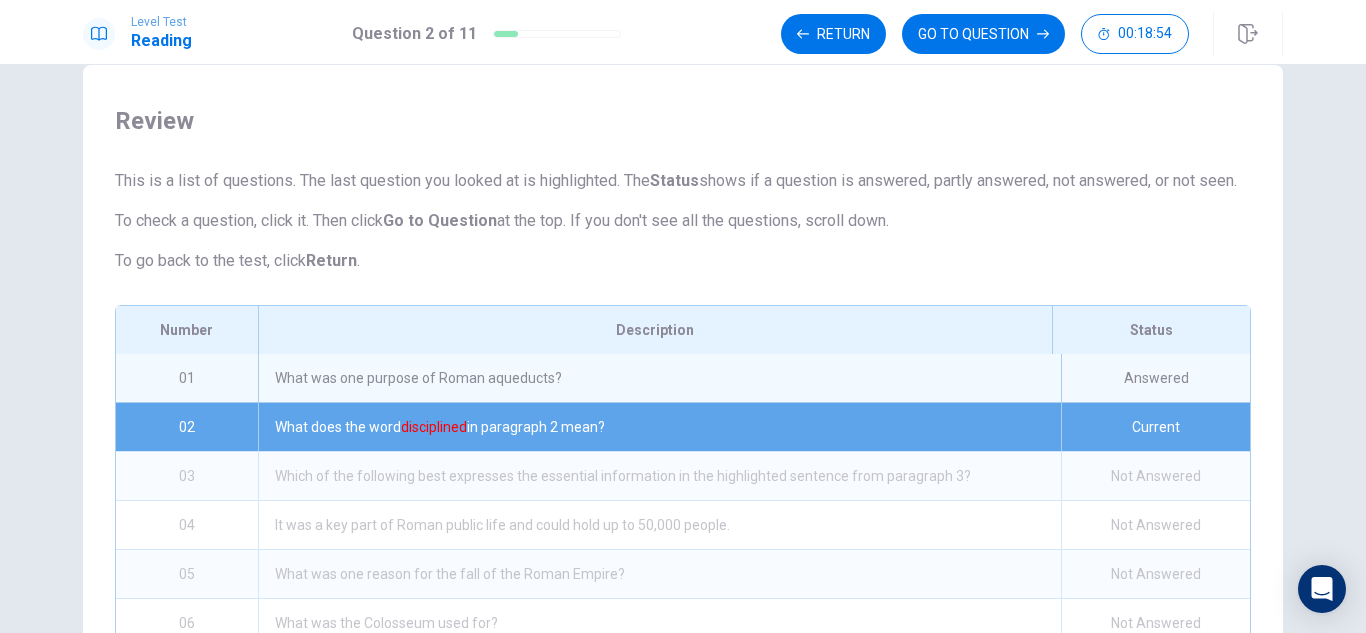 scroll, scrollTop: 325, scrollLeft: 0, axis: vertical 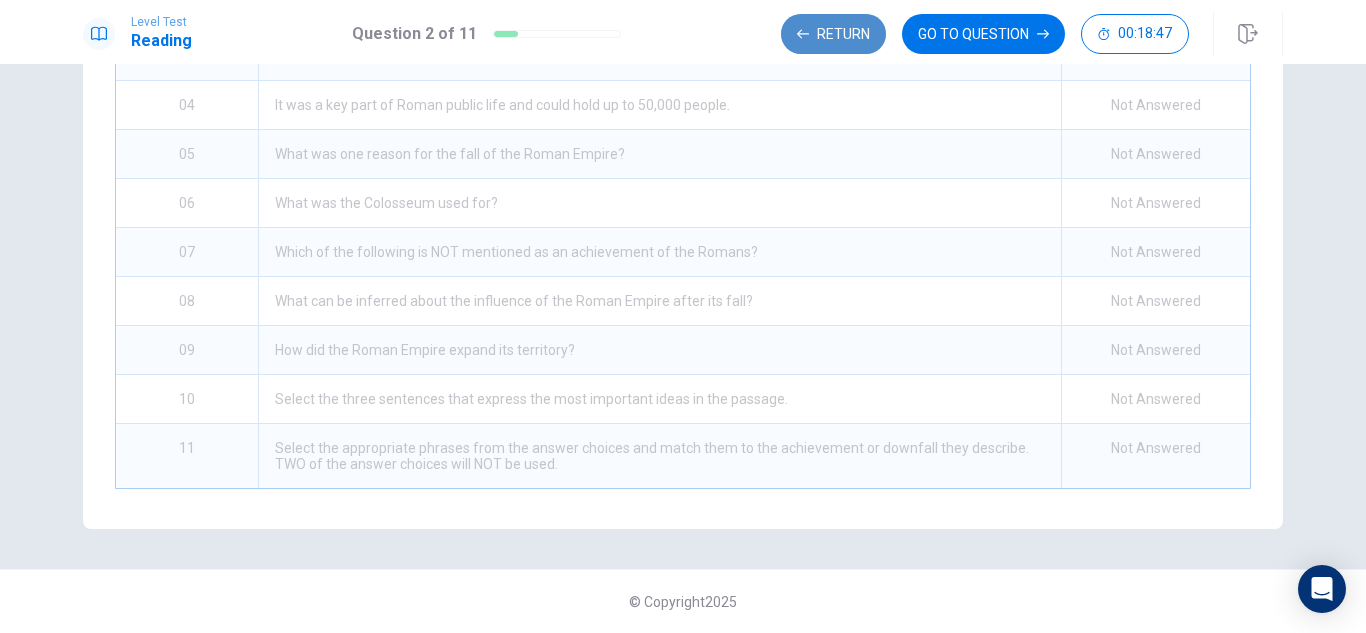 click on "Return" at bounding box center [833, 34] 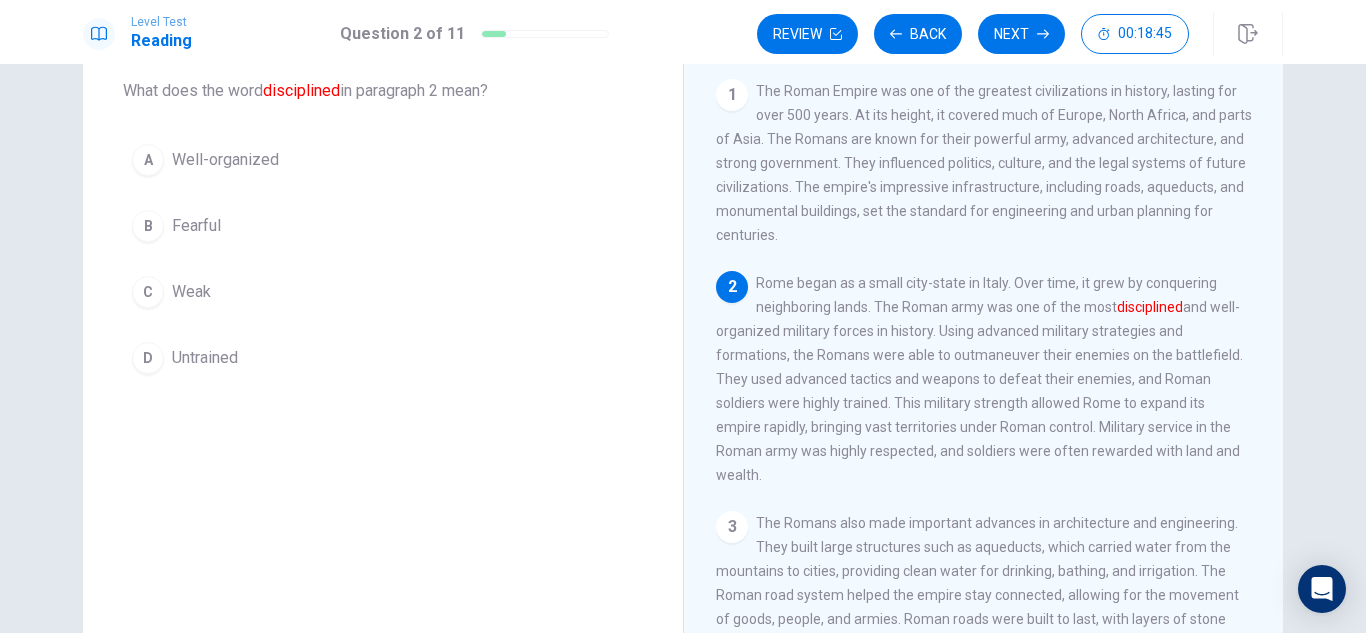 scroll, scrollTop: 88, scrollLeft: 0, axis: vertical 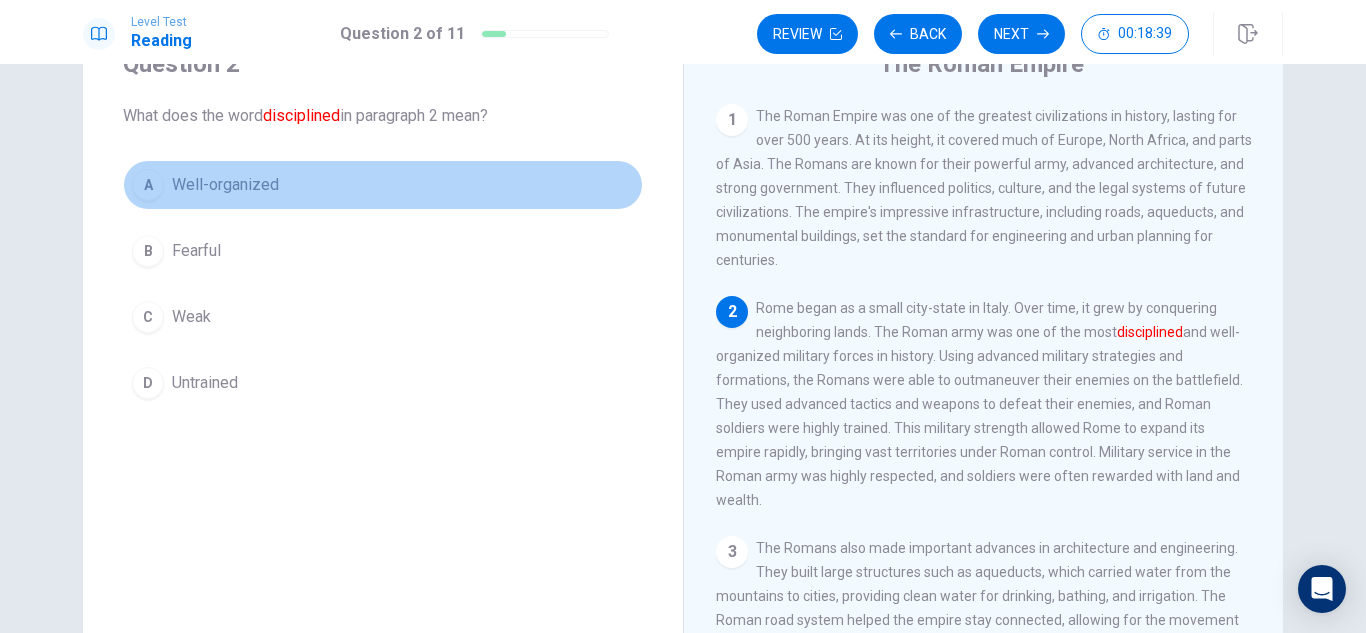 click on "A Well-organized" at bounding box center (383, 185) 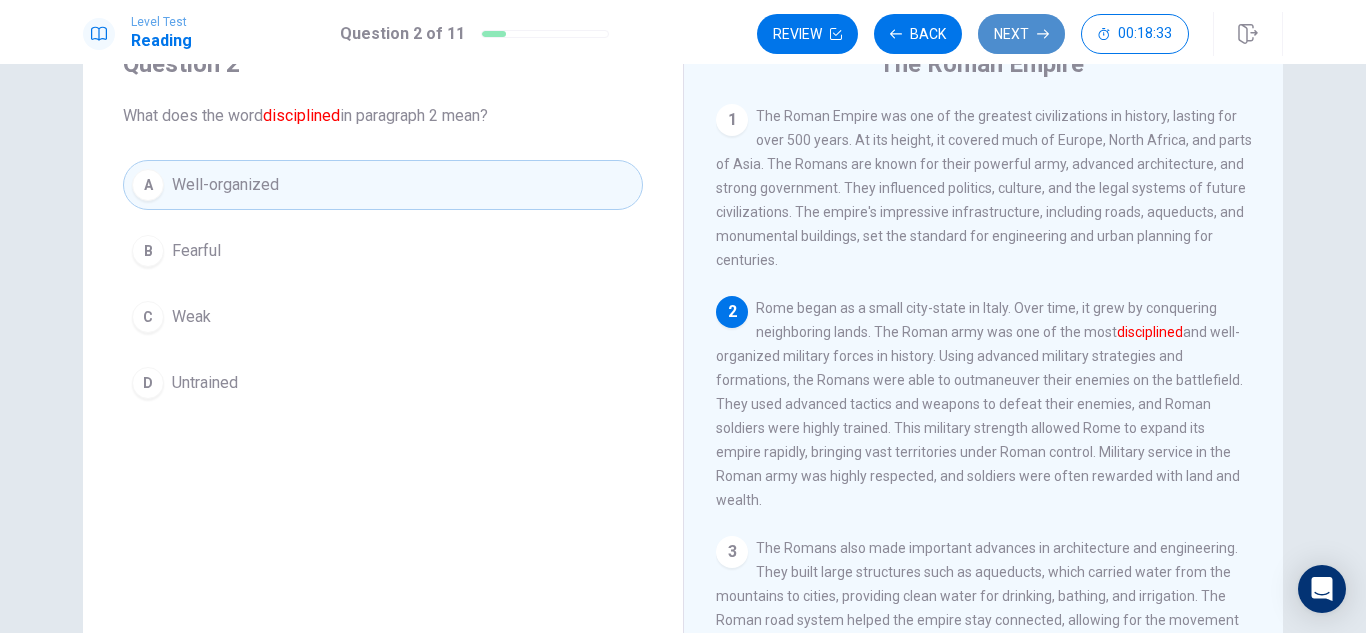 click on "Next" at bounding box center [1021, 34] 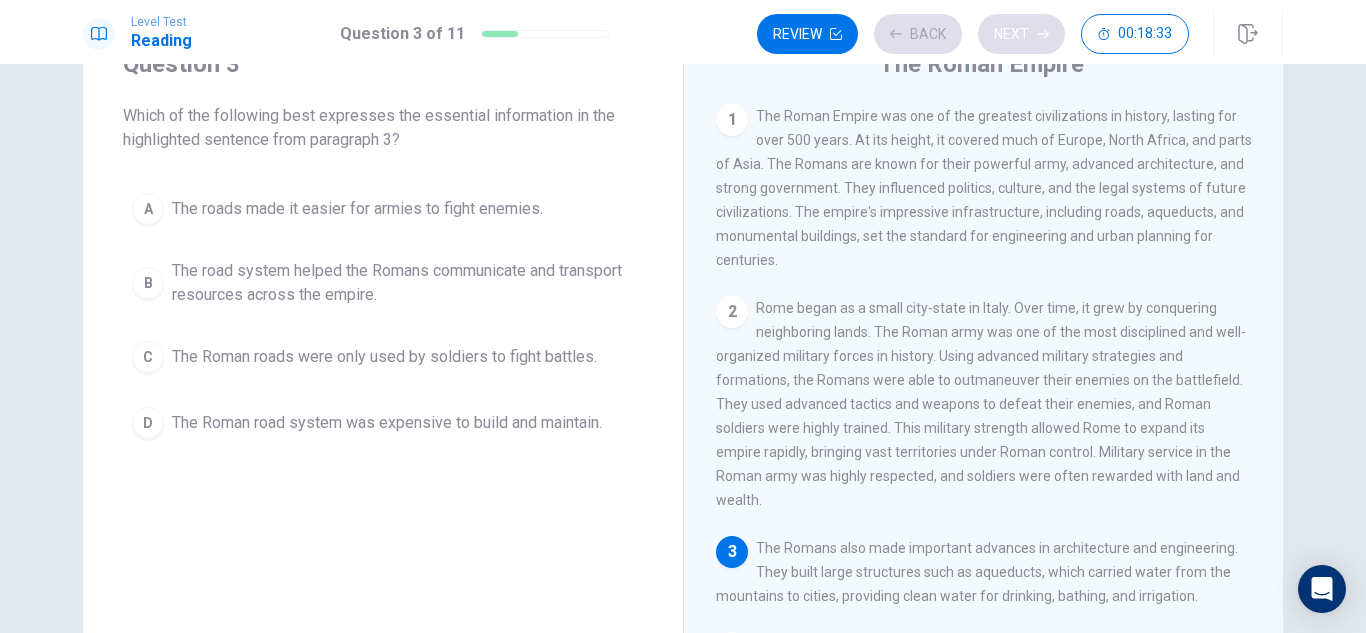 scroll, scrollTop: 148, scrollLeft: 0, axis: vertical 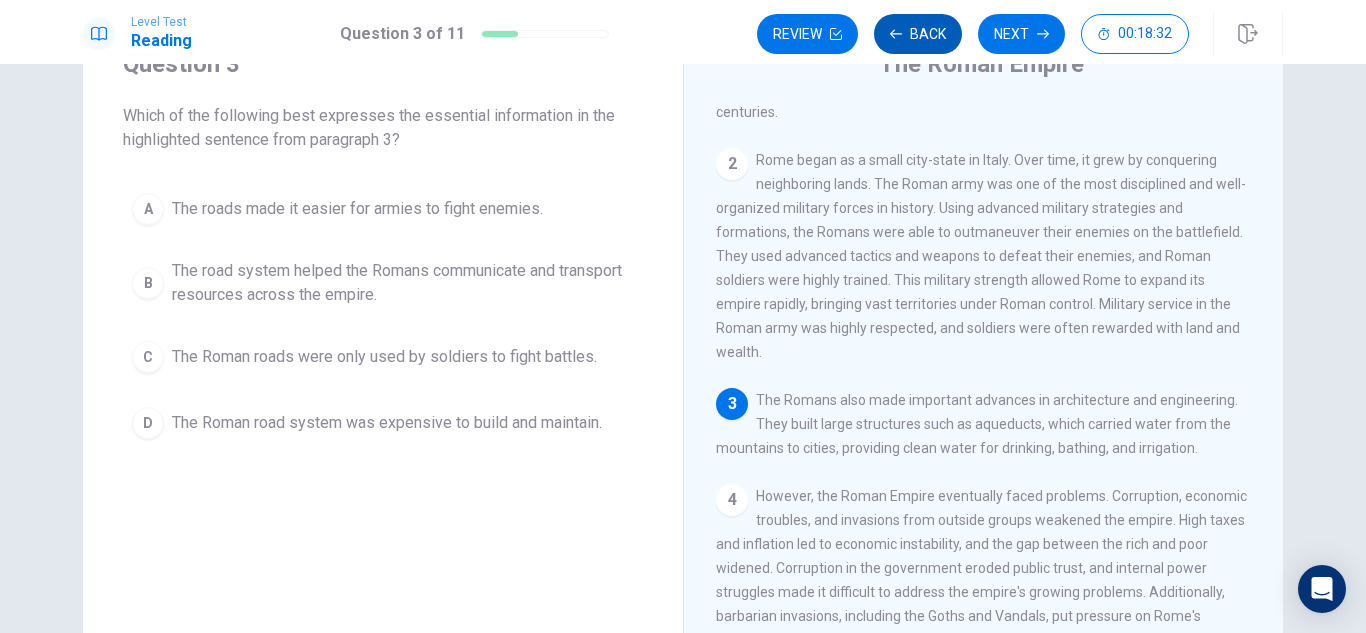 click at bounding box center (896, 34) 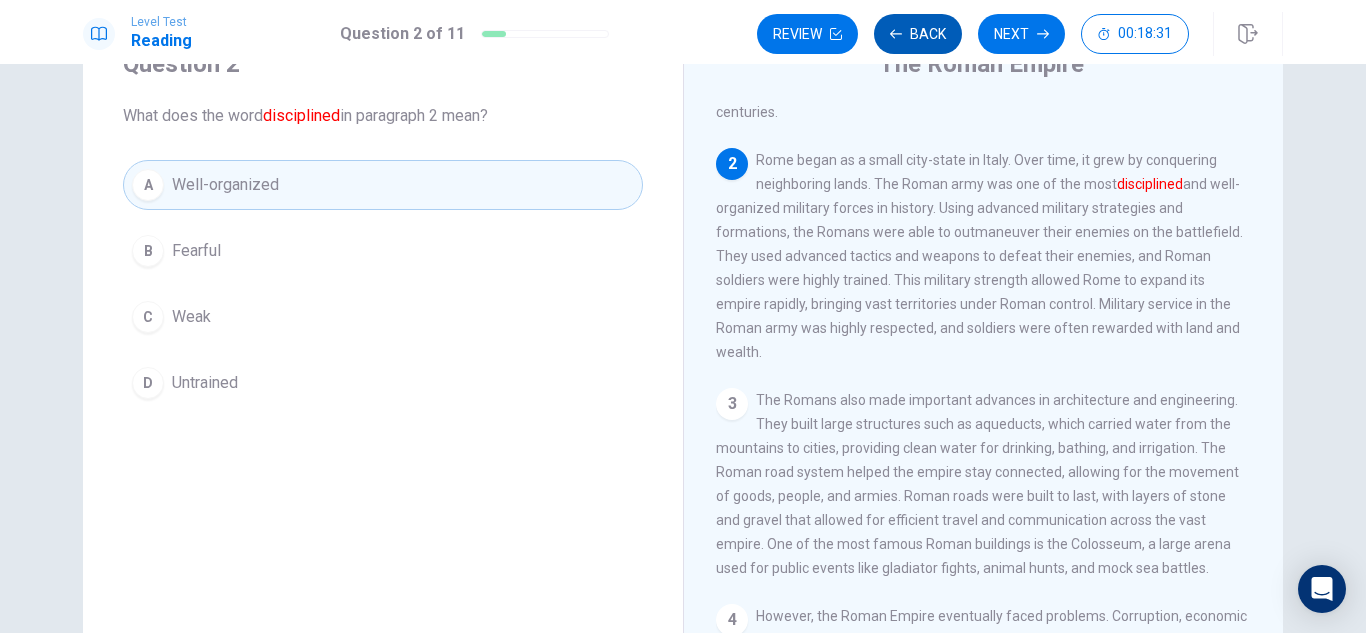 scroll, scrollTop: 199, scrollLeft: 0, axis: vertical 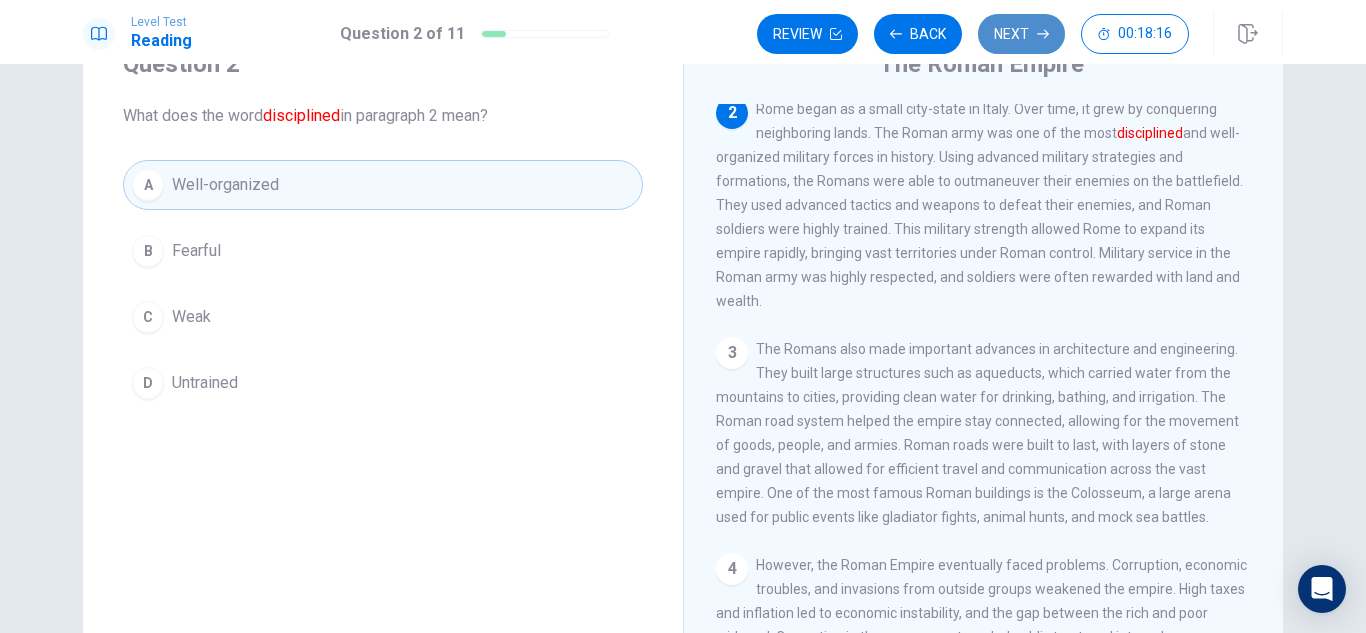 click on "Next" at bounding box center [1021, 34] 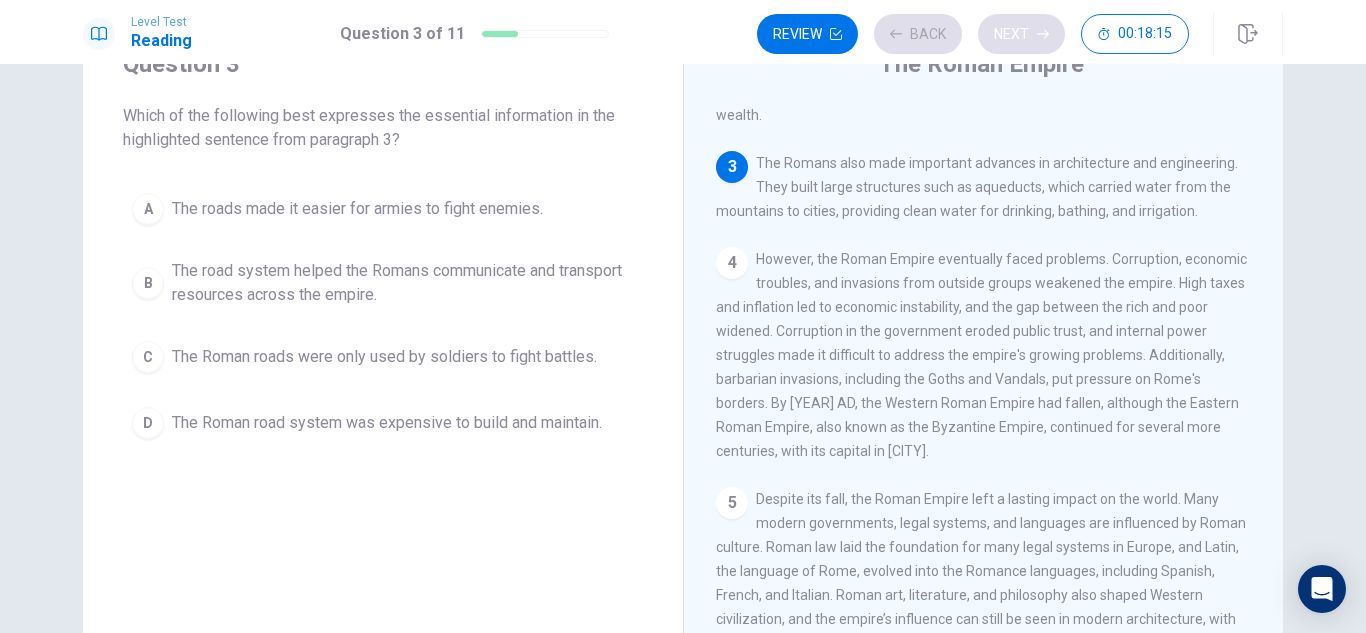 scroll, scrollTop: 420, scrollLeft: 0, axis: vertical 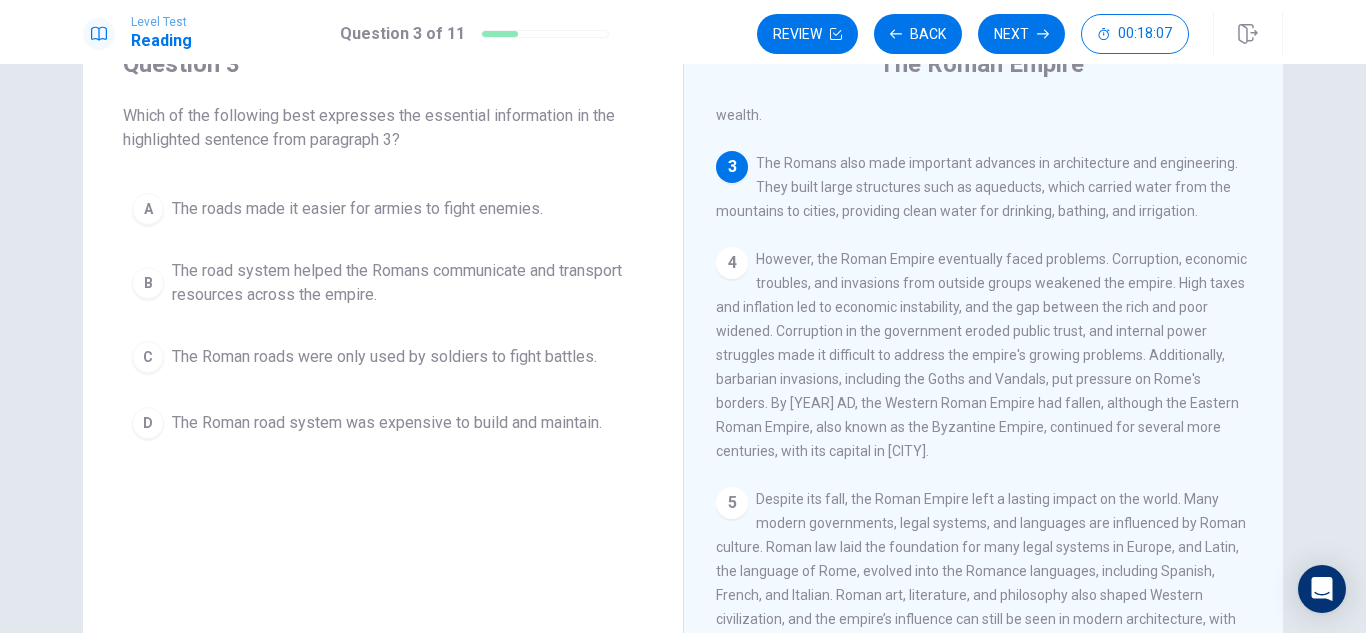 click on "[NUMBER] The Romans also made important advances in architecture and engineering. They built large structures such as aqueducts, which carried water from the mountains to cities, providing clean water for drinking, bathing, and irrigation." at bounding box center [984, 187] 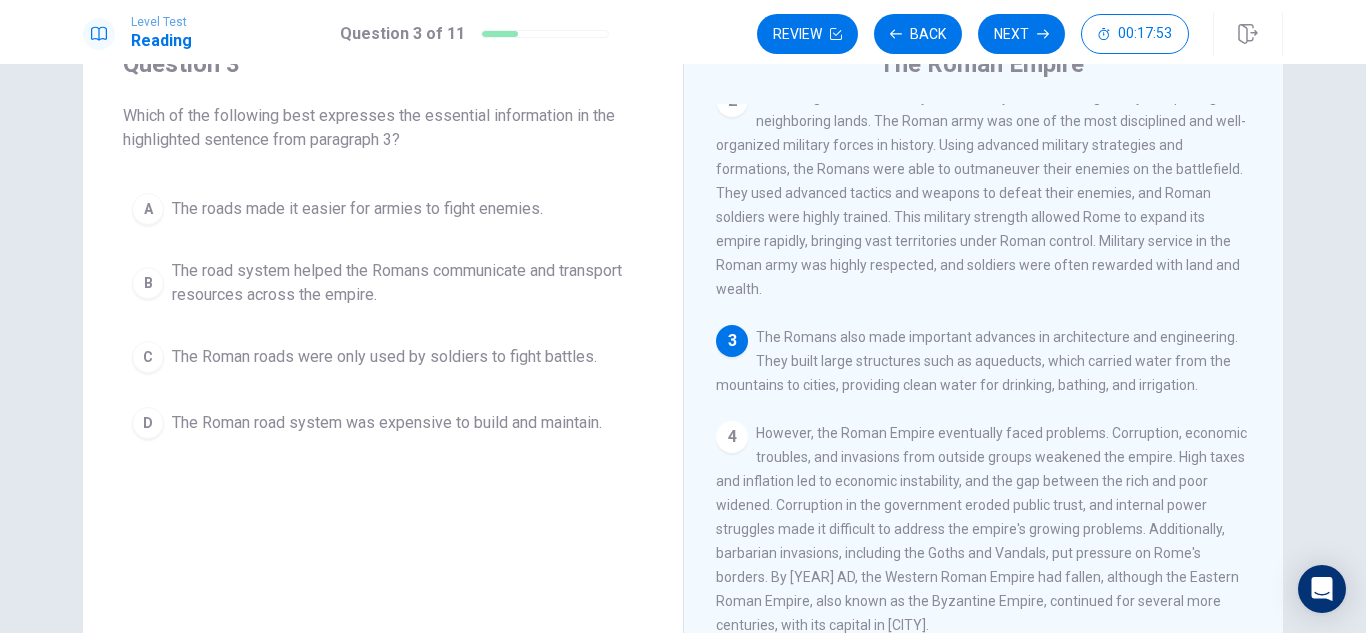 scroll, scrollTop: 207, scrollLeft: 0, axis: vertical 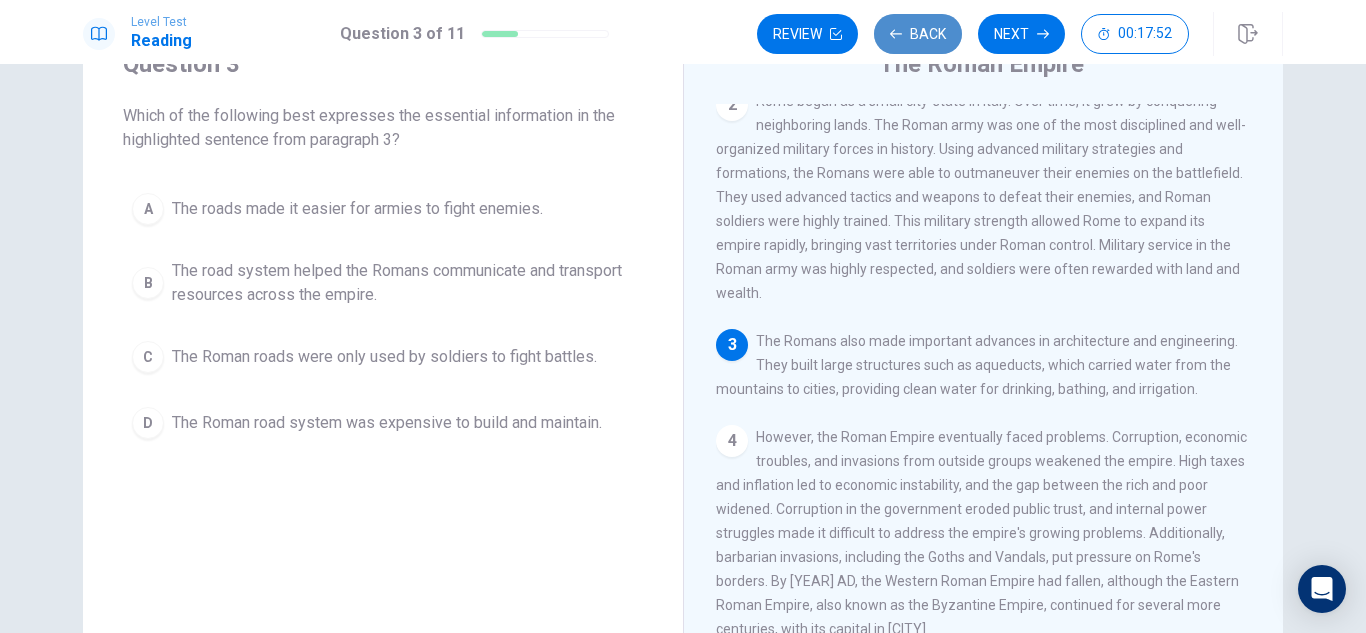 click on "Back" at bounding box center (918, 34) 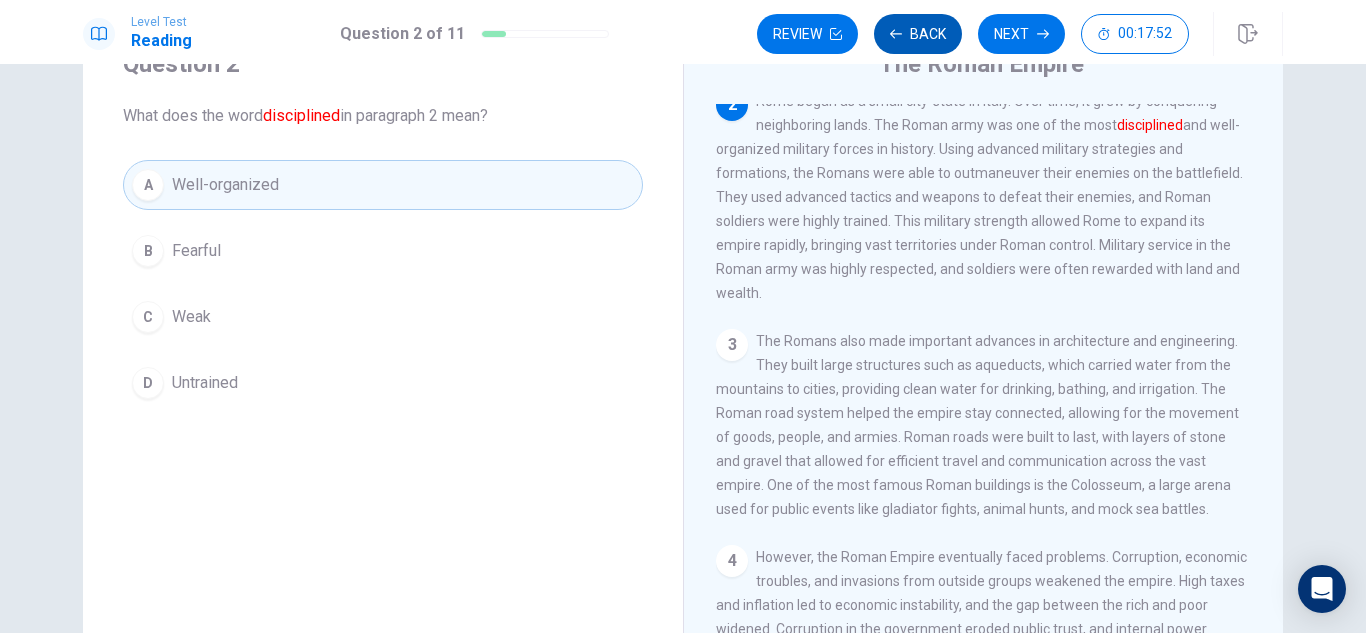 scroll, scrollTop: 199, scrollLeft: 0, axis: vertical 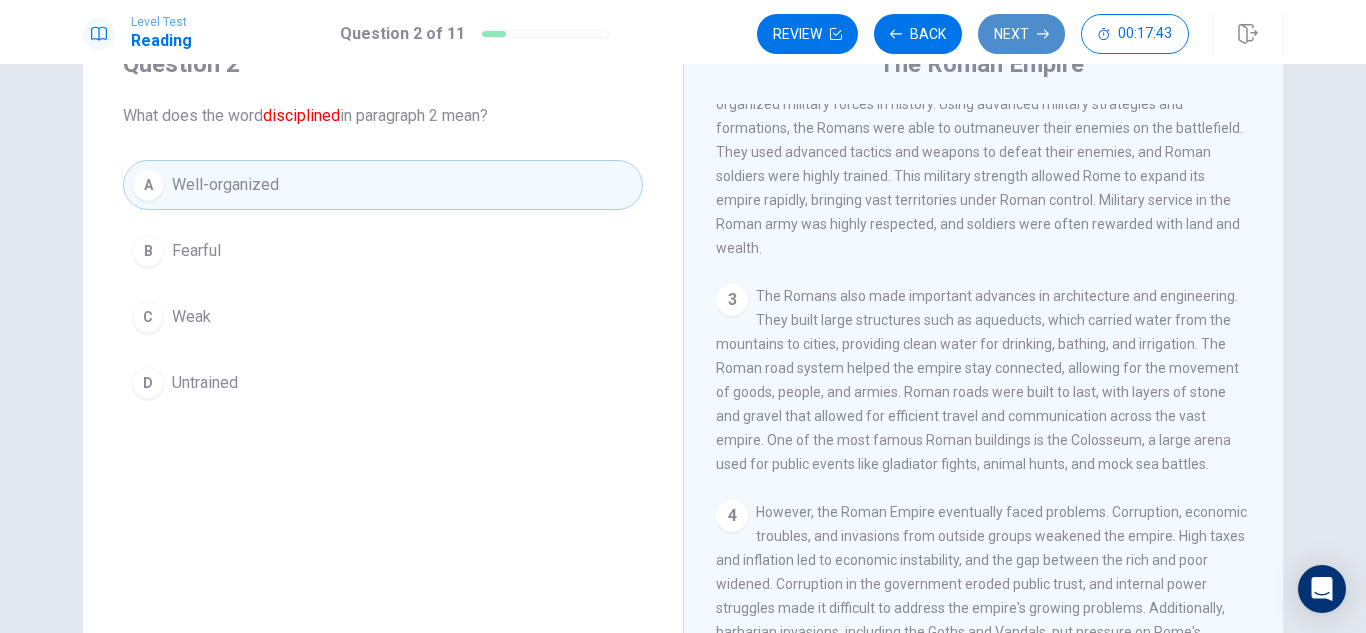 click on "Next" at bounding box center (1021, 34) 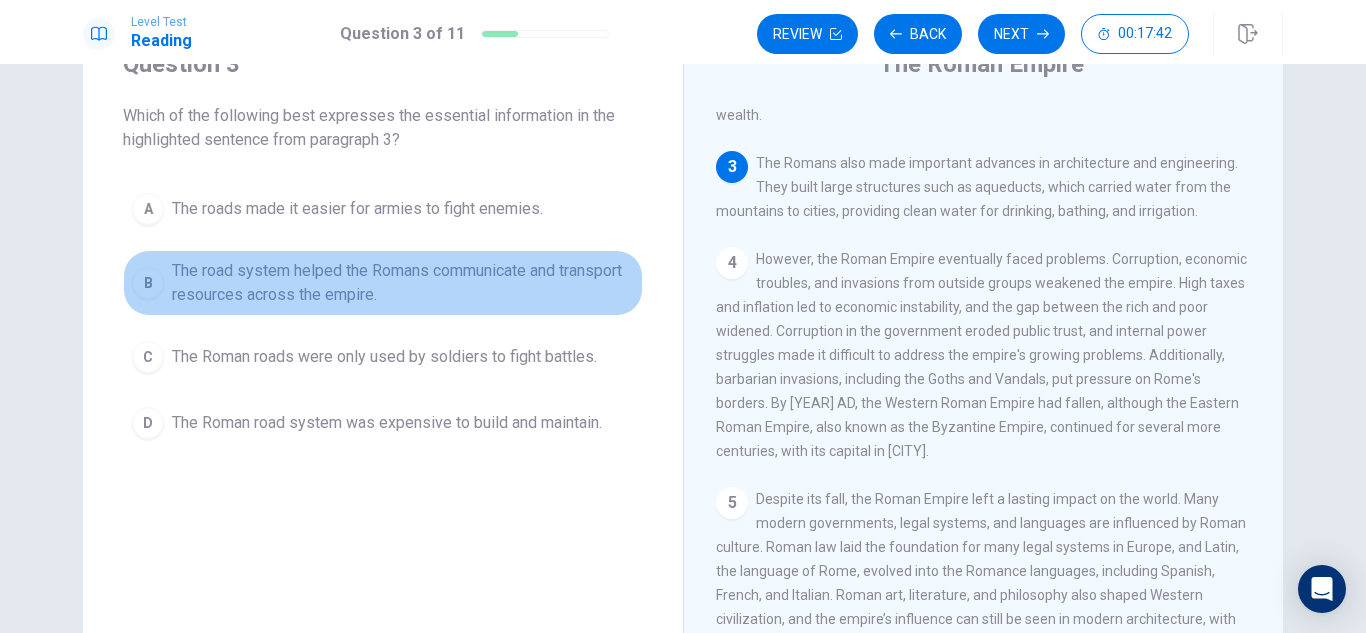 click on "The road system helped the Romans communicate and transport resources across the empire." at bounding box center [357, 209] 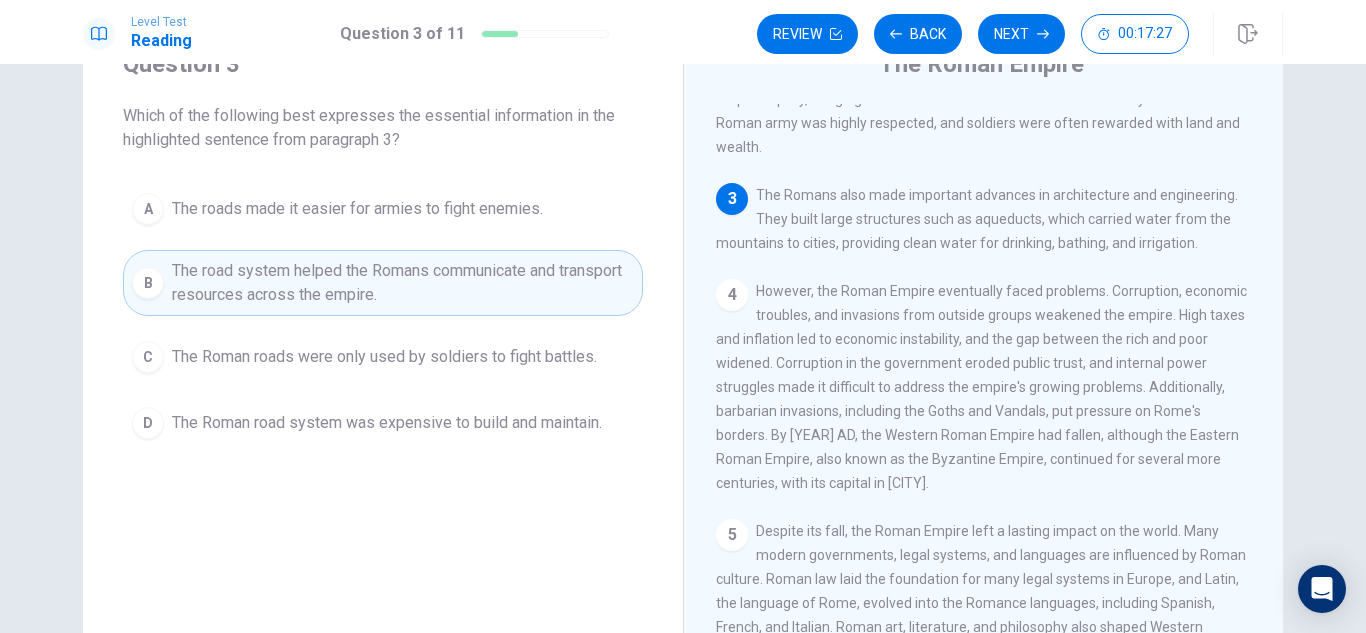 scroll, scrollTop: 341, scrollLeft: 0, axis: vertical 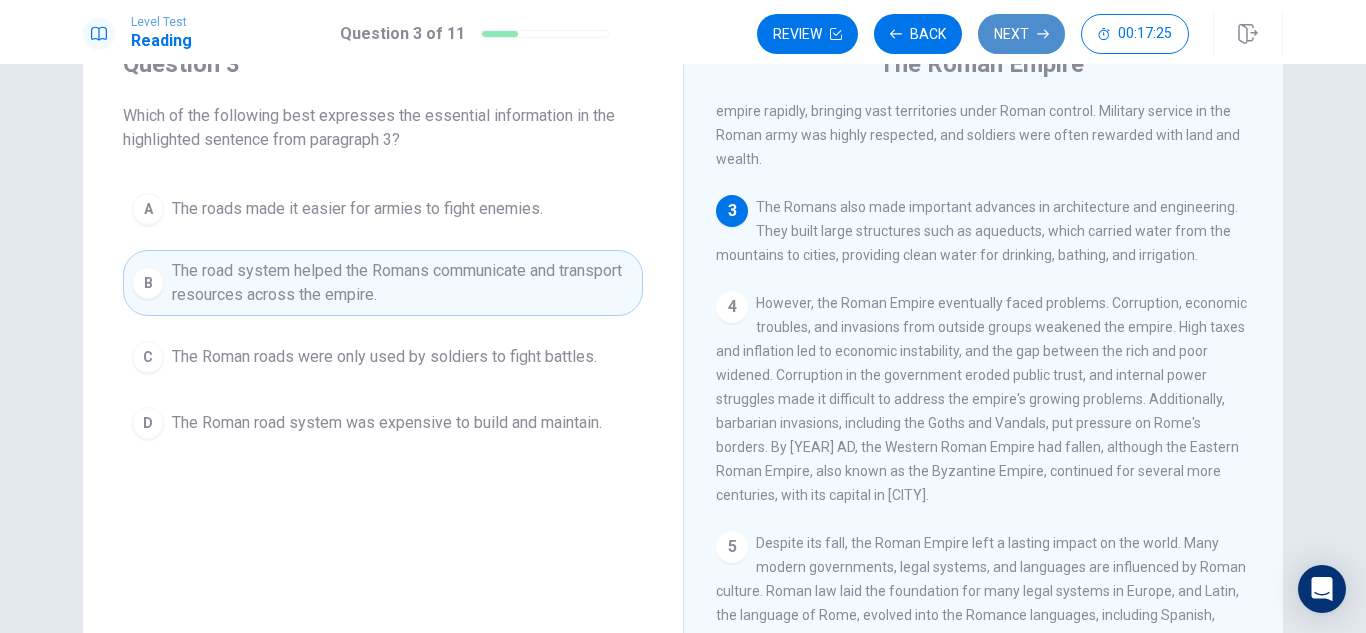 click on "Next" at bounding box center [1021, 34] 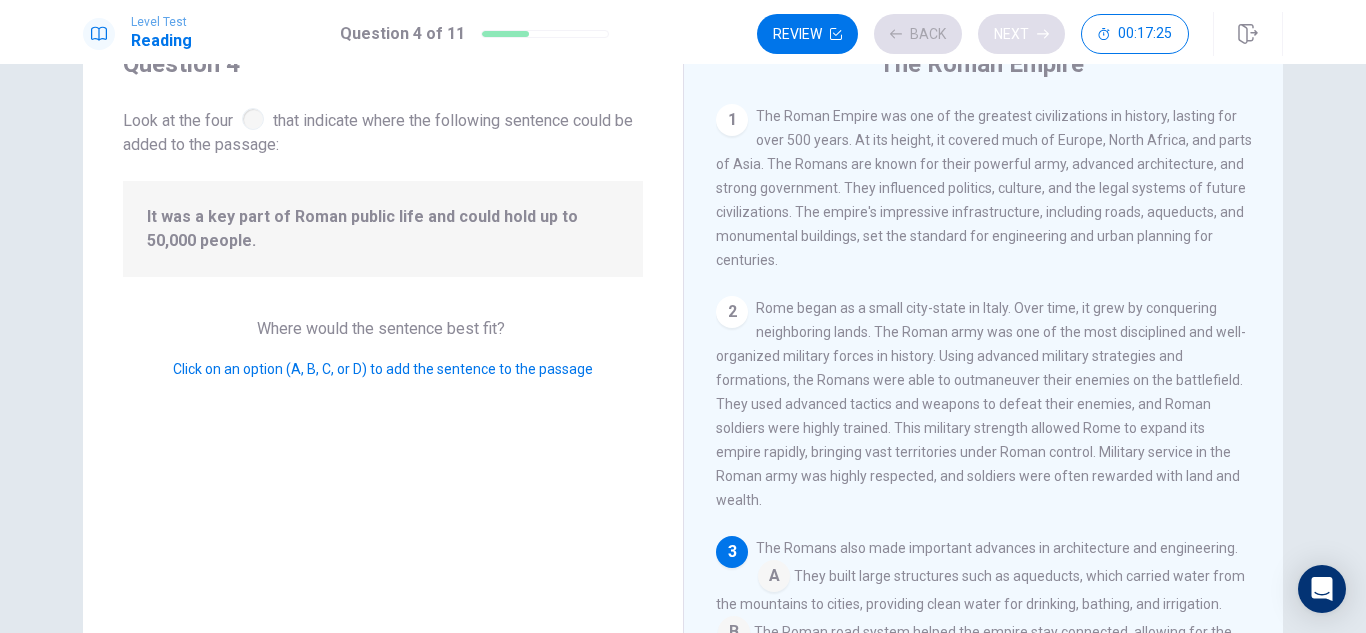 scroll, scrollTop: 321, scrollLeft: 0, axis: vertical 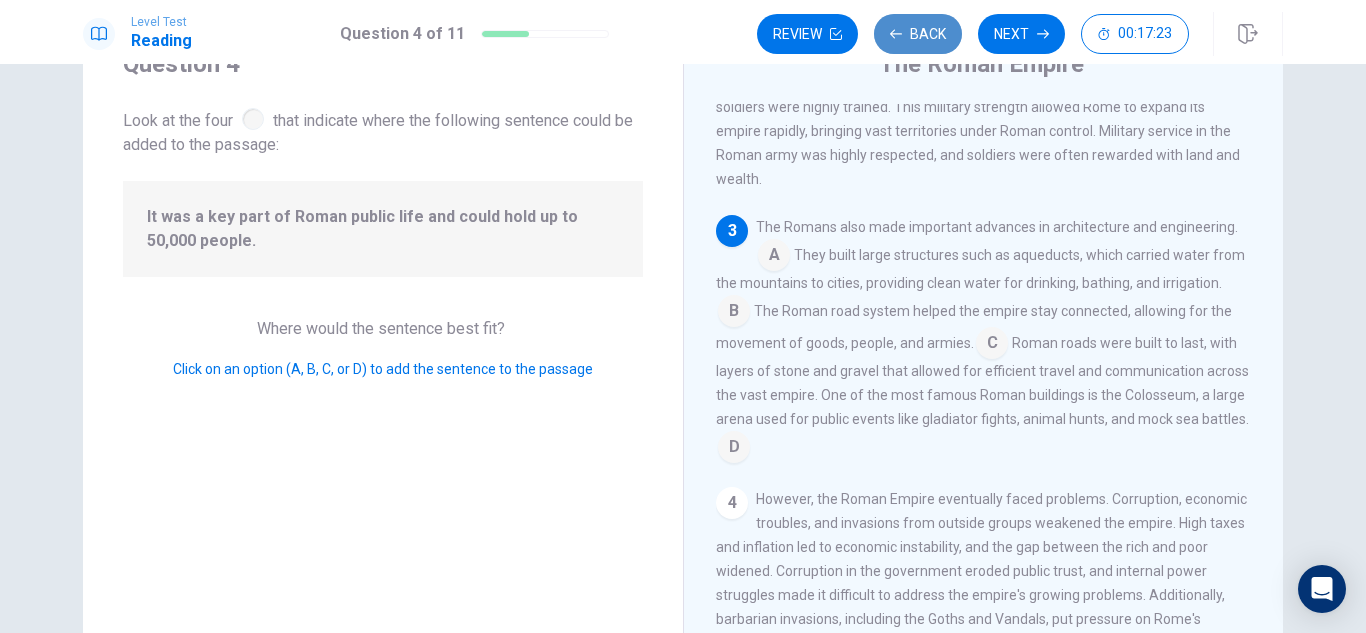 click on "Back" at bounding box center (918, 34) 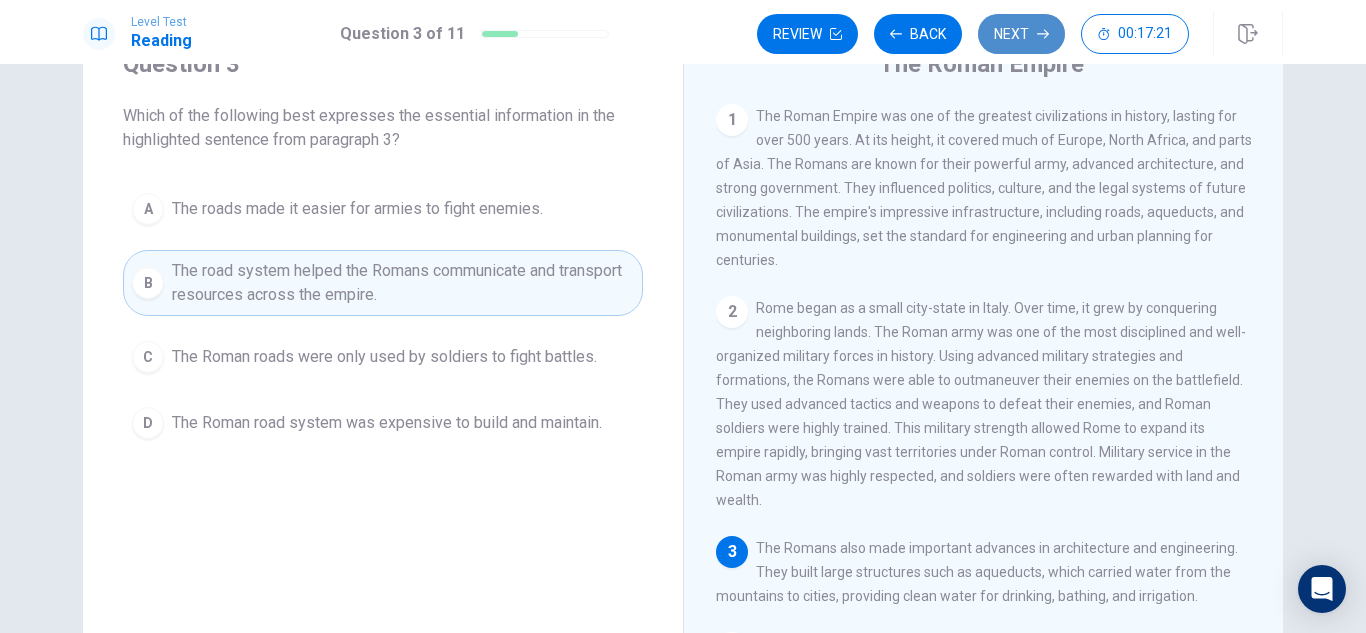 click on "Next" at bounding box center [1021, 34] 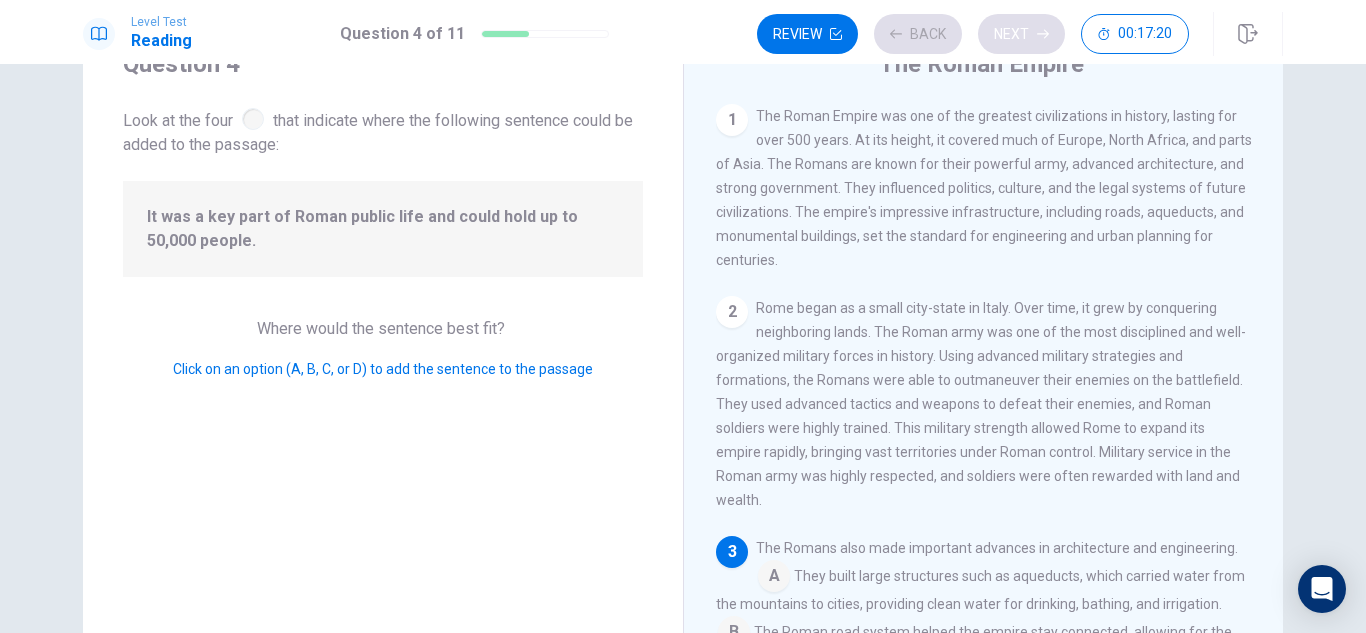 scroll, scrollTop: 321, scrollLeft: 0, axis: vertical 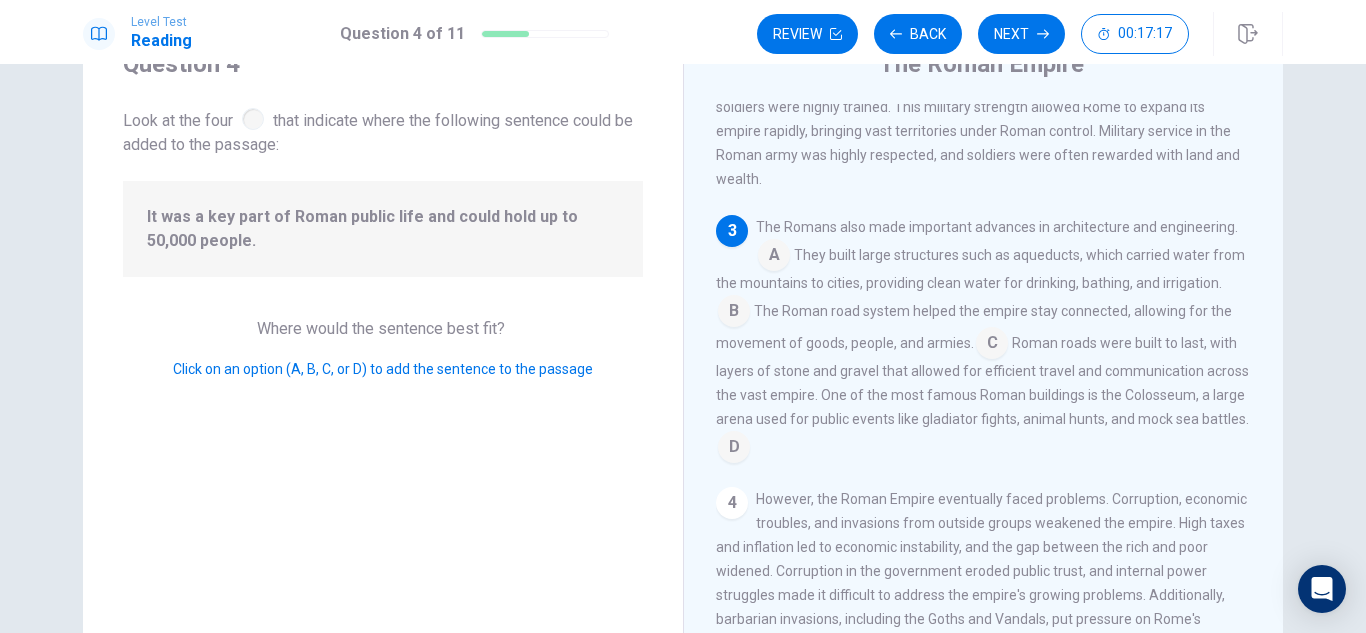 click at bounding box center [774, 257] 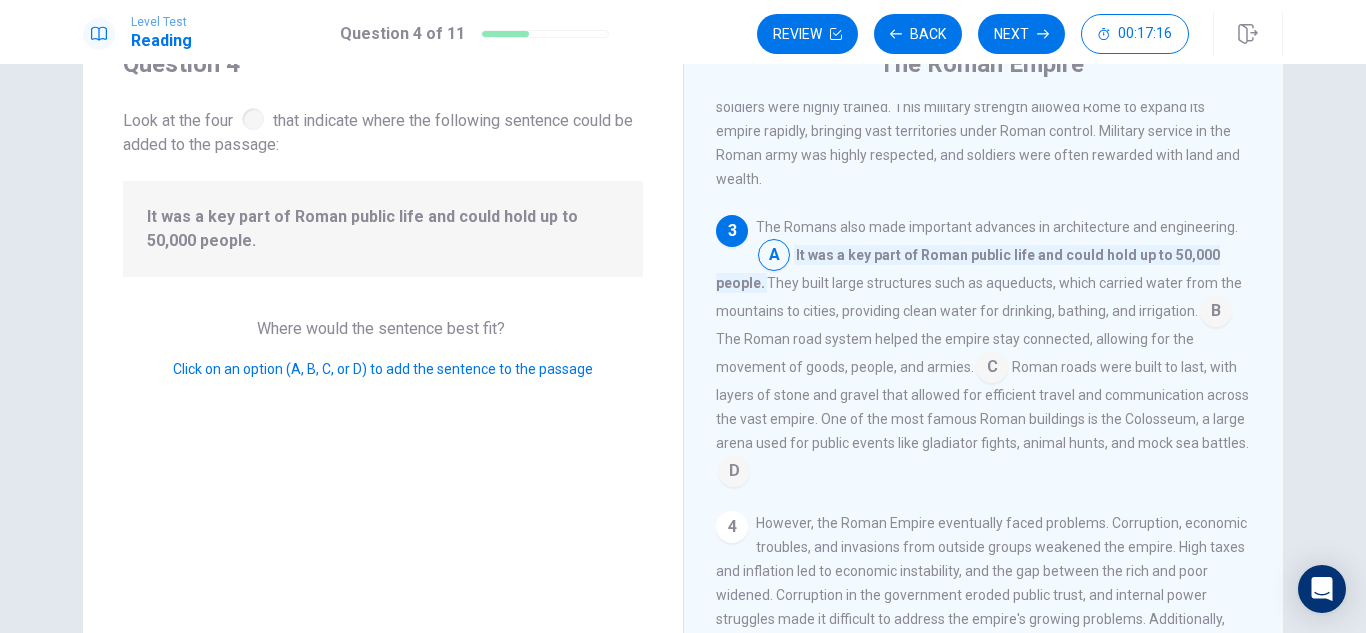 click at bounding box center [774, 257] 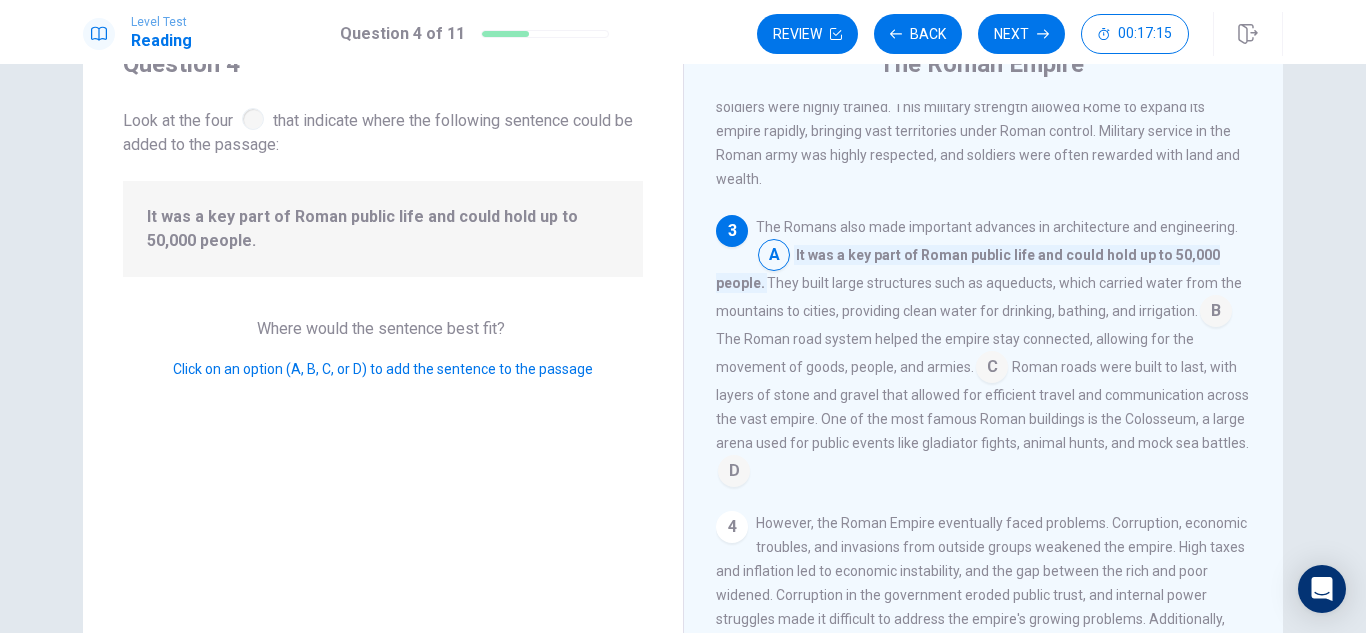 click on "The Romans also made important advances in architecture and engineering.  A It was a key part of Roman public life and could hold up to 50,000 people.  They built large structures such as aqueducts, which carried water from the mountains to cities, providing clean water for drinking, bathing, and irrigation.  B  The Roman road system helped the empire stay connected, allowing for the movement of goods, people, and armies.  C  Roman roads were built to last, with layers of stone and gravel that allowed for efficient travel and communication across the vast empire. One of the most famous Roman buildings is the Colosseum, a large arena used for public events like gladiator fights, animal hunts, and mock sea battles.  D" at bounding box center [984, 351] 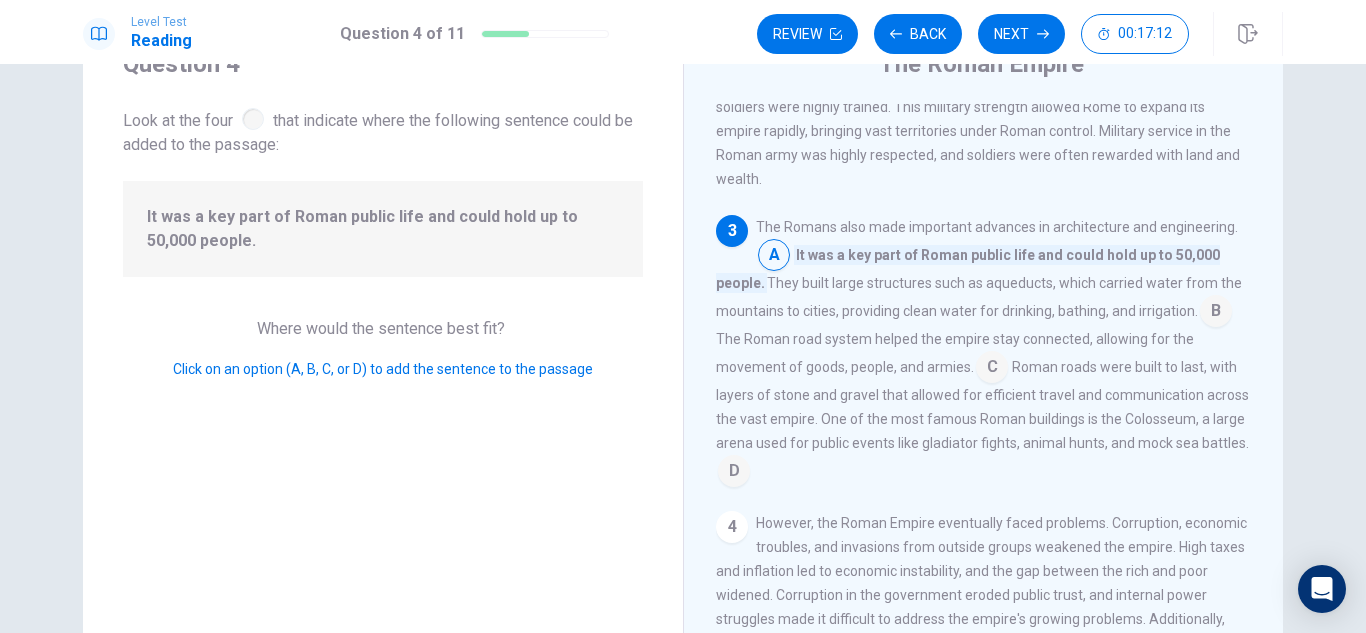 click at bounding box center (774, 257) 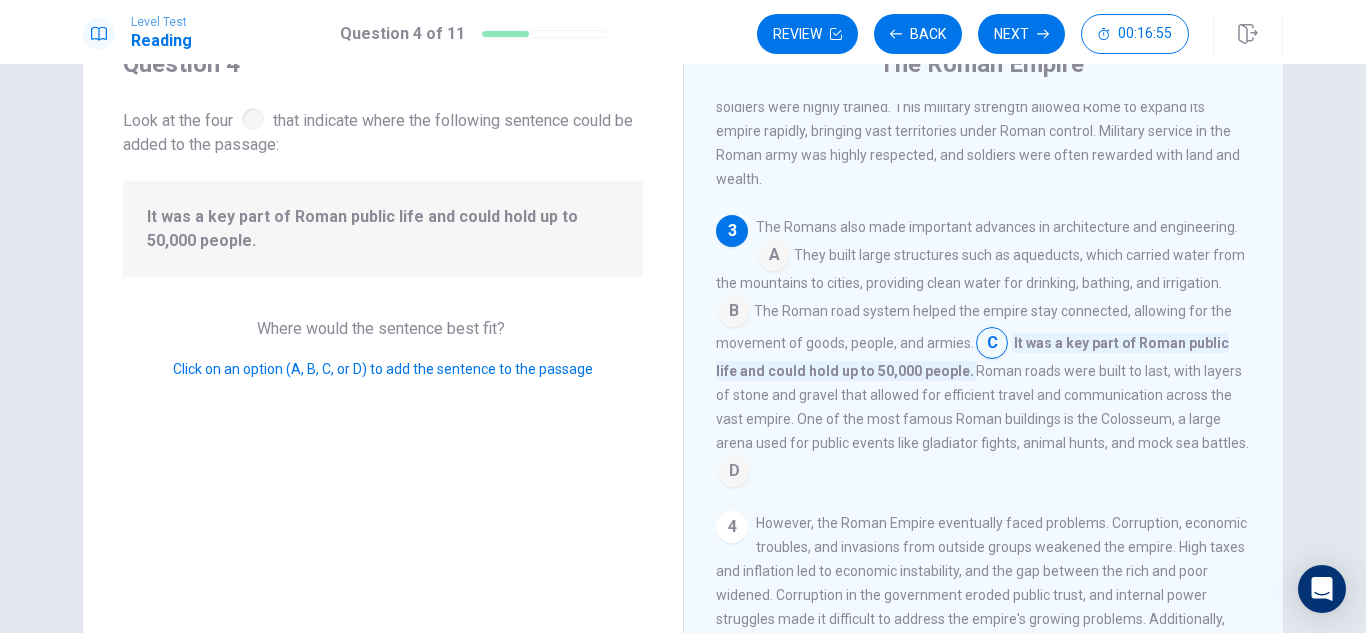 click at bounding box center (774, 257) 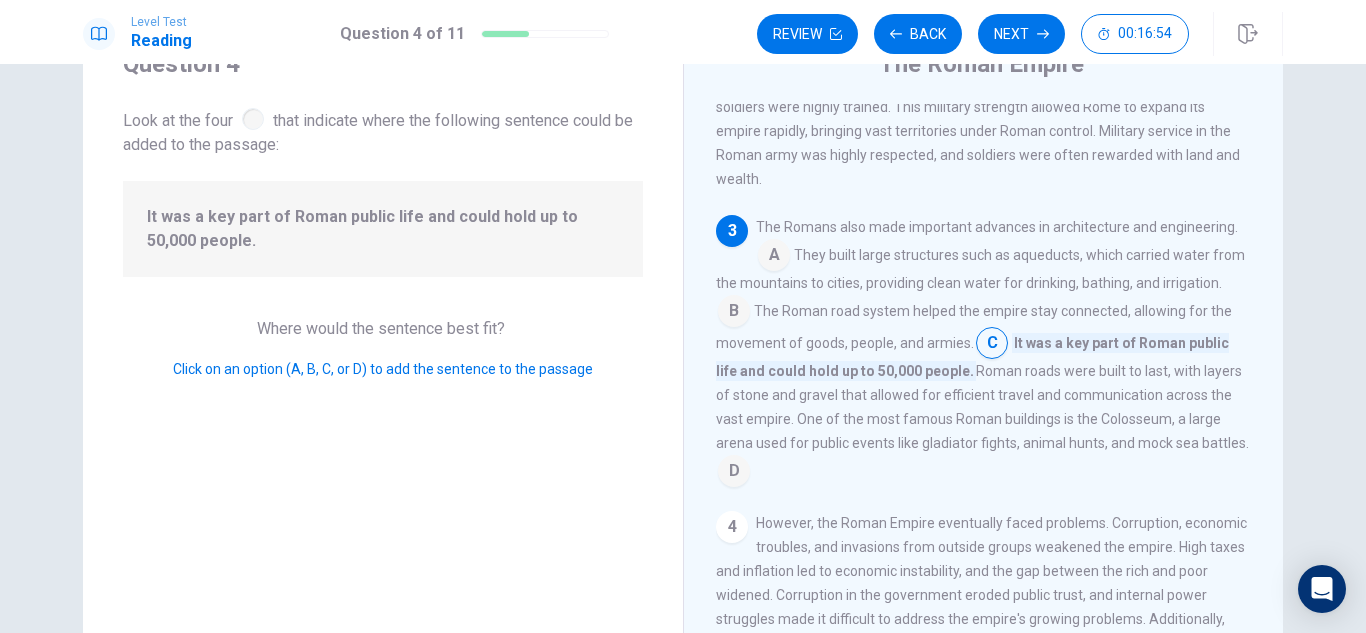 click at bounding box center (774, 257) 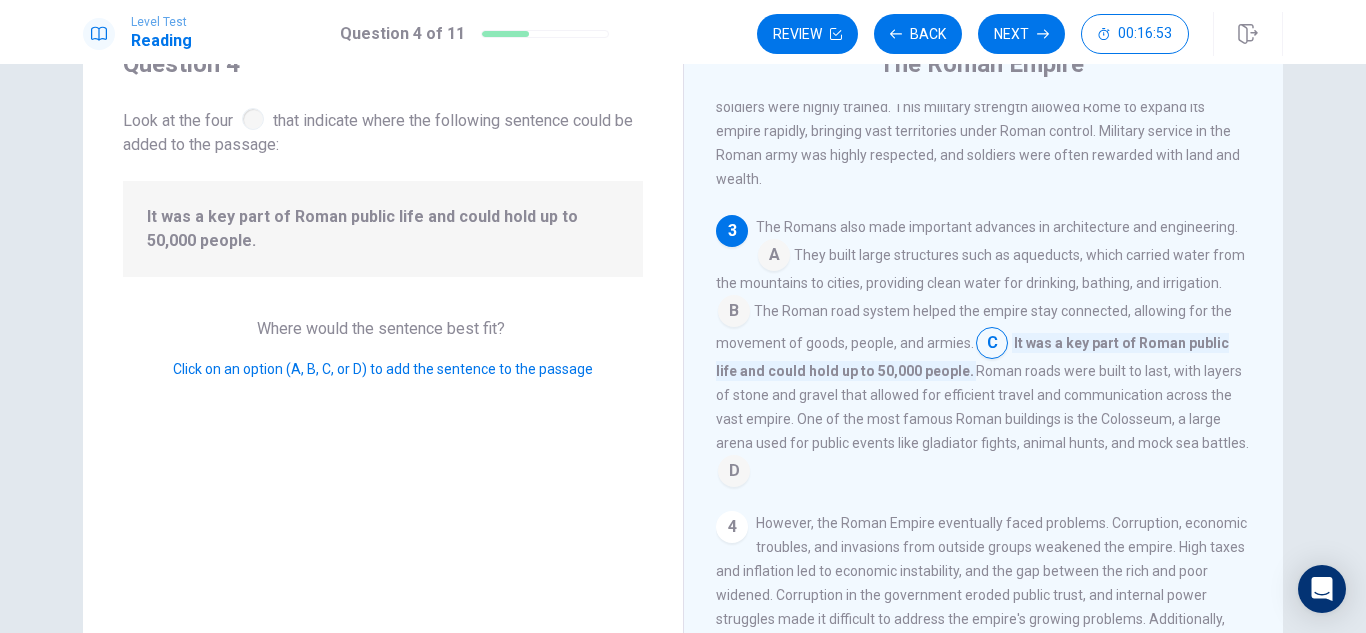 click on "Roman roads were built to last, with layers of stone and gravel that allowed for efficient travel and communication across the vast empire. One of the most famous Roman buildings is the Colosseum, a large arena used for public events like gladiator fights, animal hunts, and mock sea battles." at bounding box center [982, 407] 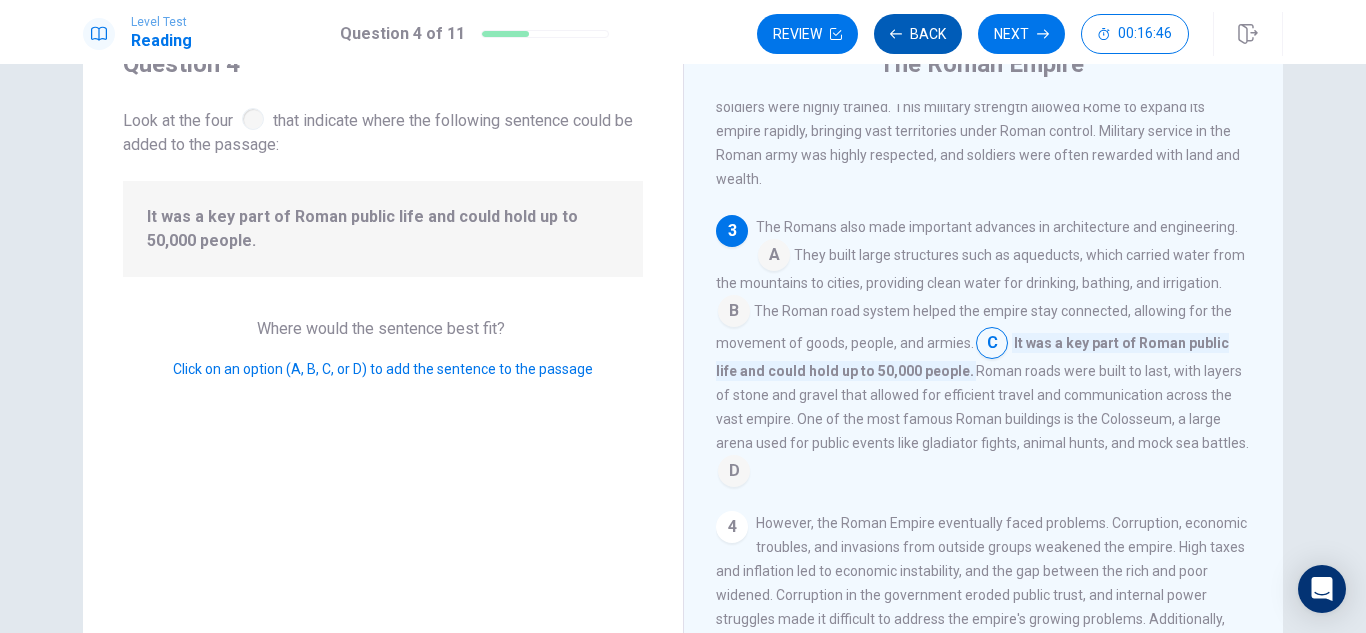 click on "Back" at bounding box center (918, 34) 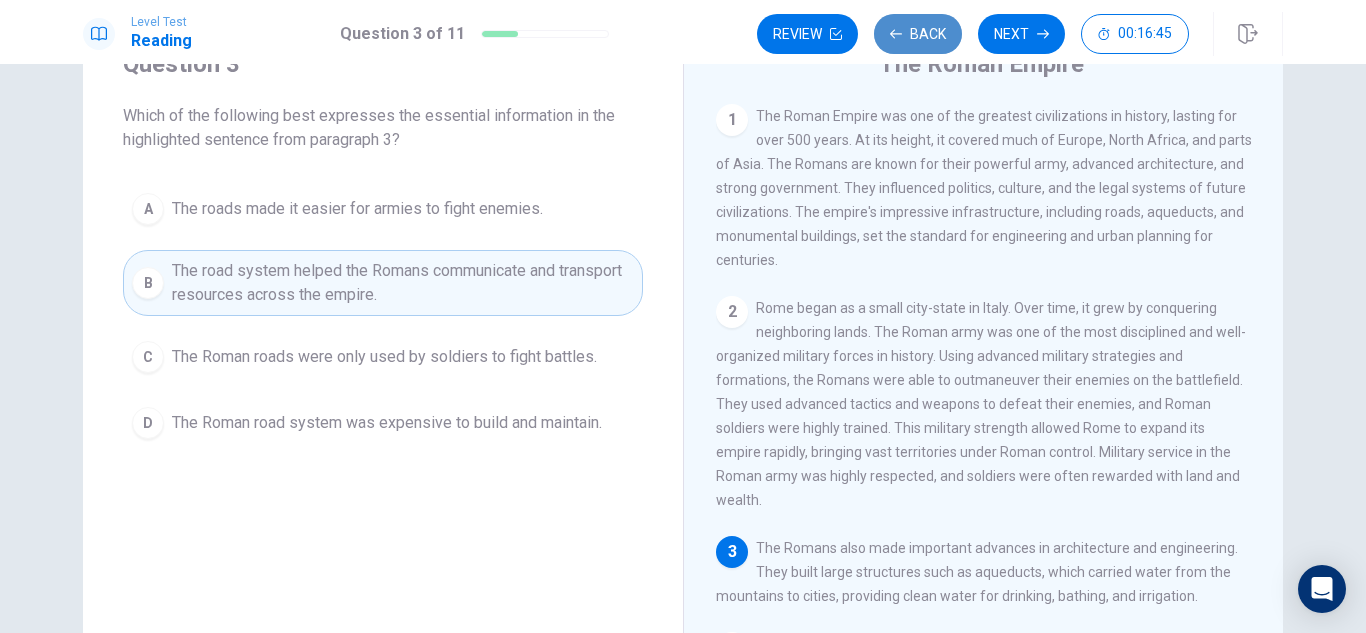 click on "Back" at bounding box center (918, 34) 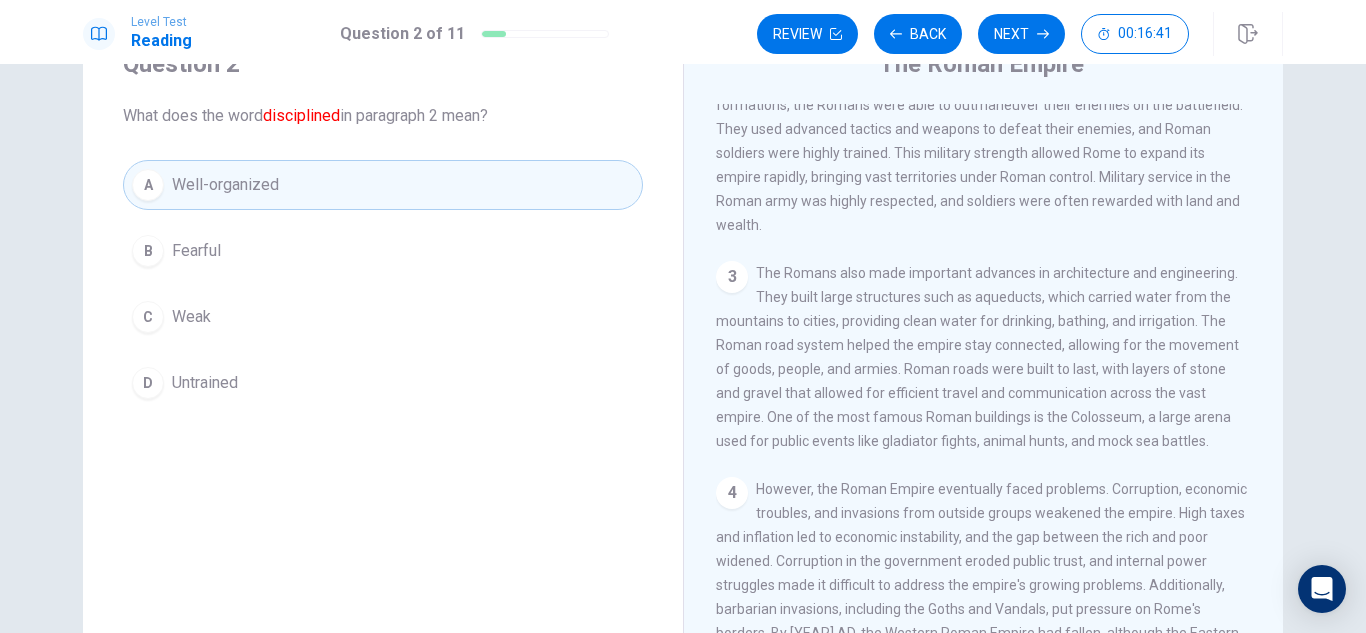 scroll, scrollTop: 279, scrollLeft: 0, axis: vertical 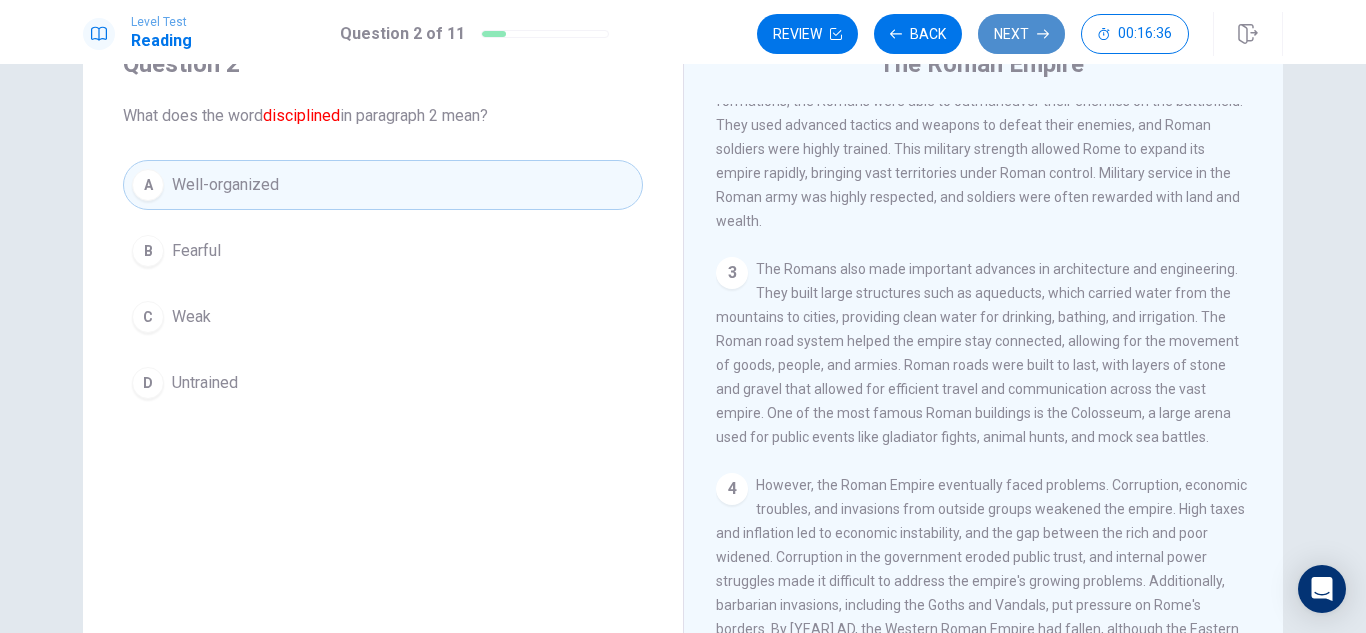 click on "Next" at bounding box center [1021, 34] 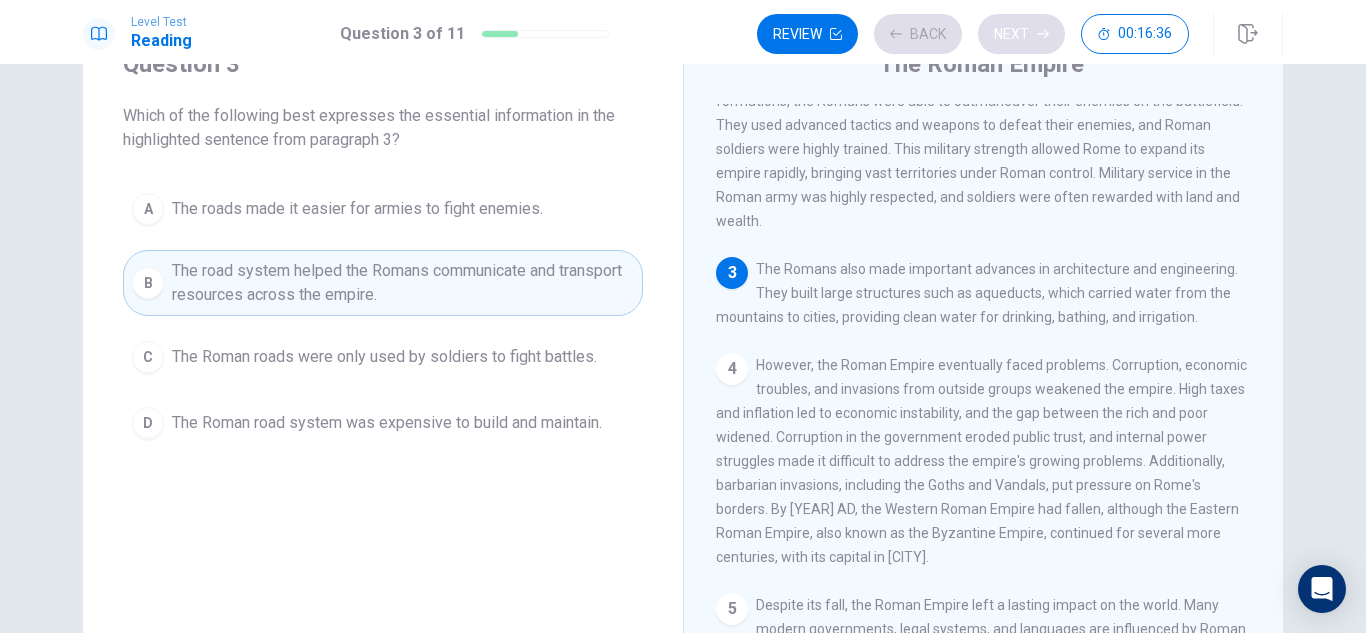 scroll, scrollTop: 420, scrollLeft: 0, axis: vertical 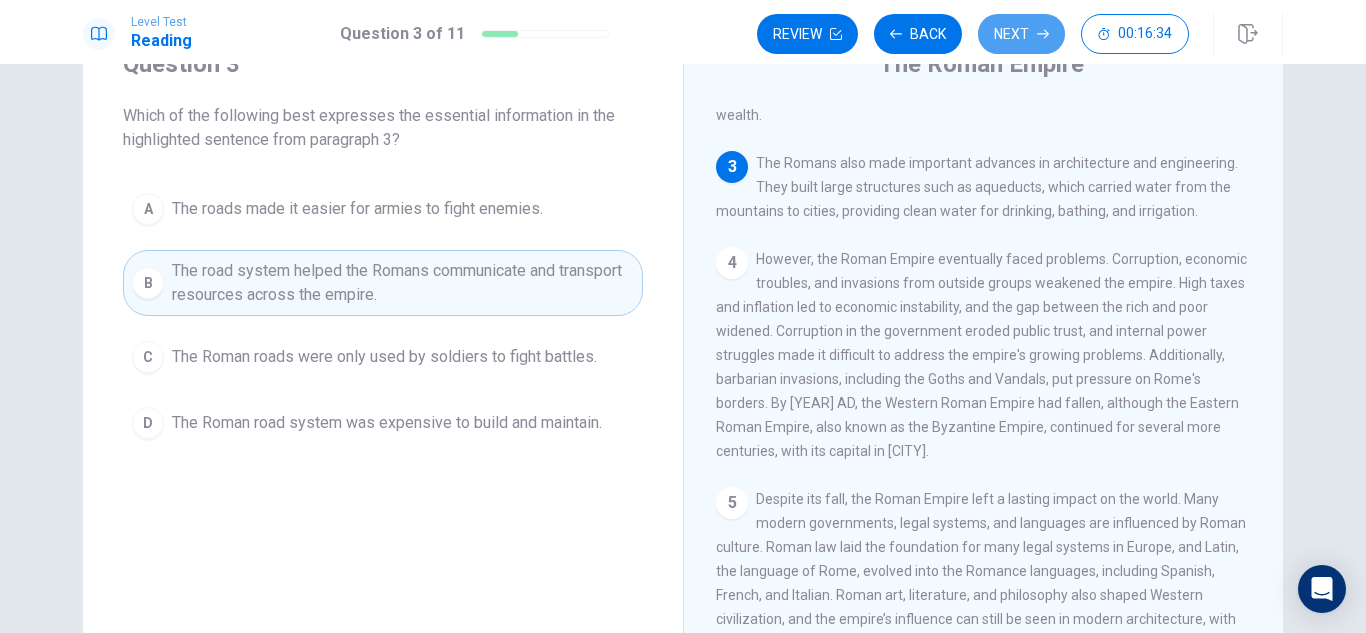 click on "Next" at bounding box center [1021, 34] 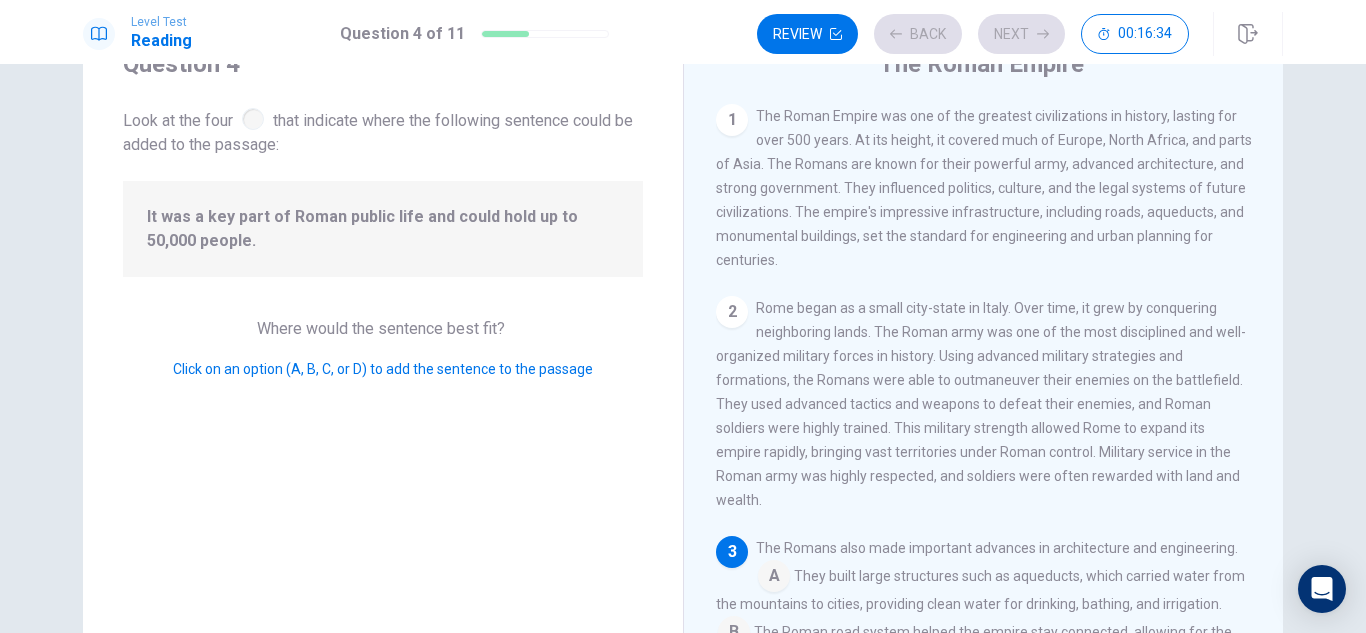 scroll, scrollTop: 345, scrollLeft: 0, axis: vertical 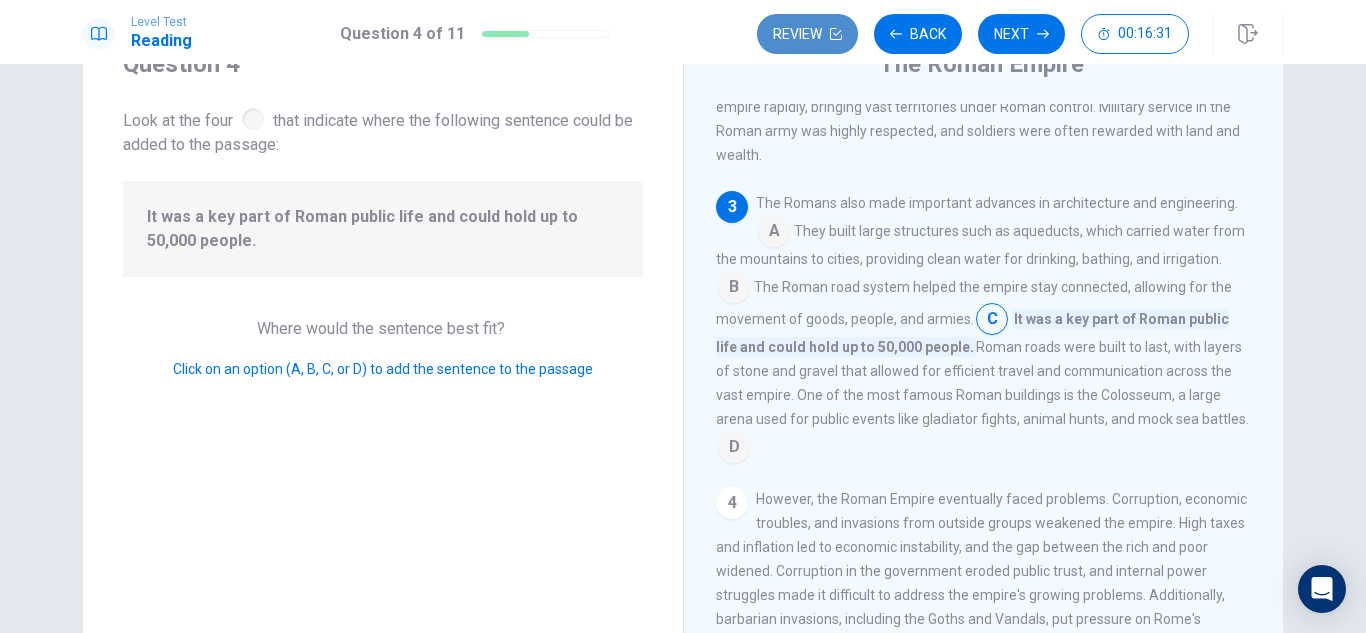 click on "Review" at bounding box center [807, 34] 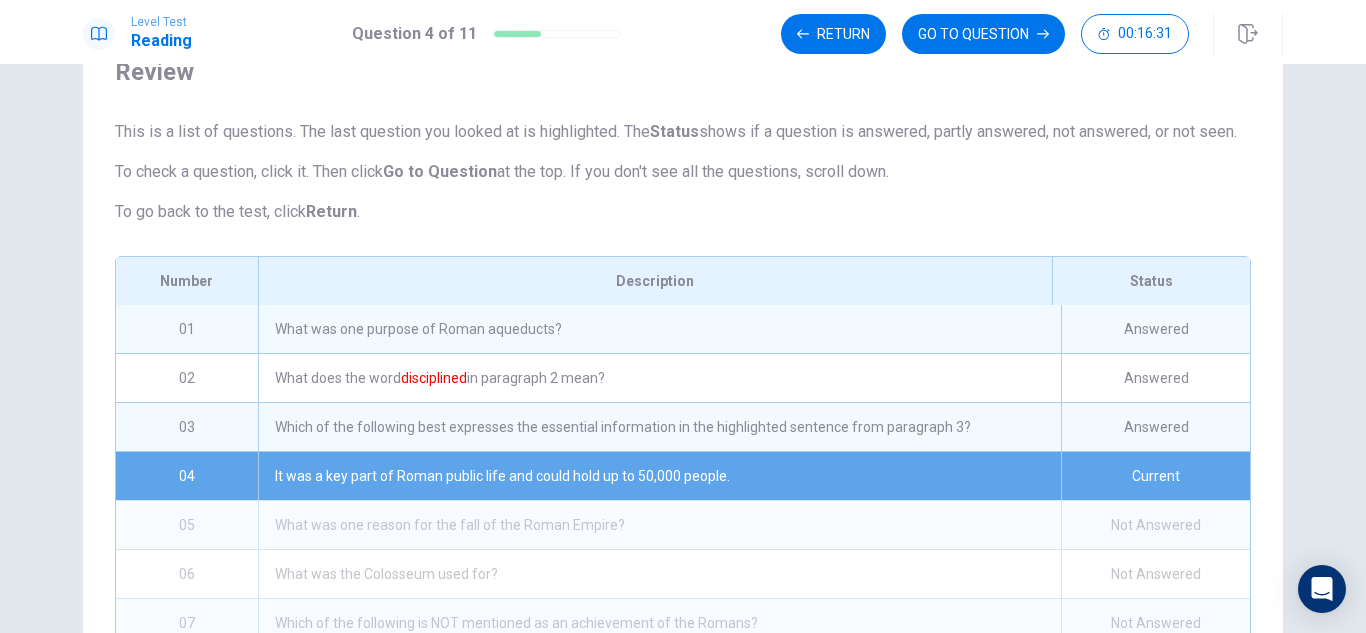 scroll, scrollTop: 344, scrollLeft: 0, axis: vertical 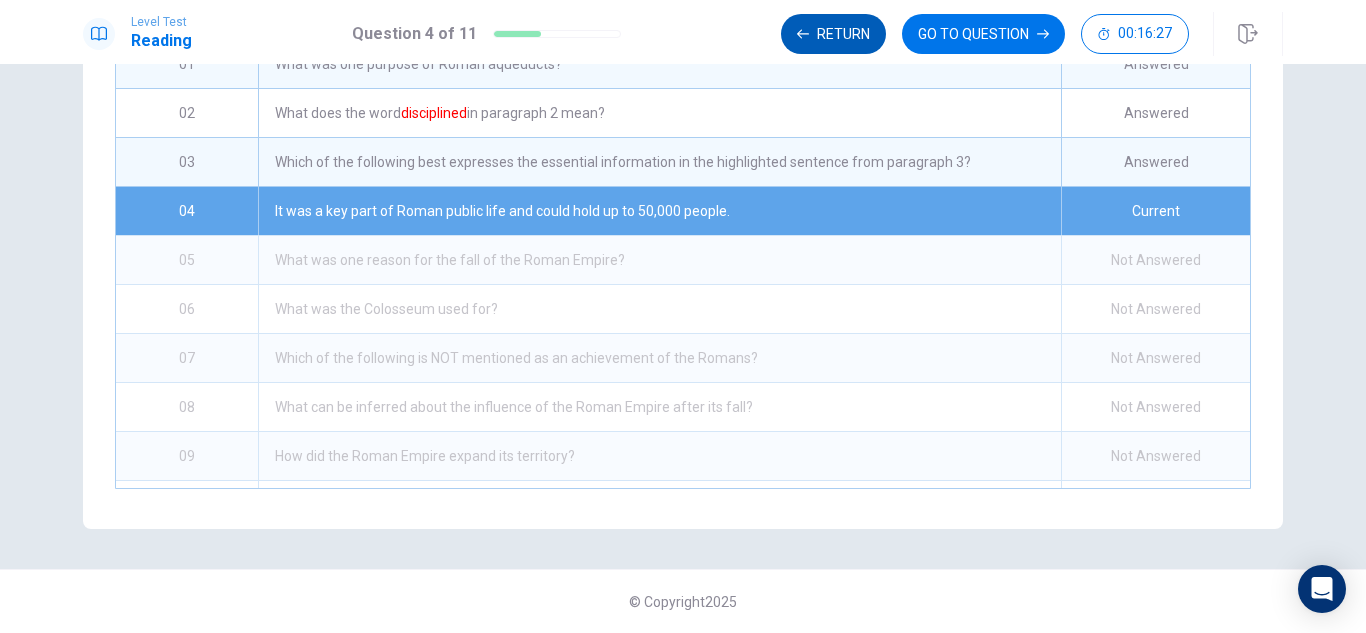 click on "Return" at bounding box center (833, 34) 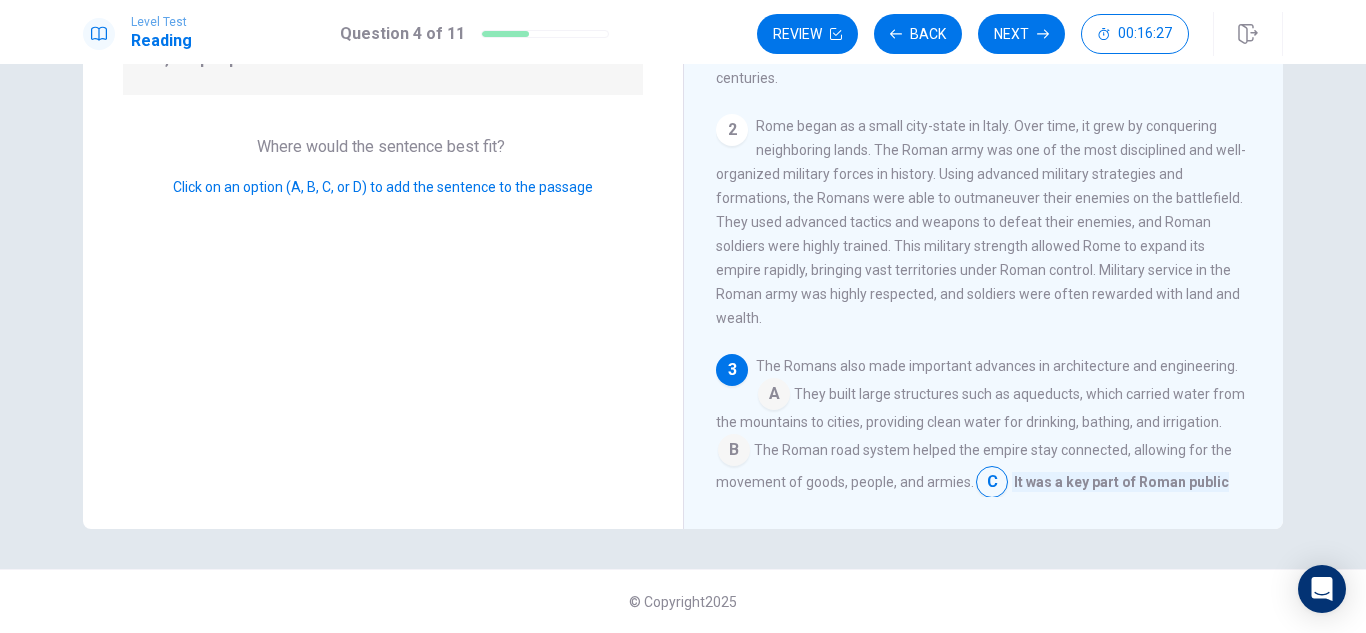 scroll, scrollTop: 270, scrollLeft: 0, axis: vertical 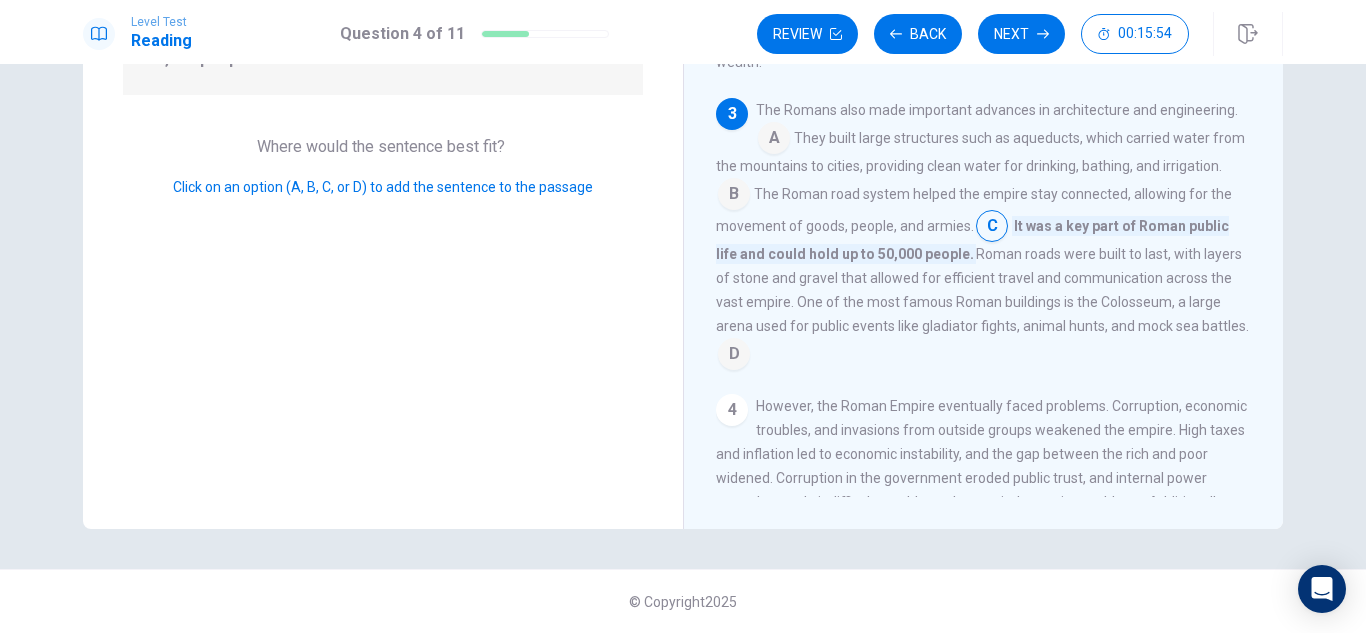 click on "The Romans also made important advances in architecture and engineering.  A  They built large structures such as aqueducts, which carried water from the mountains to cities, providing clean water for drinking, bathing, and irrigation.  B  The Roman road system helped the empire stay connected, allowing for the movement of goods, people, and armies.  C It was a key part of Roman public life and could hold up to 50,000 people.  Roman roads were built to last, with layers of stone and gravel that allowed for efficient travel and communication across the vast empire. One of the most famous Roman buildings is the Colosseum, a large arena used for public events like gladiator fights, animal hunts, and mock sea battles.  D" at bounding box center (984, 234) 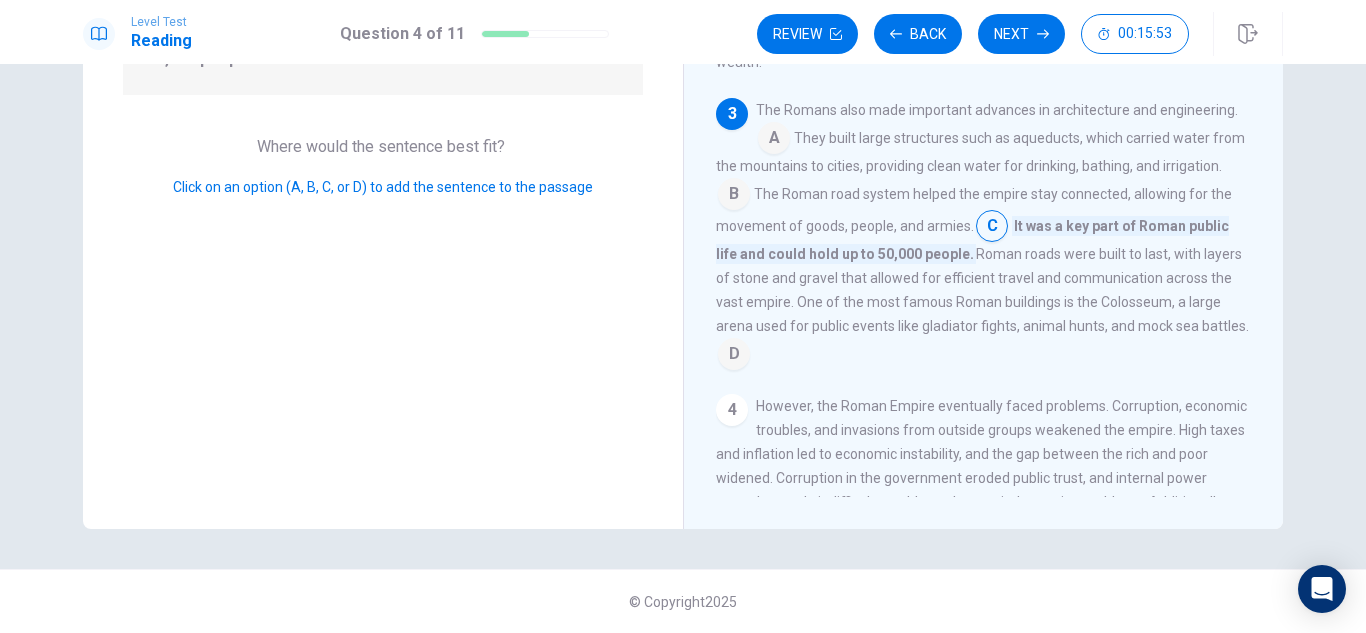 click at bounding box center (774, 140) 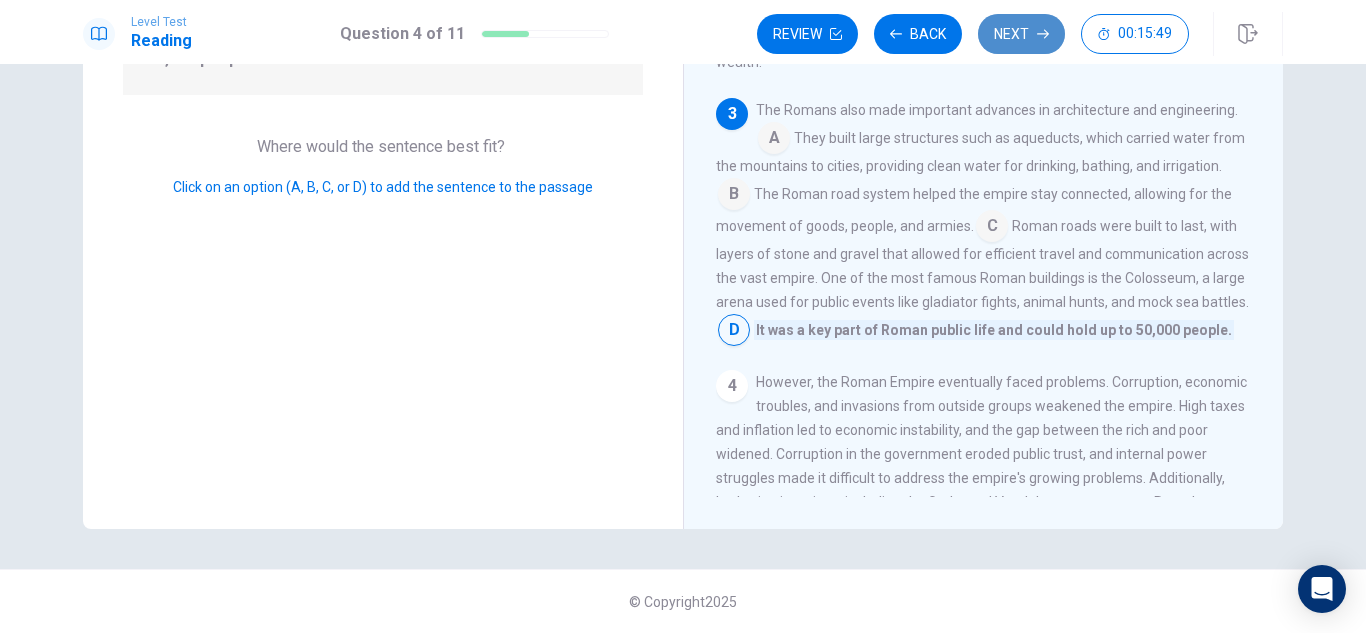 click on "Next" at bounding box center (1021, 34) 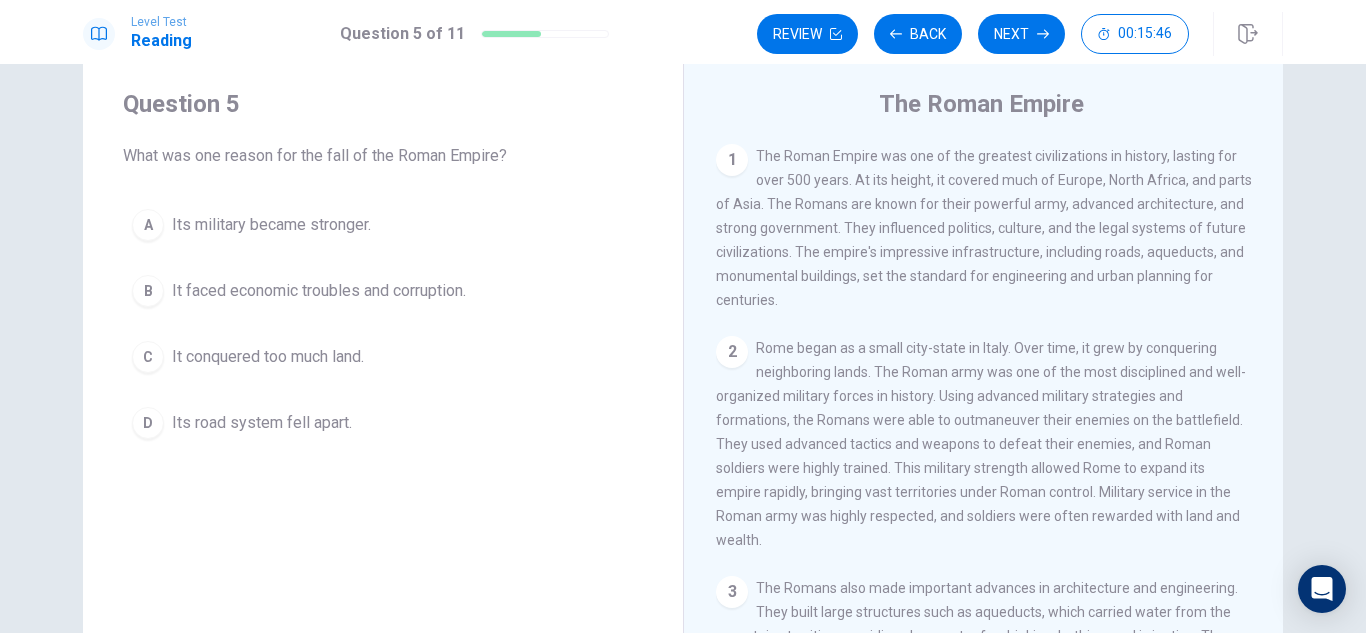 scroll, scrollTop: 51, scrollLeft: 0, axis: vertical 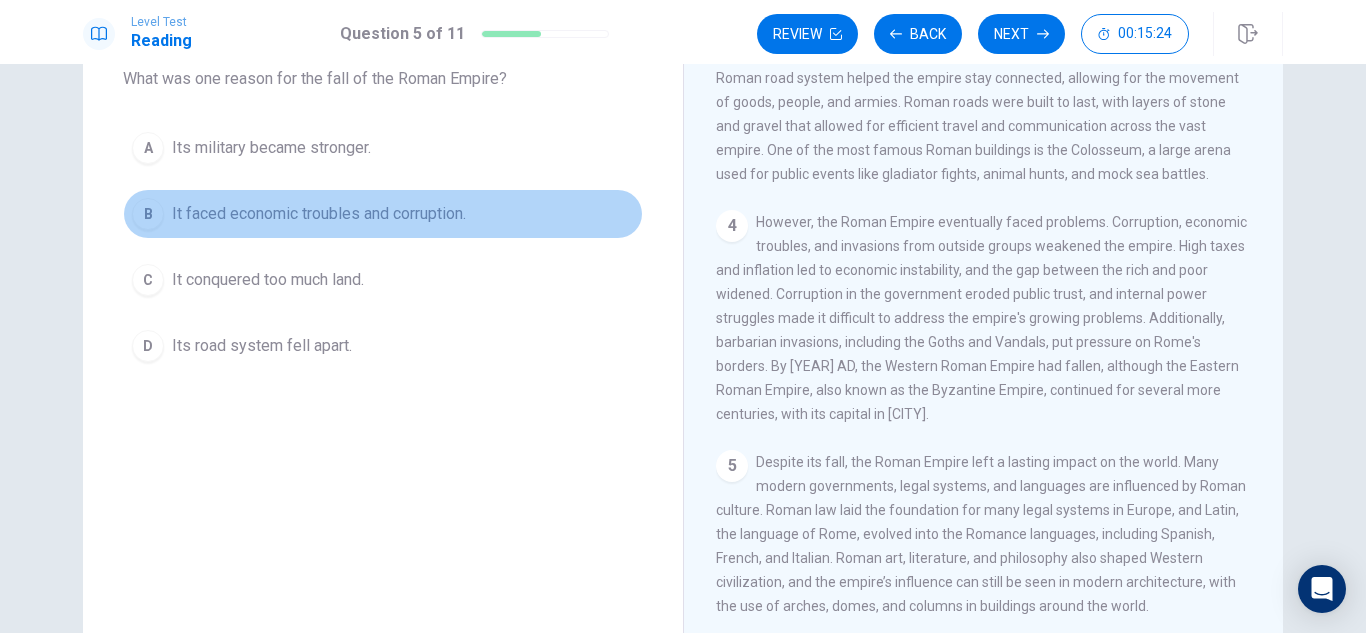 click on "It faced economic troubles and corruption." at bounding box center (271, 148) 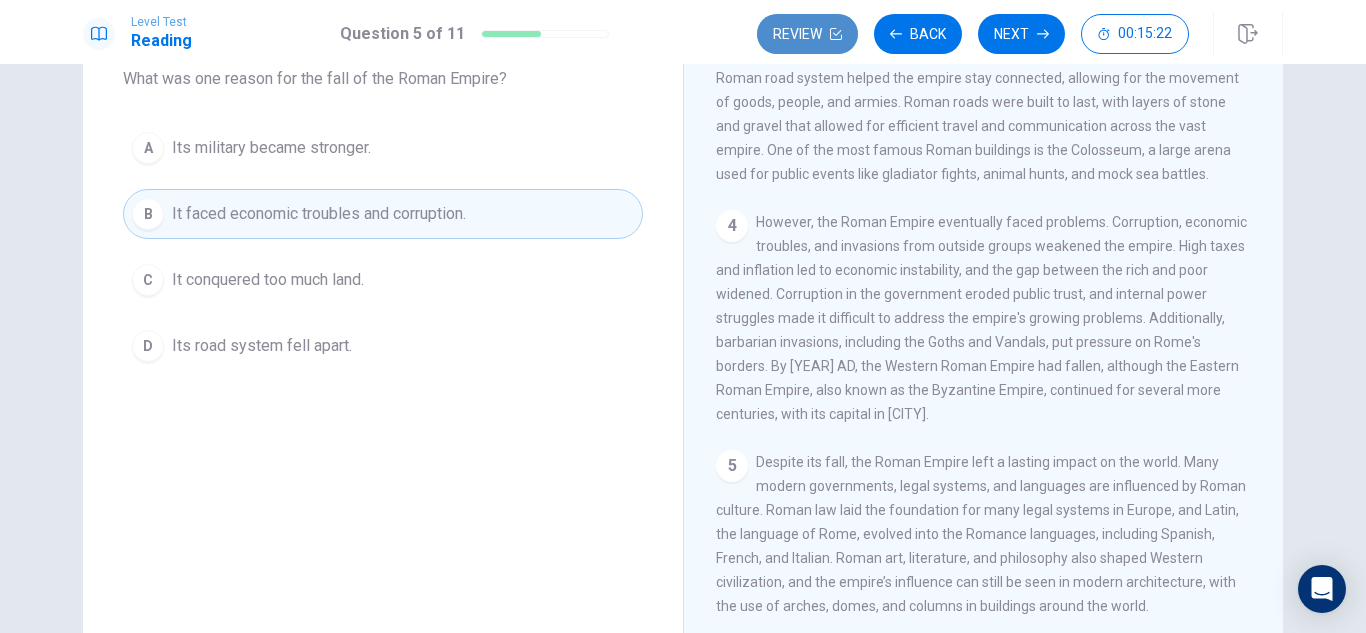 click at bounding box center [836, 34] 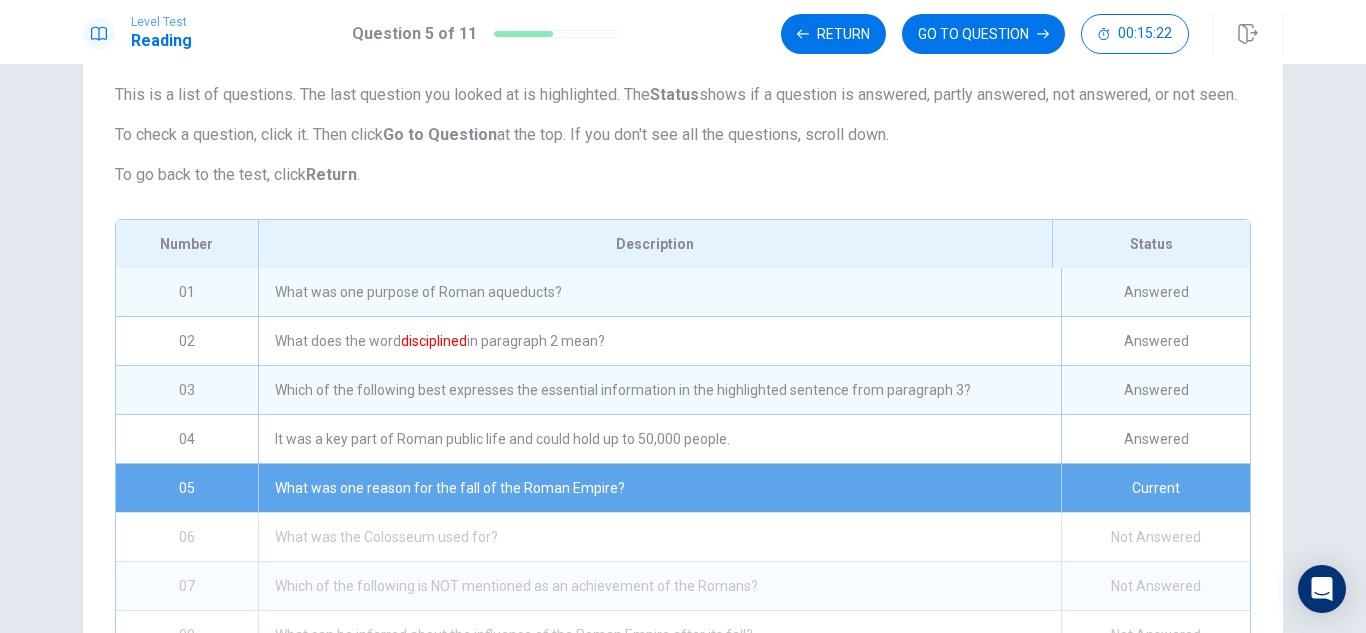 scroll, scrollTop: 280, scrollLeft: 0, axis: vertical 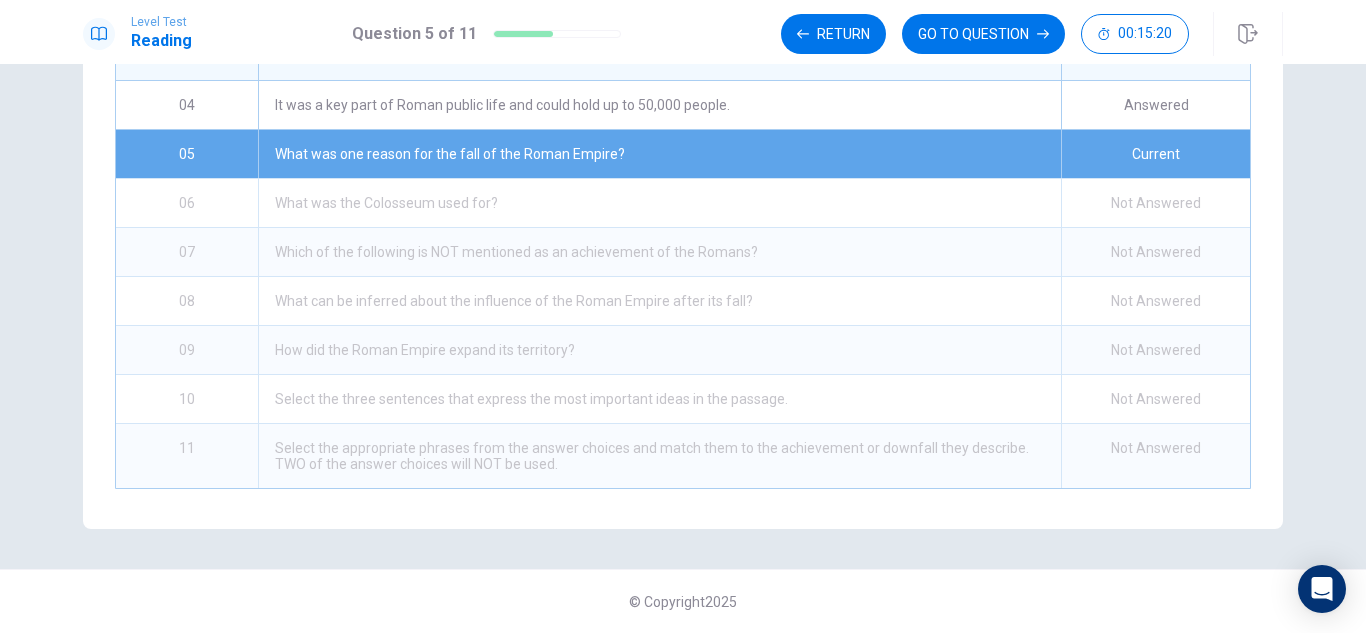 click on "Current" at bounding box center (1155, 154) 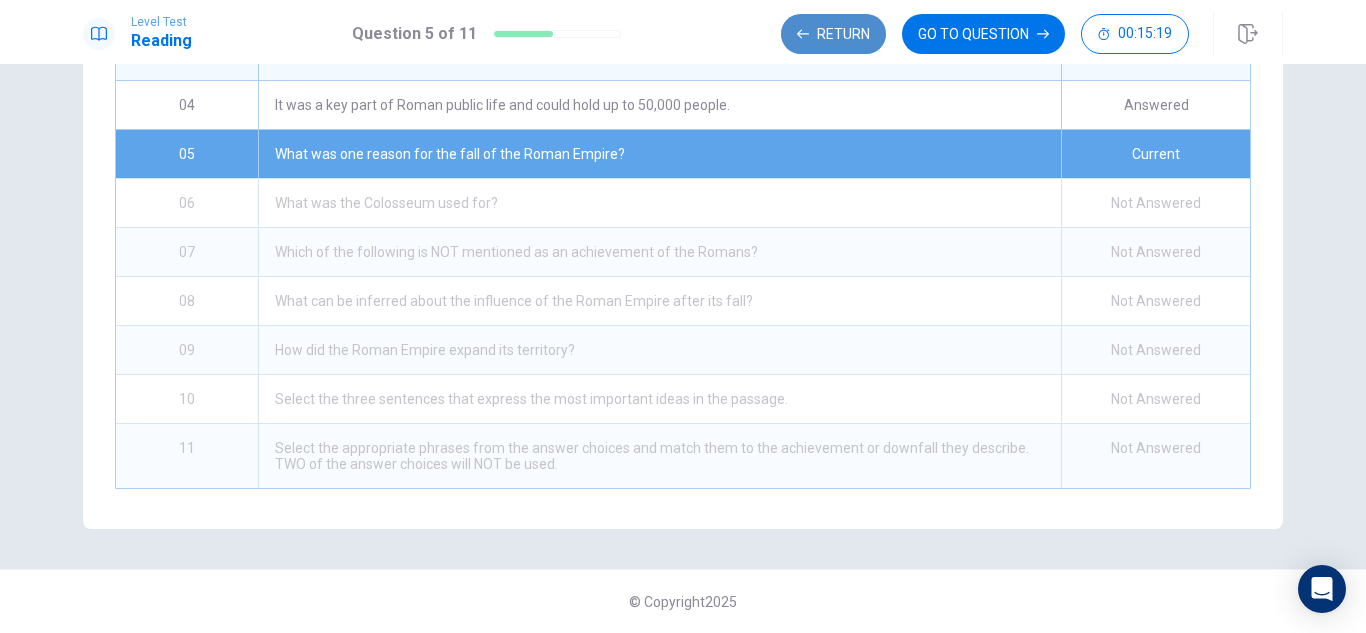 click on "Return" at bounding box center [833, 34] 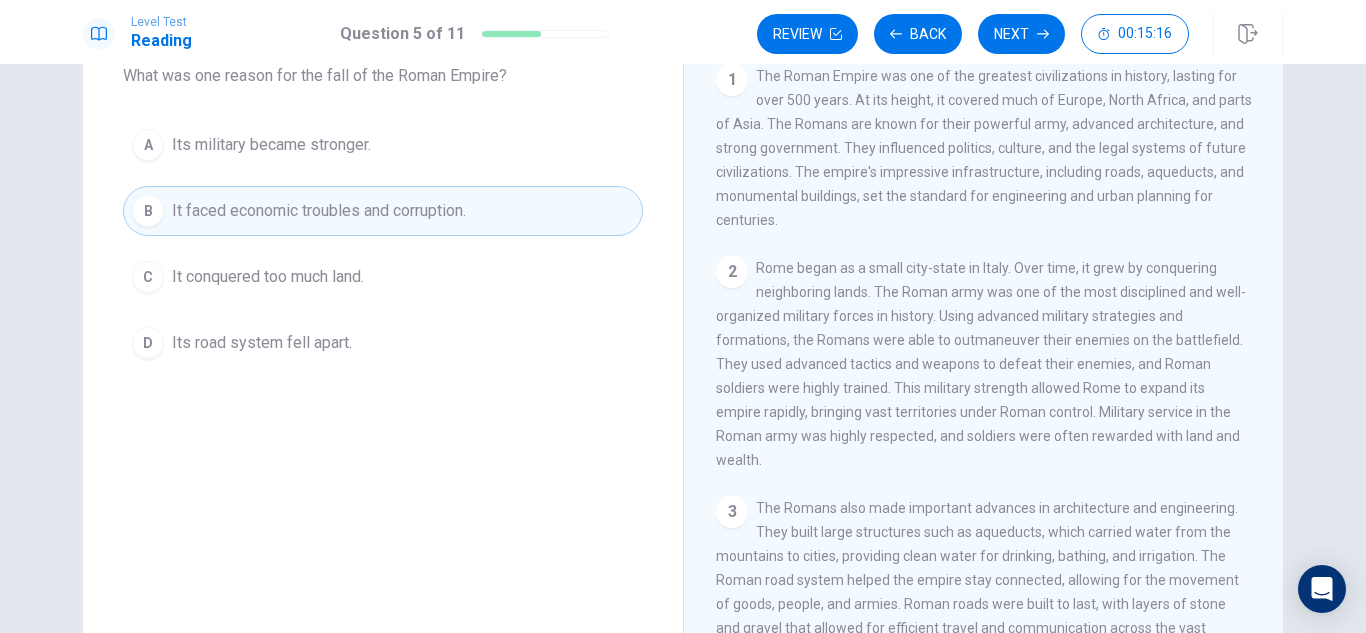 scroll, scrollTop: 125, scrollLeft: 0, axis: vertical 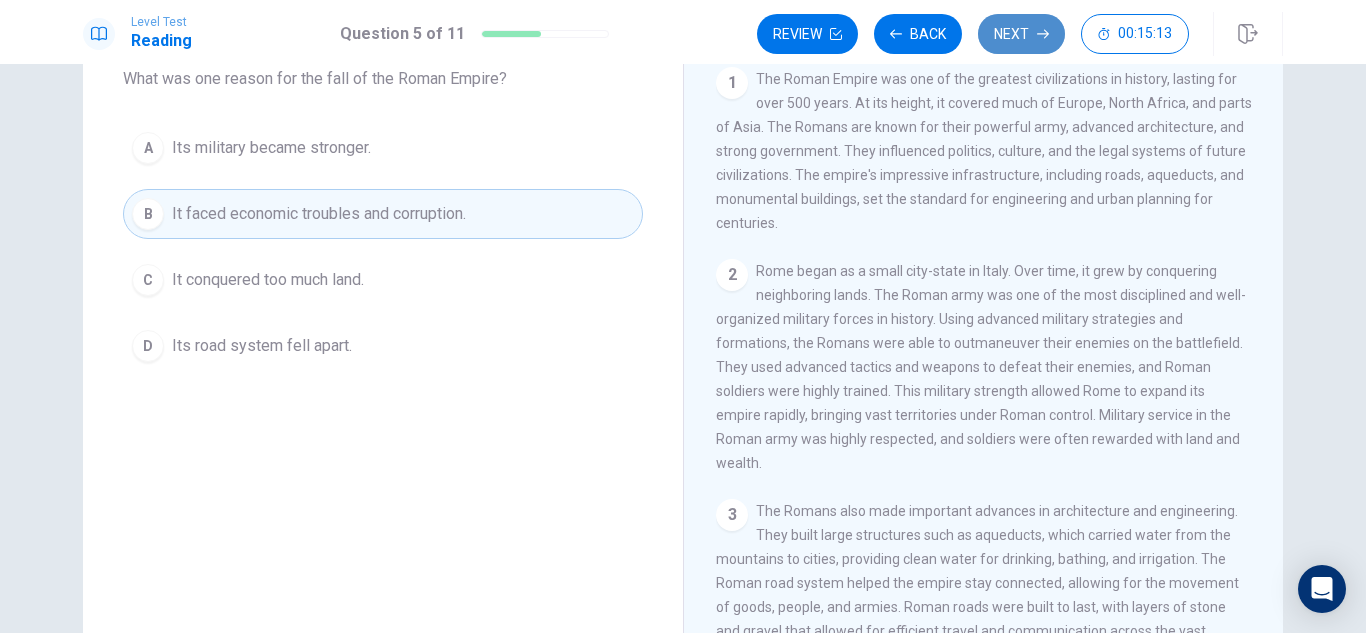 click on "Next" at bounding box center (1021, 34) 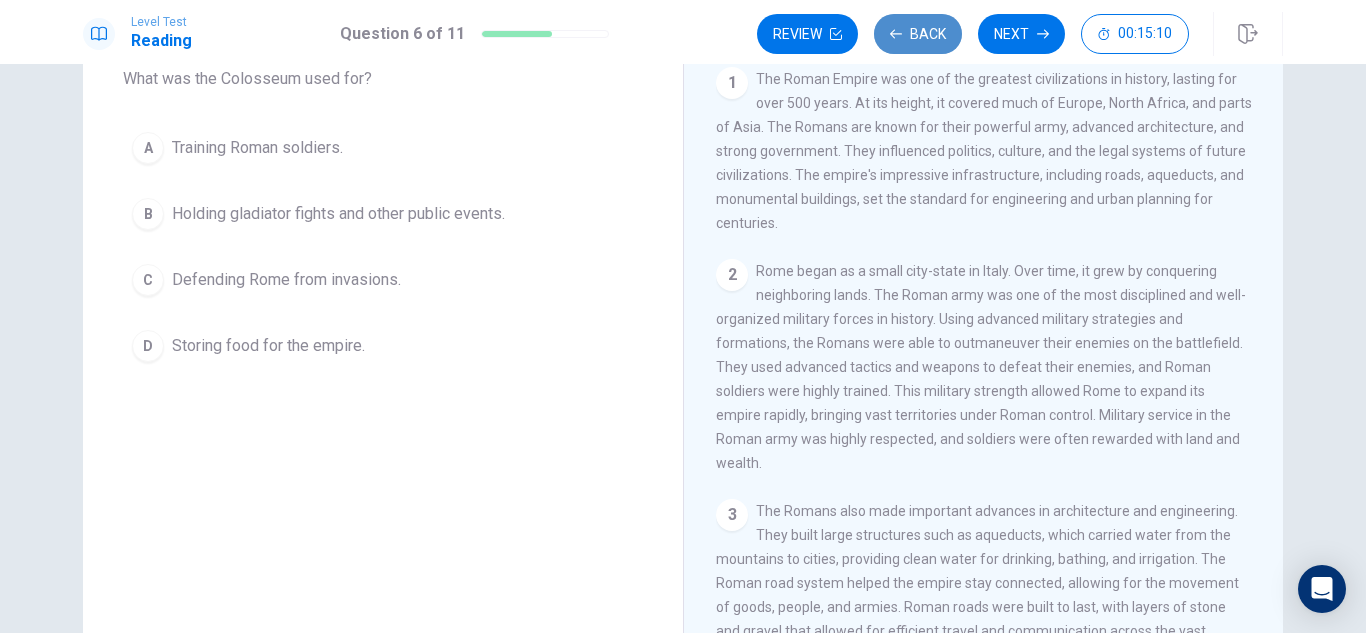 click on "Back" at bounding box center (918, 34) 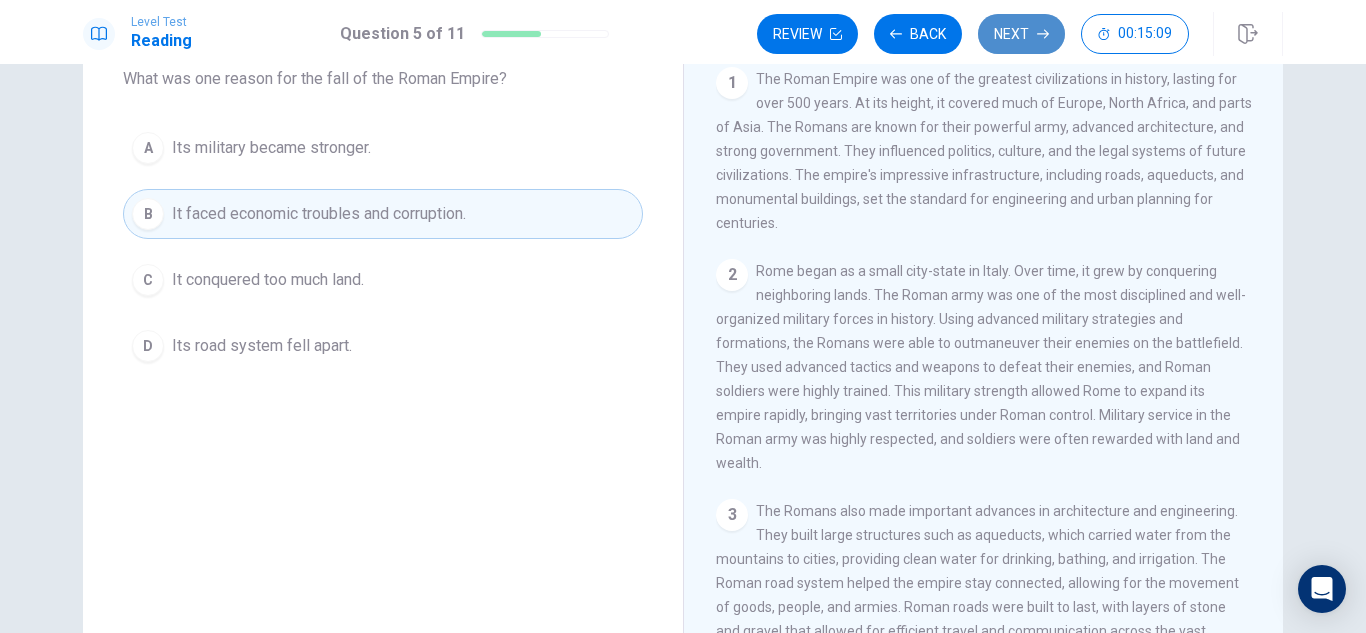 click on "Next" at bounding box center (1021, 34) 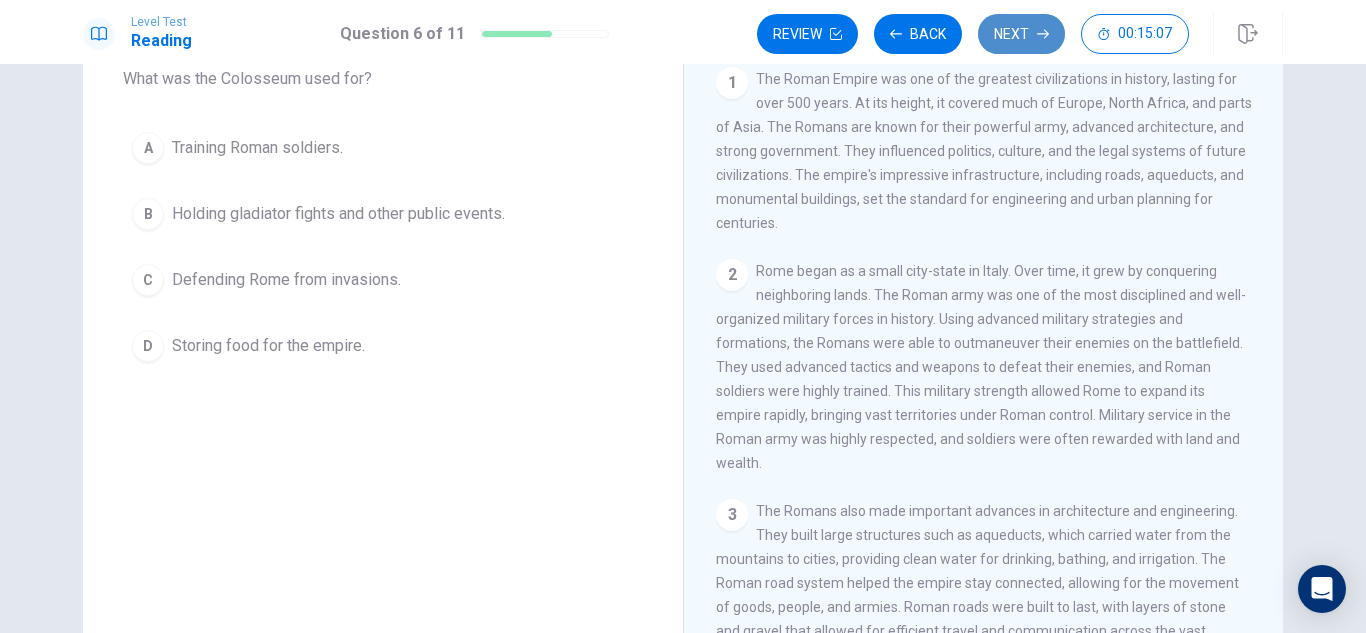click on "Next" at bounding box center [1021, 34] 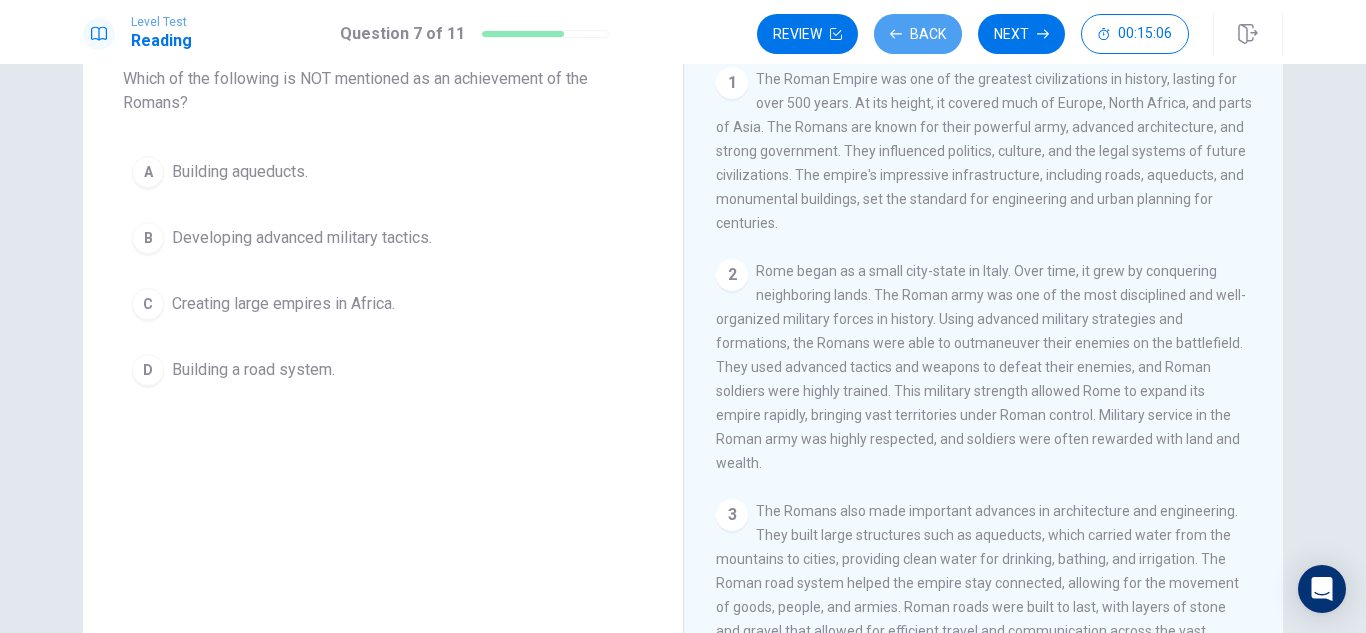 click at bounding box center [896, 33] 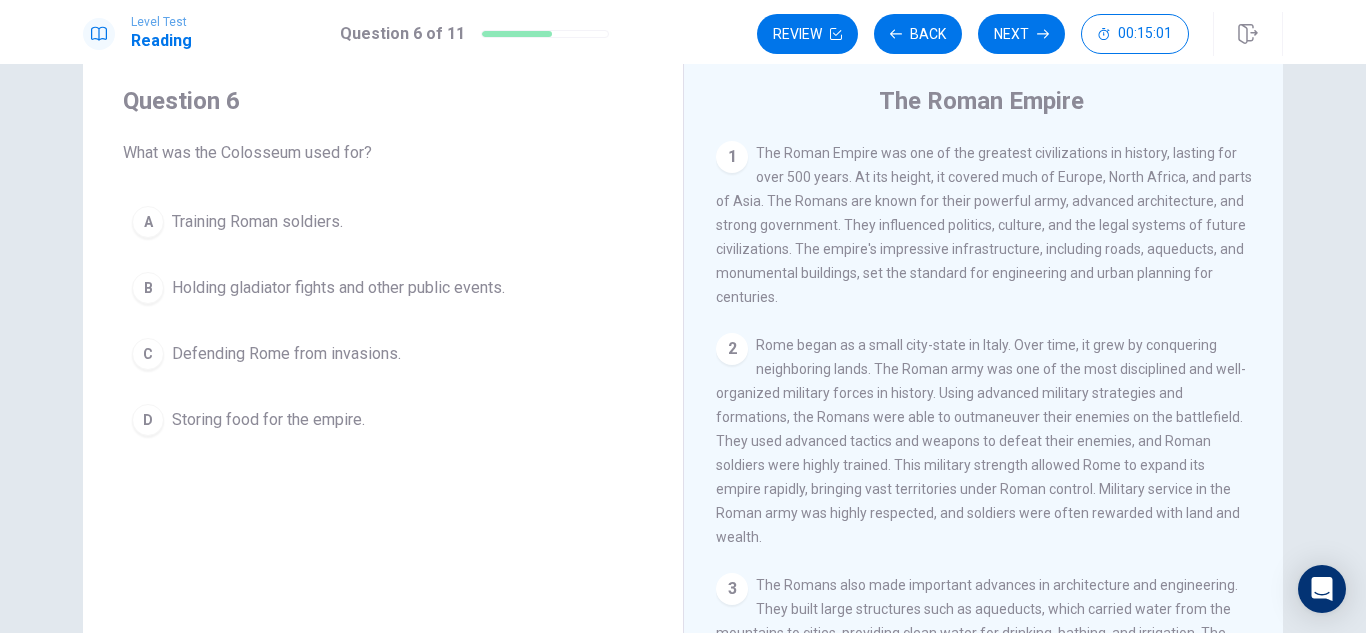 scroll, scrollTop: 52, scrollLeft: 0, axis: vertical 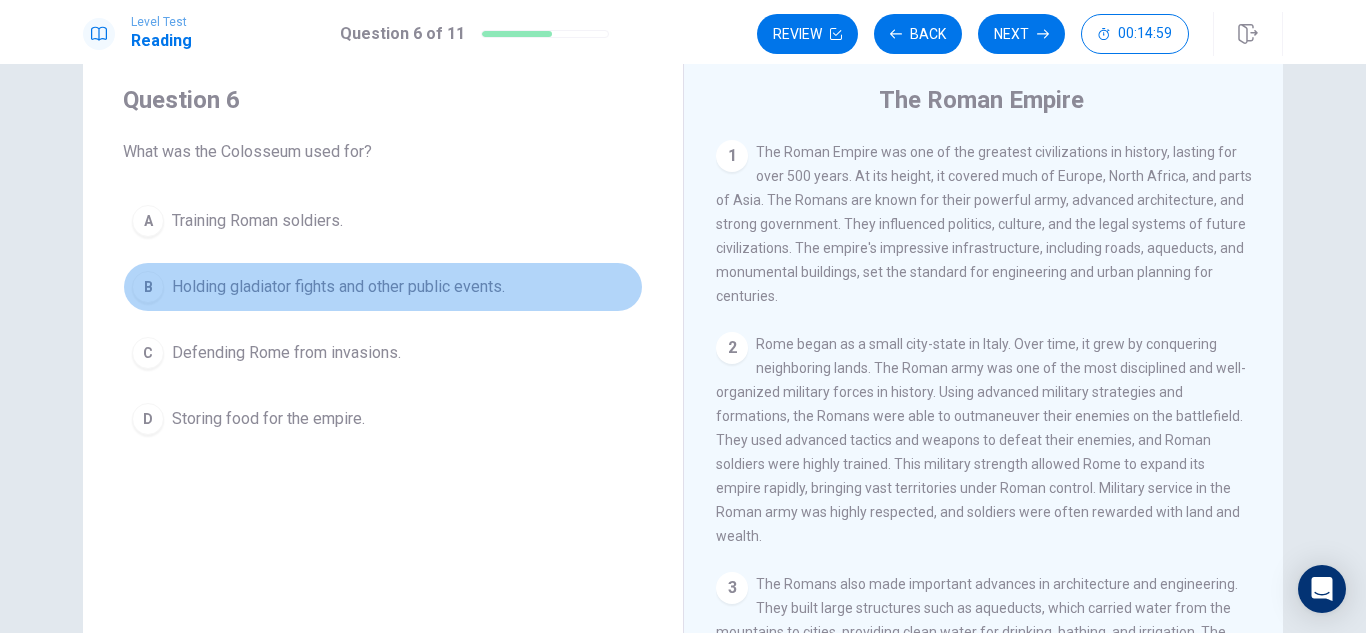 click on "B Holding gladiator fights and other public events." at bounding box center [383, 287] 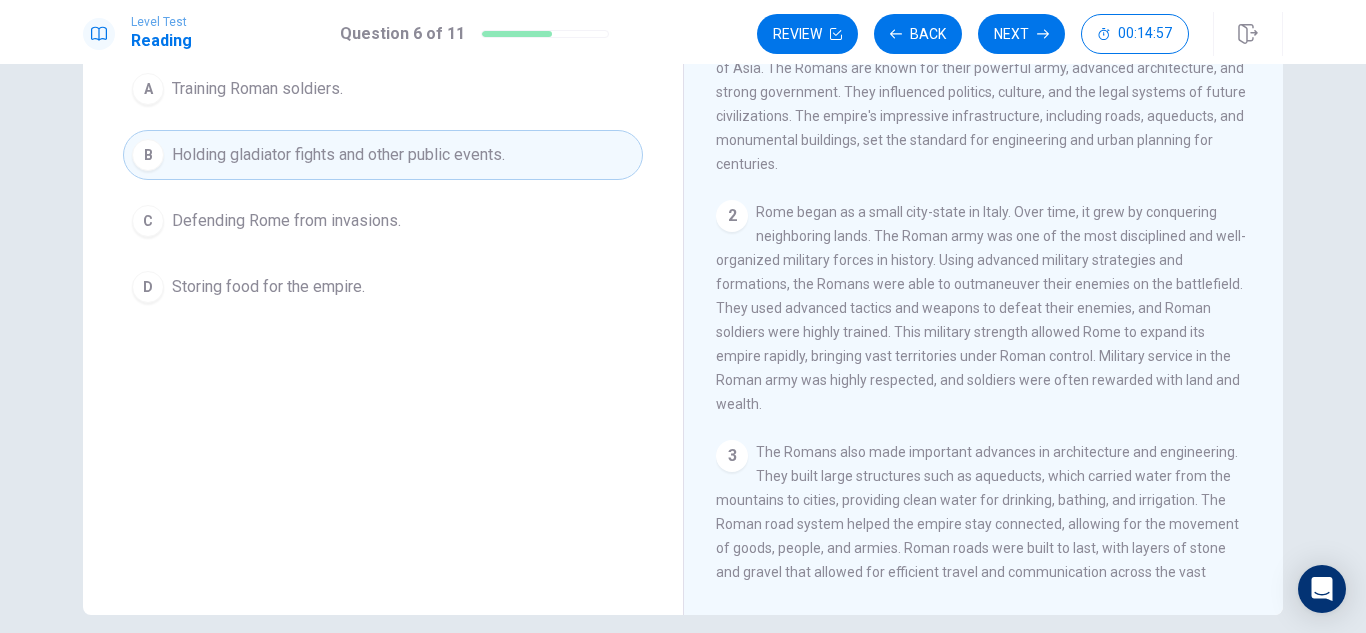 scroll, scrollTop: 270, scrollLeft: 0, axis: vertical 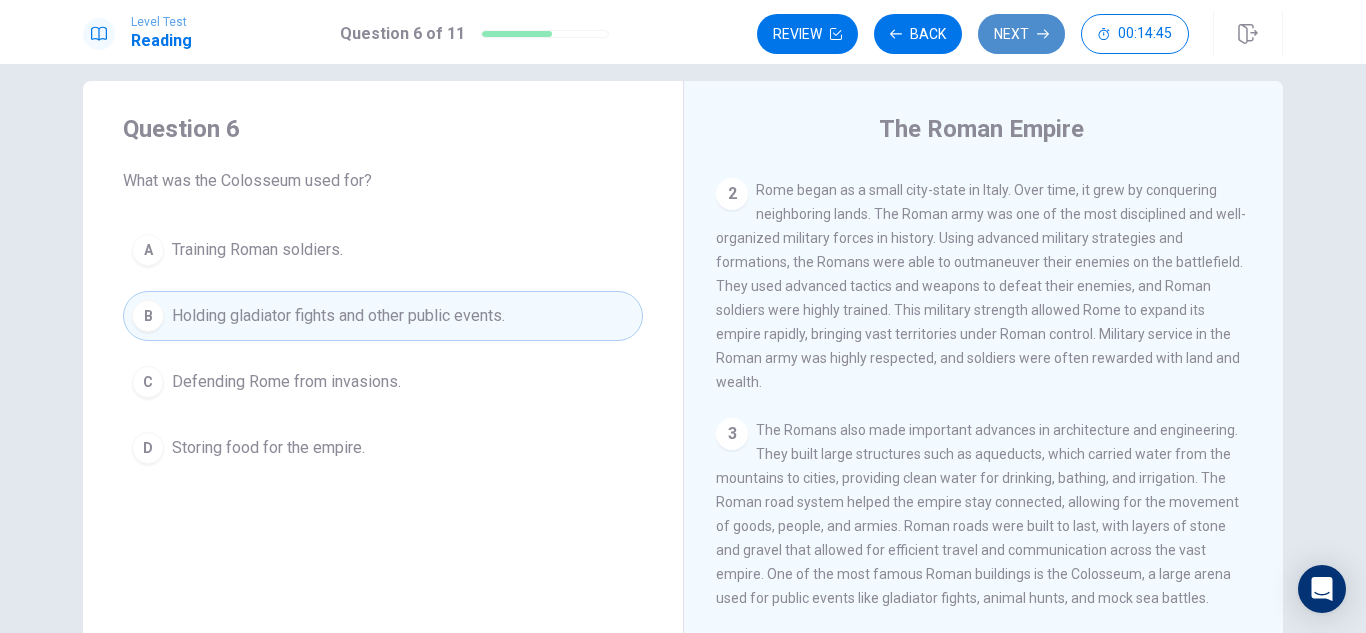 click on "Next" at bounding box center [1021, 34] 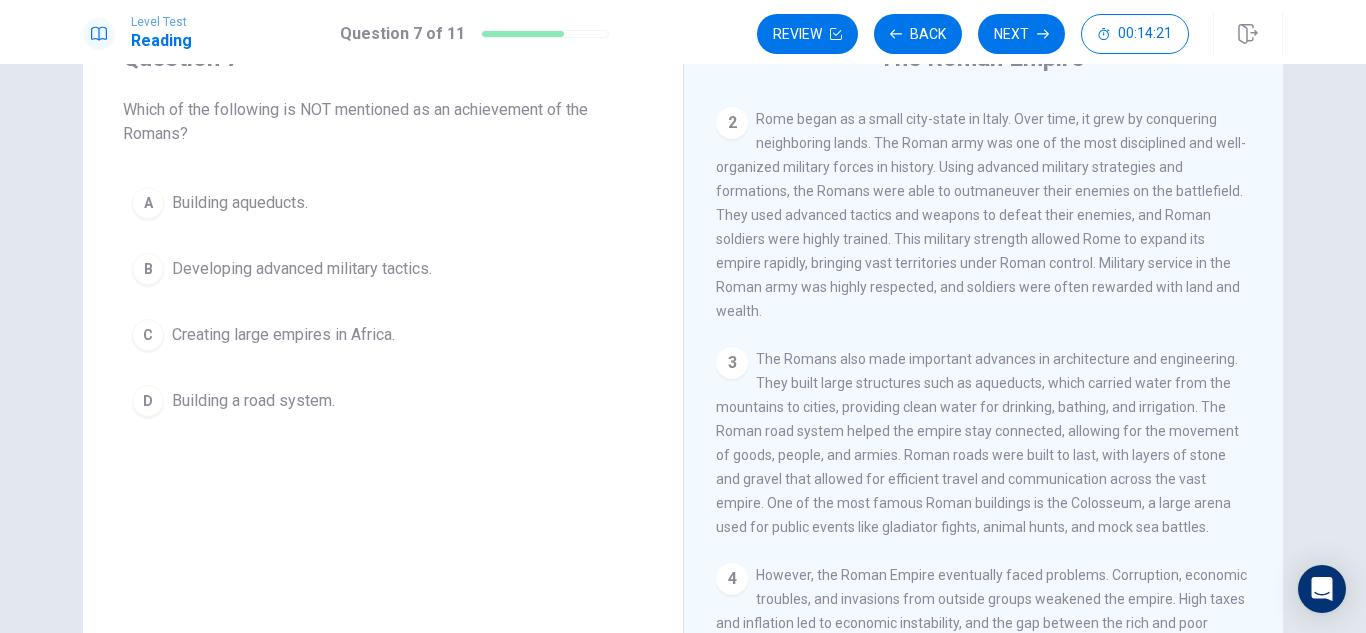 scroll, scrollTop: 127, scrollLeft: 0, axis: vertical 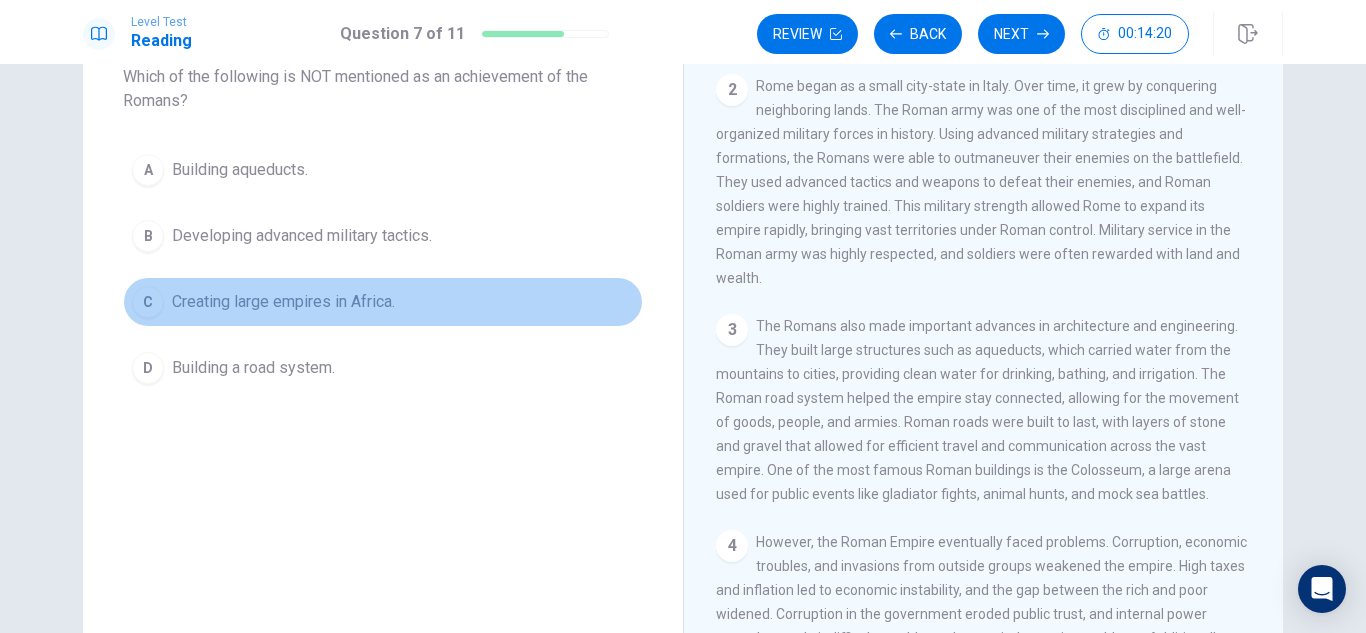 click on "Creating large empires in Africa." at bounding box center (240, 170) 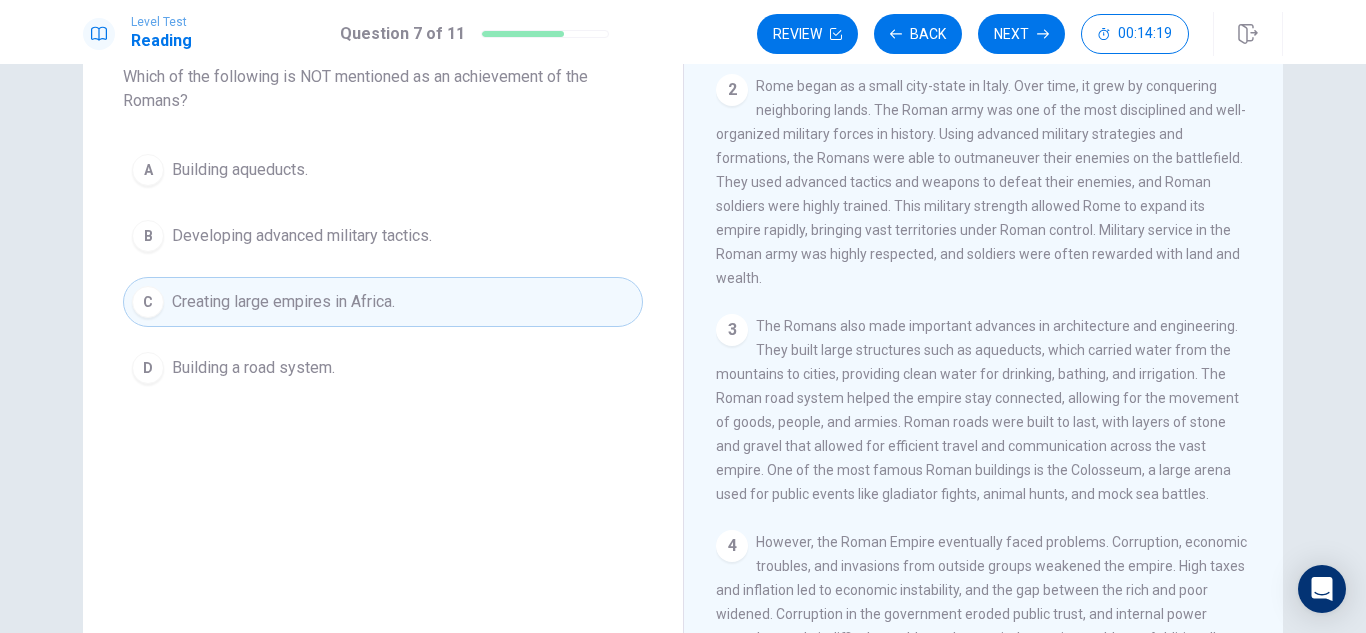 click on "1 The Roman Empire was one of the greatest civilizations in history, lasting for over 500 years. At its height, it covered much of Europe, North Africa, and parts of Asia. The Romans are known for their powerful army, advanced architecture, and strong government. They influenced politics, culture, and the legal systems of future civilizations. The empire's impressive infrastructure, including roads, aqueducts, and monumental buildings, set the standard for engineering and urban planning for centuries. 2 3 4 5" at bounding box center [997, 352] 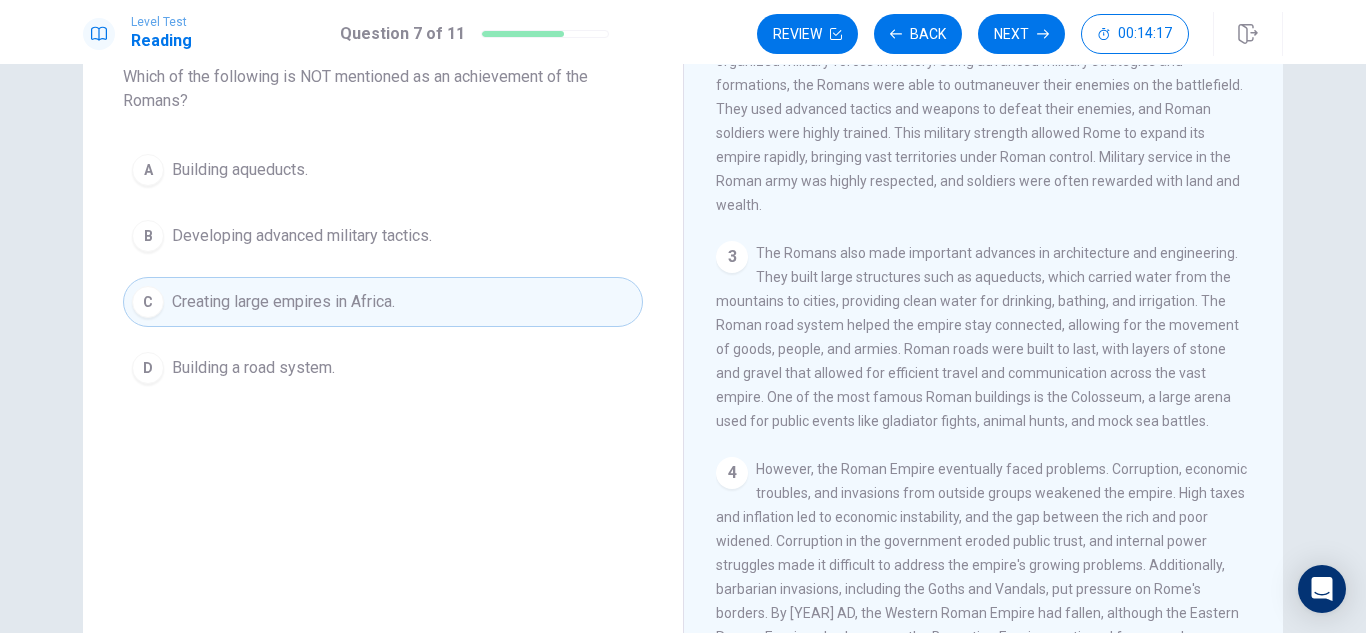 scroll, scrollTop: 142, scrollLeft: 0, axis: vertical 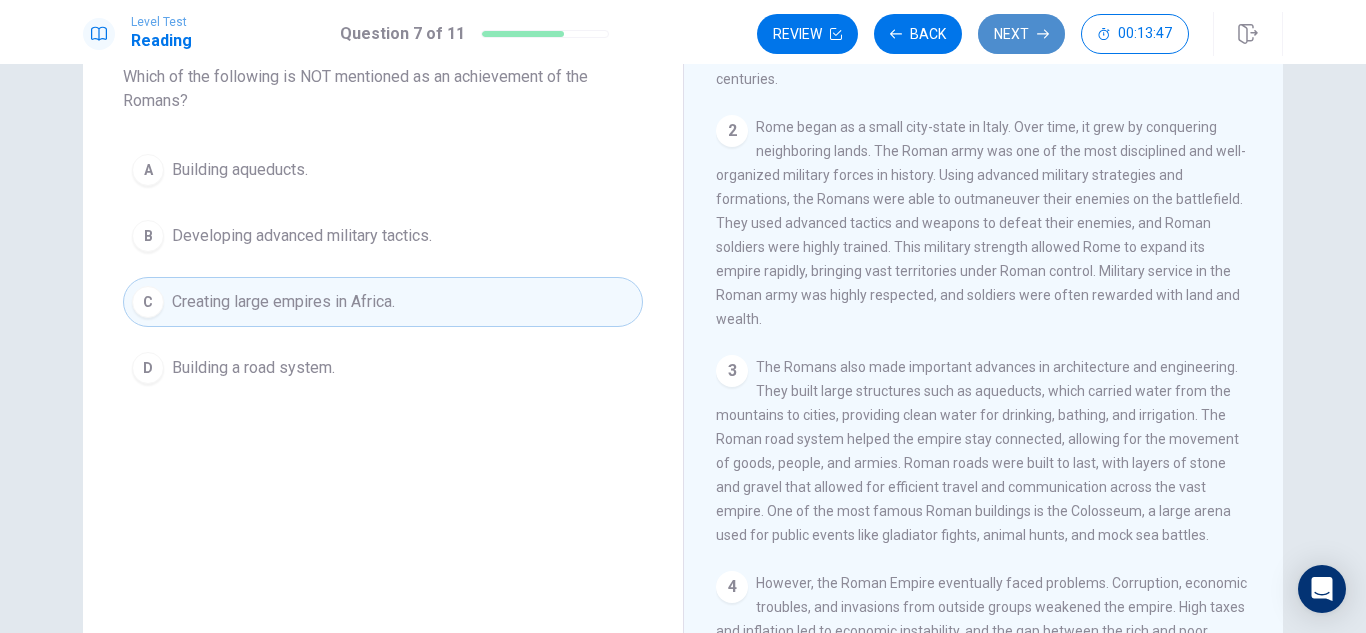 click on "Next" at bounding box center [1021, 34] 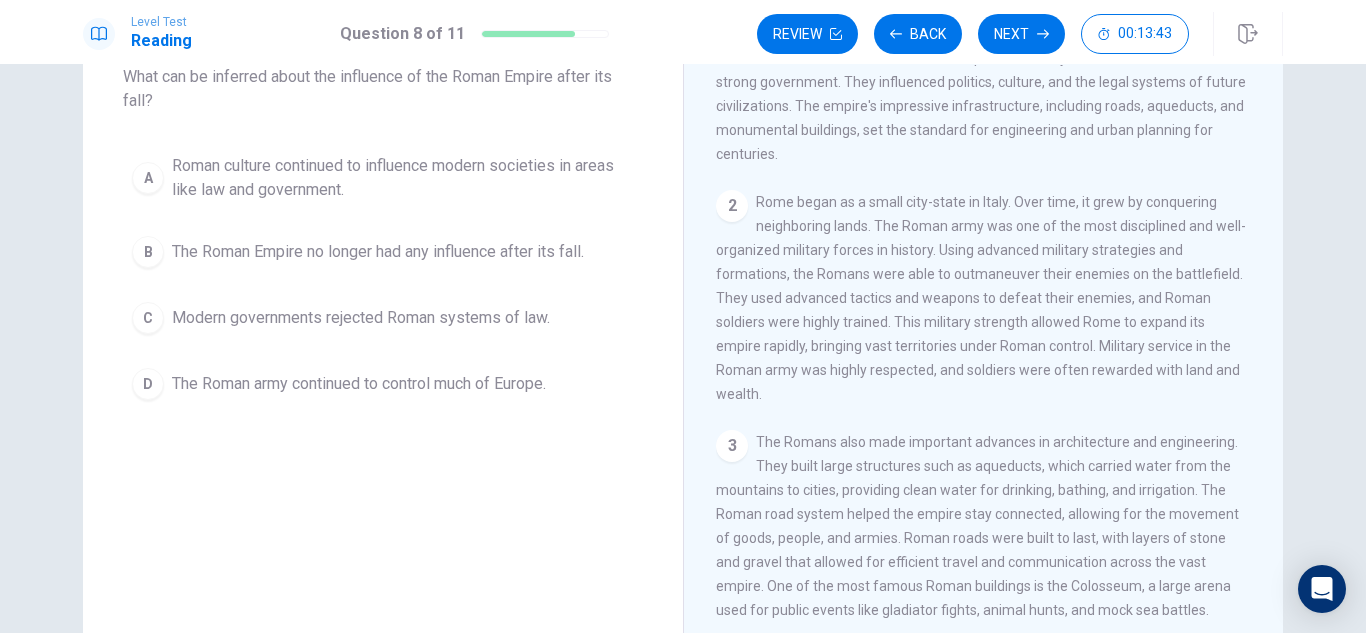 scroll, scrollTop: 57, scrollLeft: 0, axis: vertical 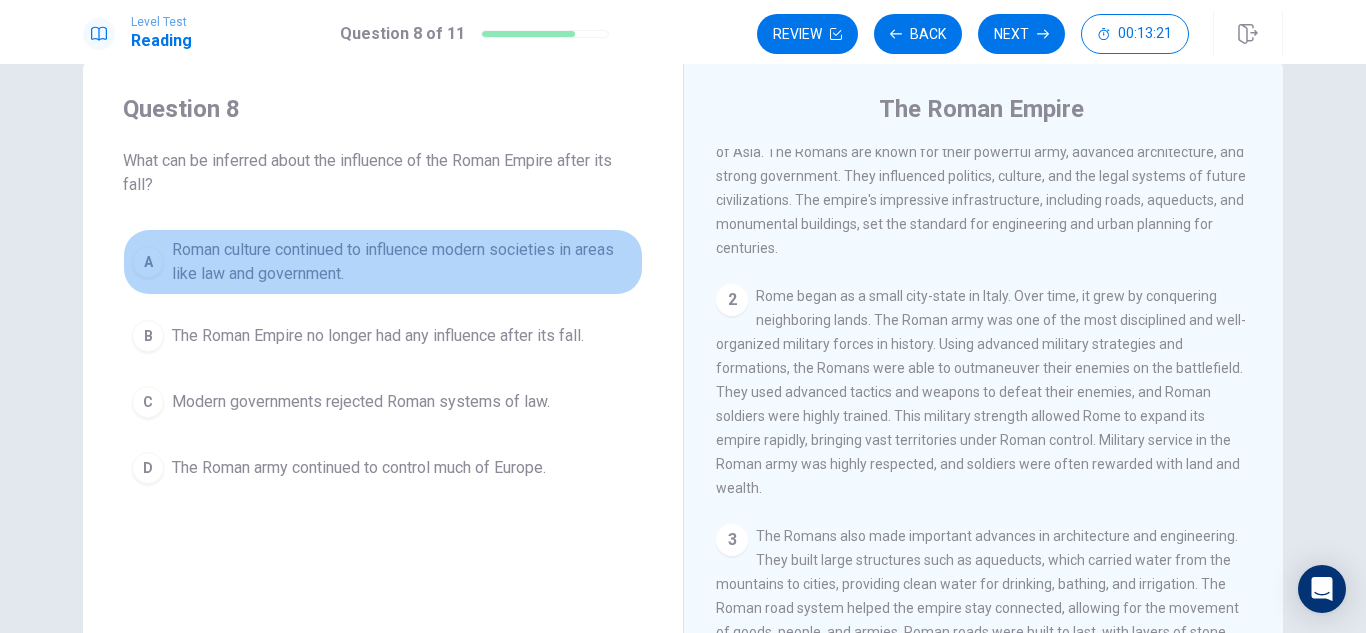 click on "Roman culture continued to influence modern societies in areas like law and government." at bounding box center (403, 262) 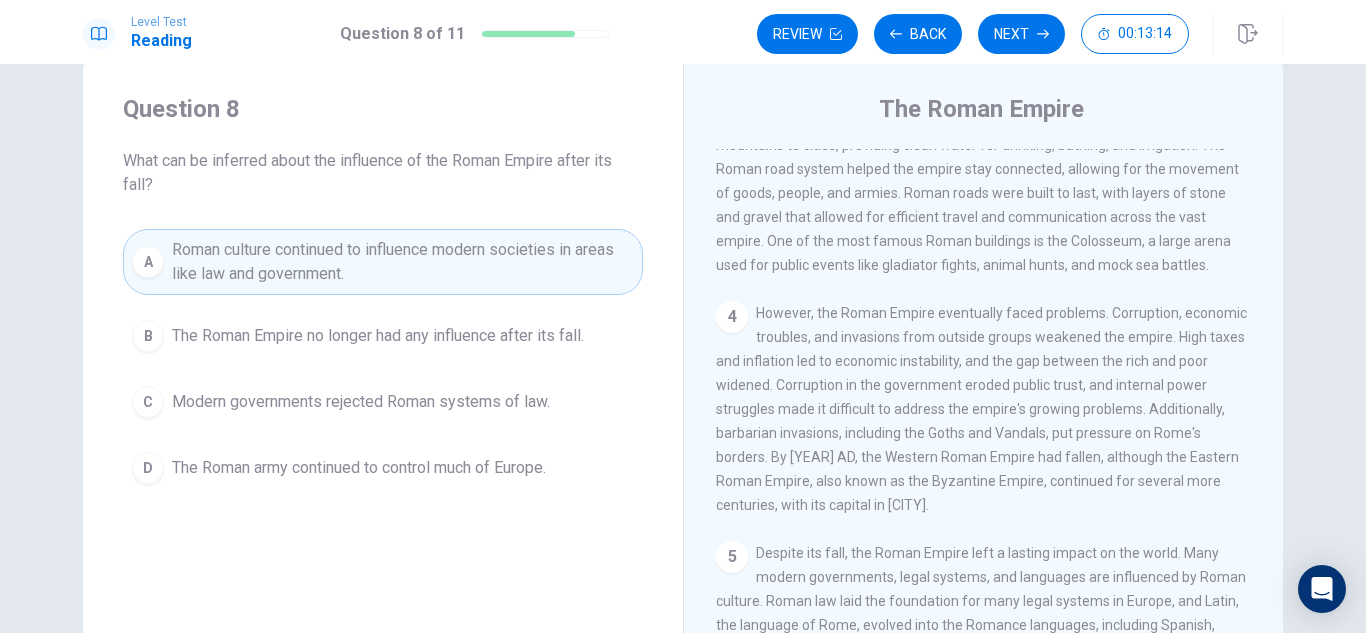 scroll, scrollTop: 508, scrollLeft: 0, axis: vertical 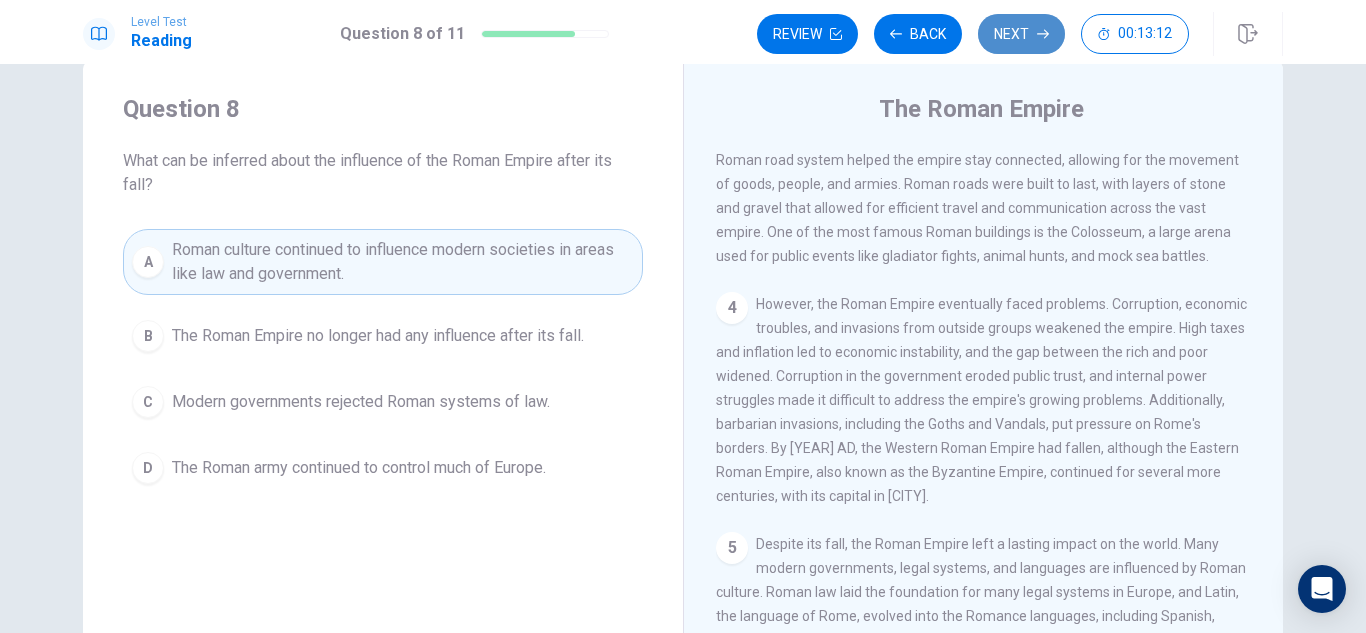 click on "Next" at bounding box center (1021, 34) 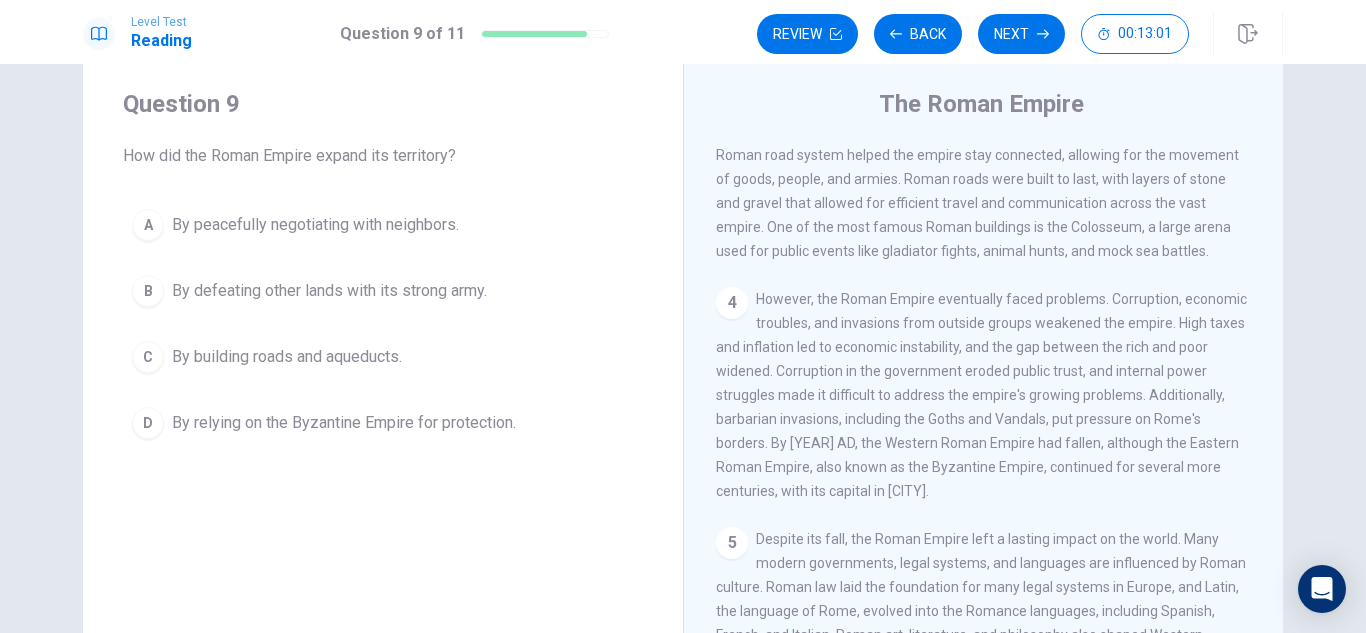 scroll, scrollTop: 22, scrollLeft: 0, axis: vertical 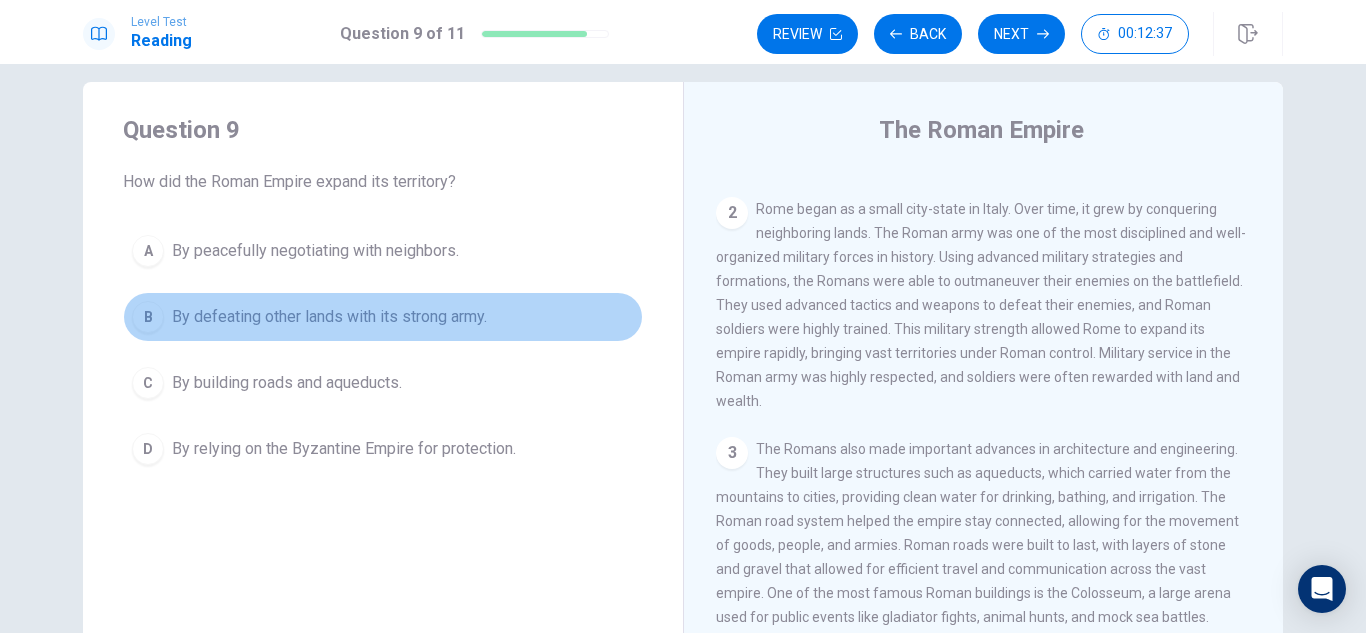 click on "By defeating other lands with its strong army." at bounding box center (315, 251) 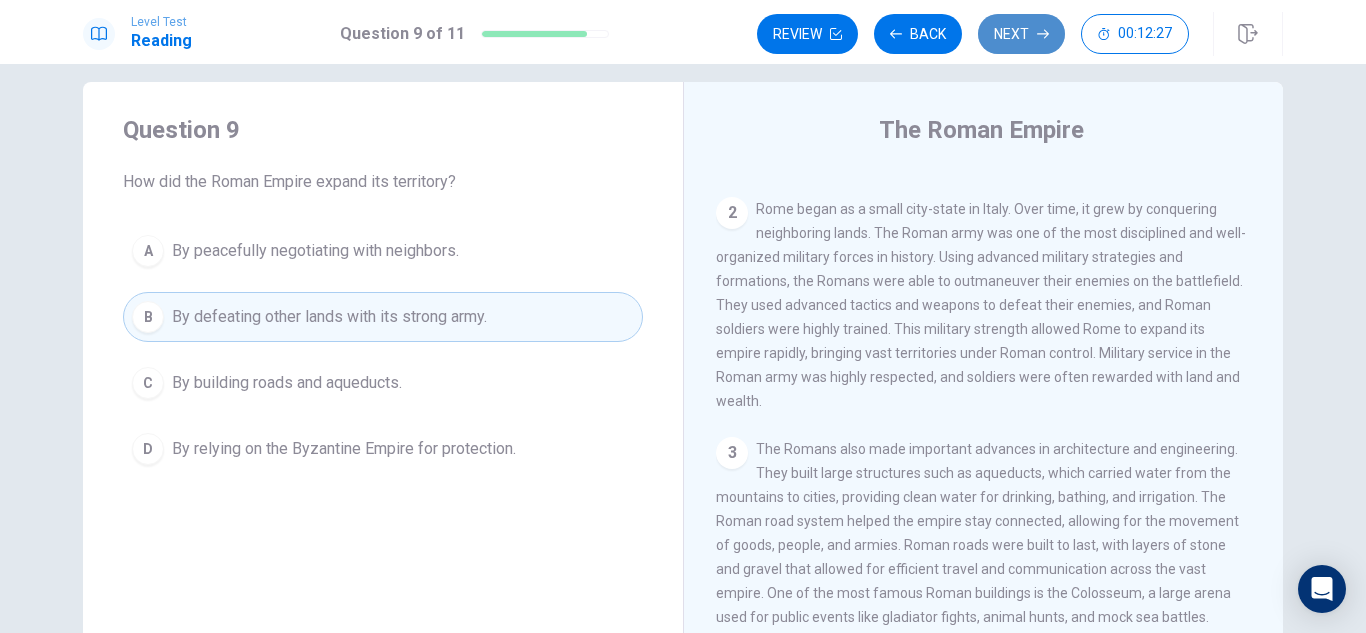 click on "Next" at bounding box center (1021, 34) 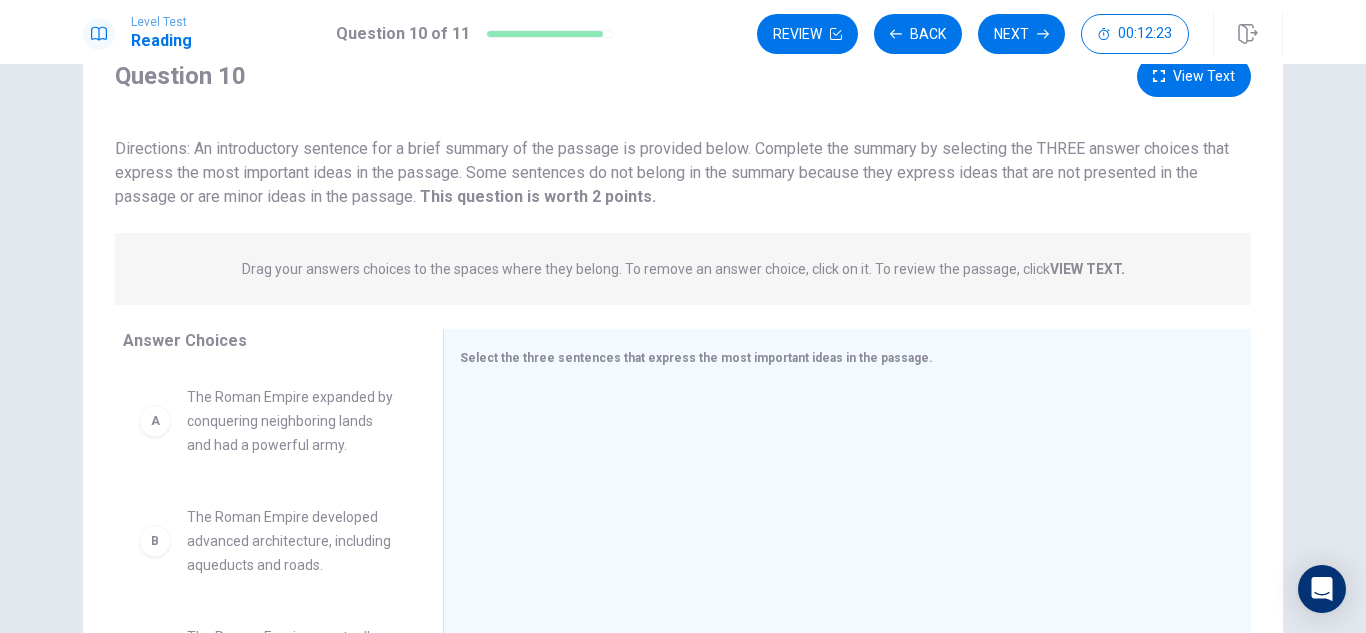 scroll, scrollTop: 82, scrollLeft: 0, axis: vertical 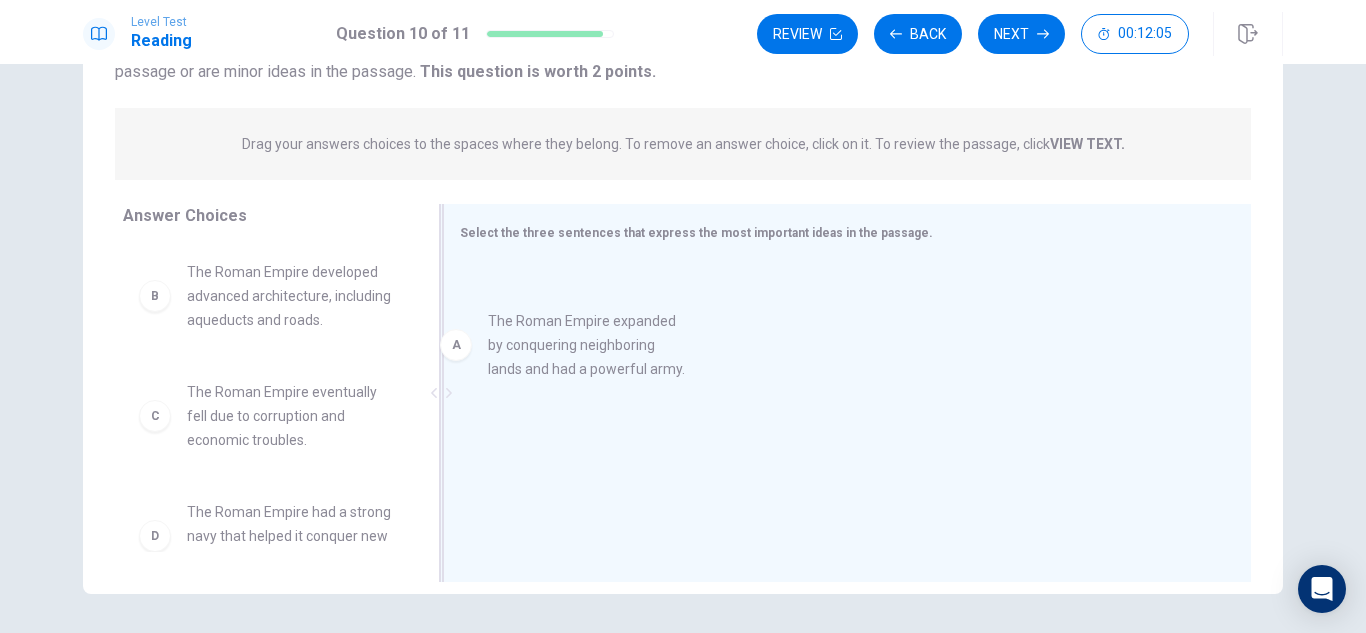 drag, startPoint x: 305, startPoint y: 259, endPoint x: 616, endPoint y: 313, distance: 315.6533 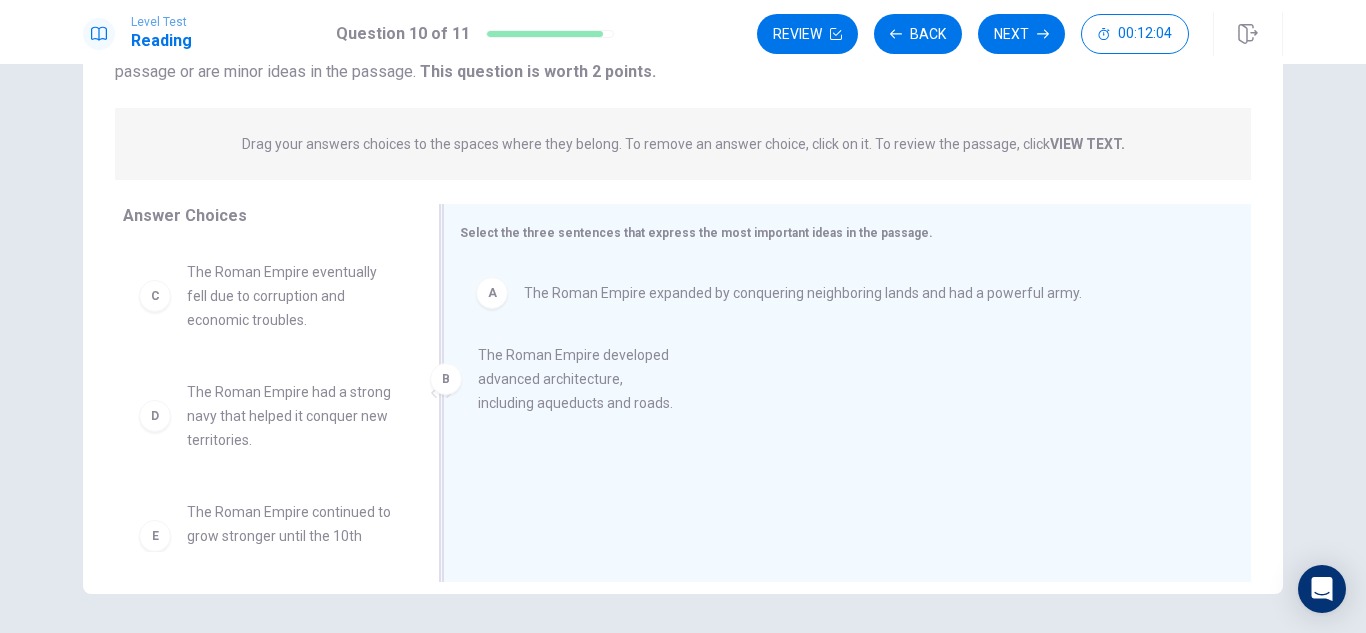 drag, startPoint x: 338, startPoint y: 347, endPoint x: 640, endPoint y: 431, distance: 313.4645 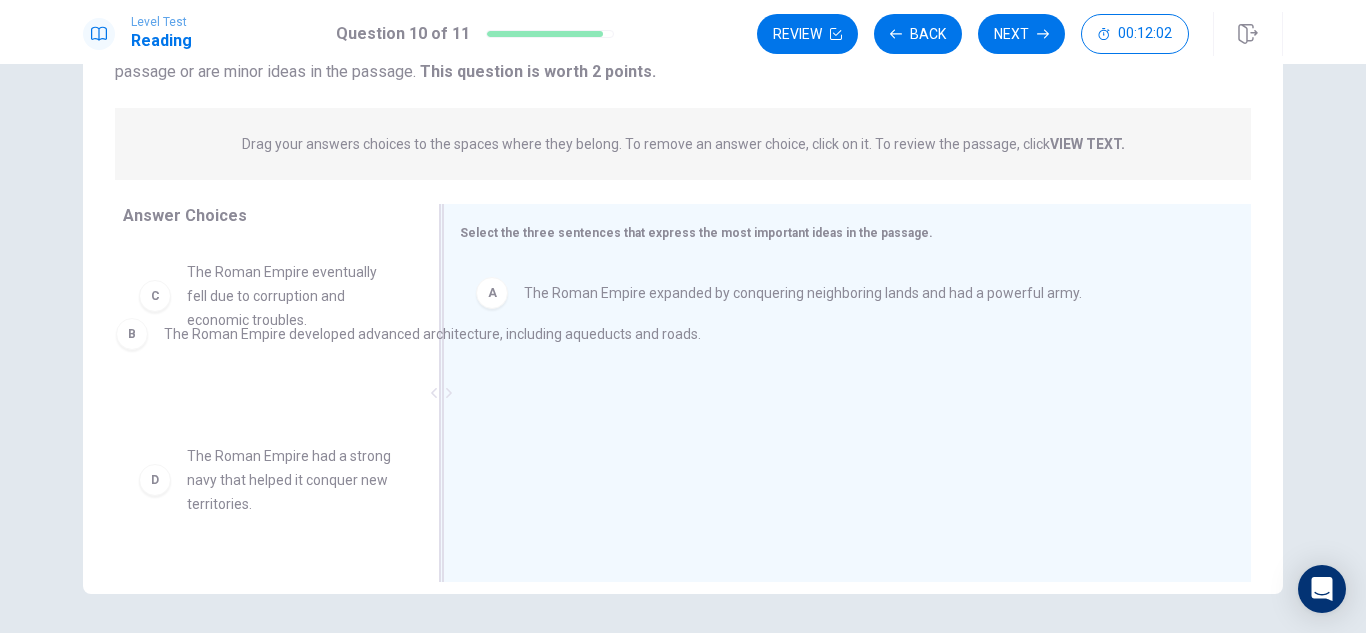 drag, startPoint x: 641, startPoint y: 396, endPoint x: 272, endPoint y: 357, distance: 371.05524 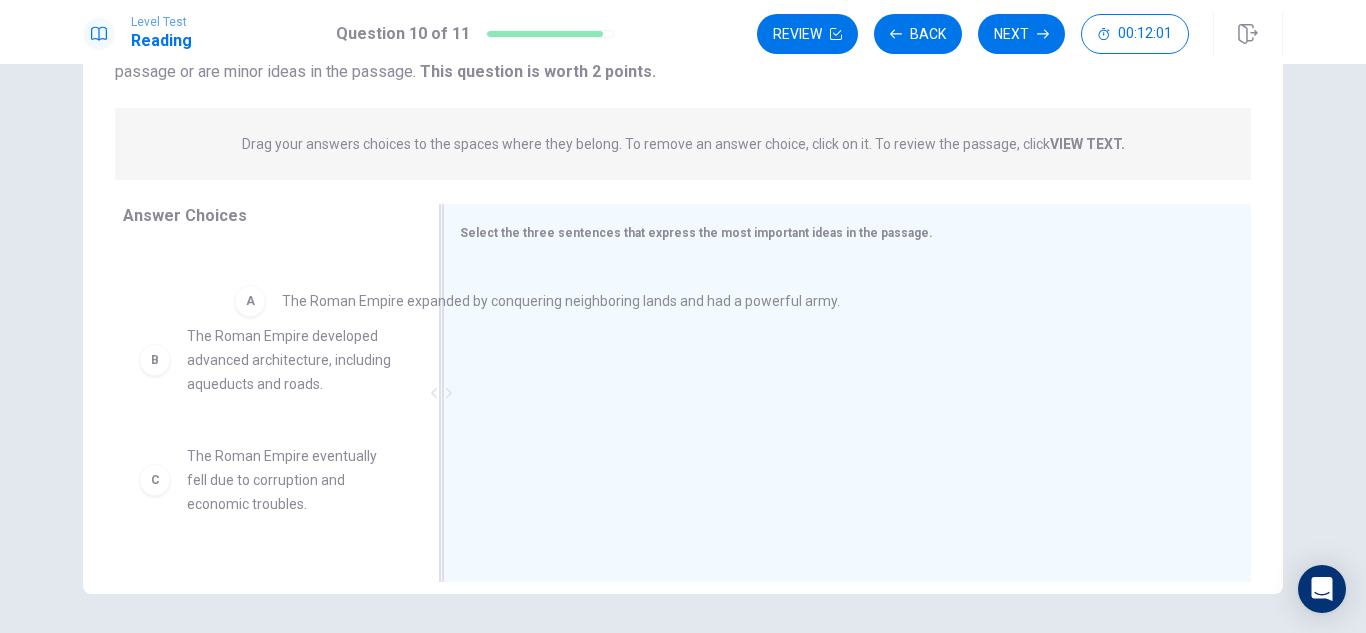 drag, startPoint x: 564, startPoint y: 320, endPoint x: 293, endPoint y: 314, distance: 271.0664 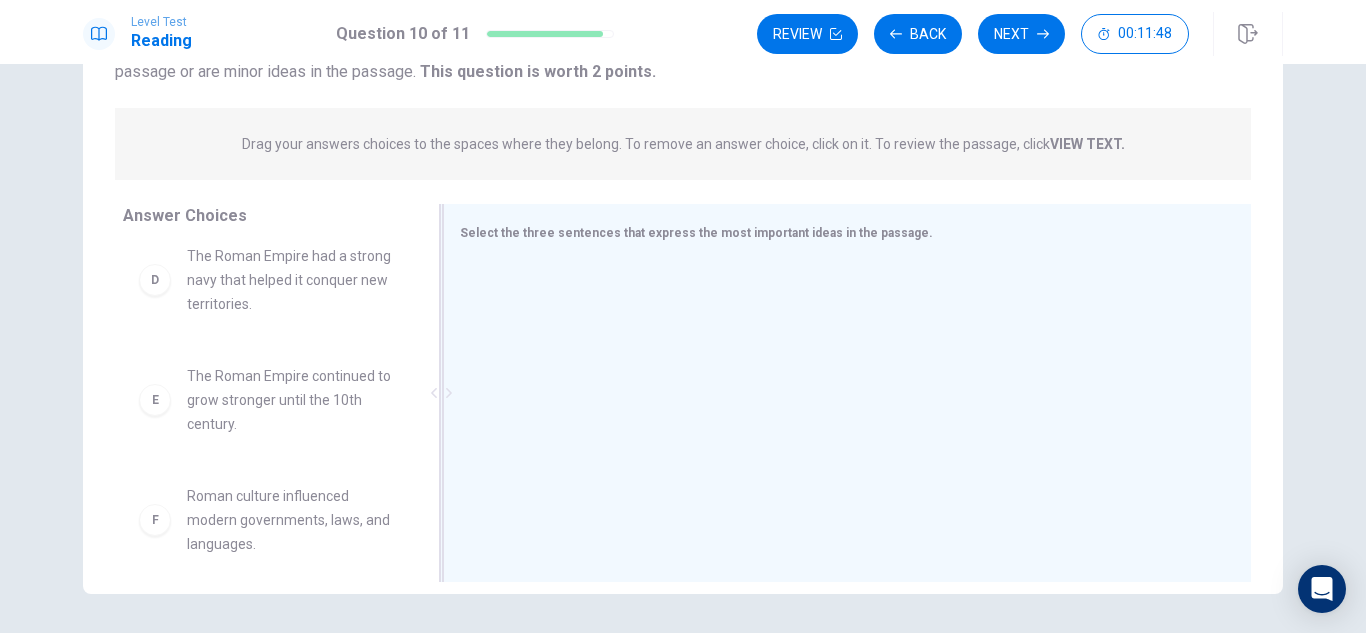 scroll, scrollTop: 396, scrollLeft: 0, axis: vertical 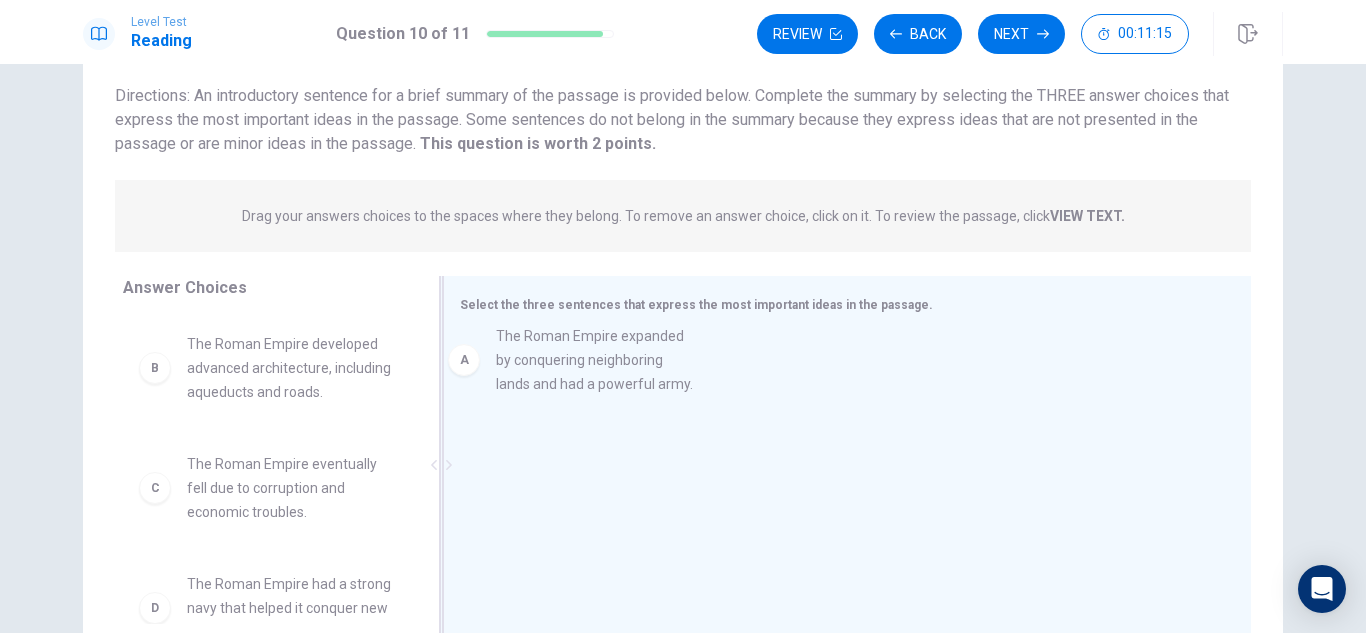 drag, startPoint x: 334, startPoint y: 378, endPoint x: 668, endPoint y: 377, distance: 334.0015 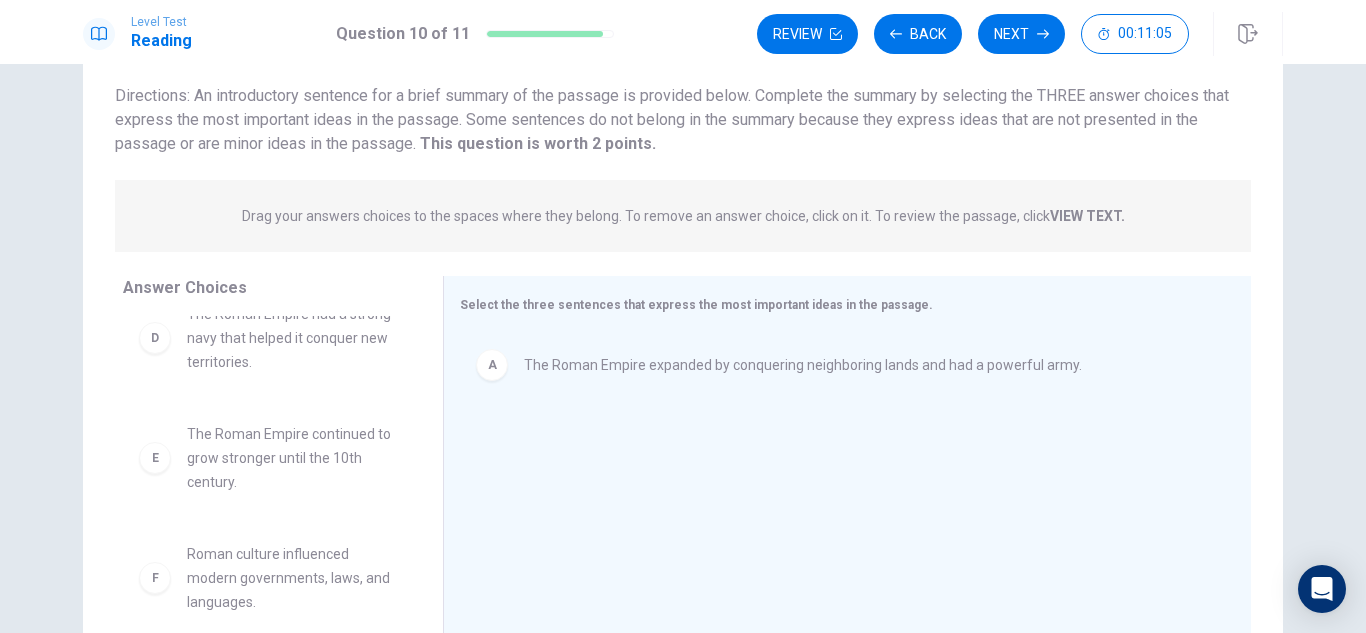 scroll, scrollTop: 276, scrollLeft: 0, axis: vertical 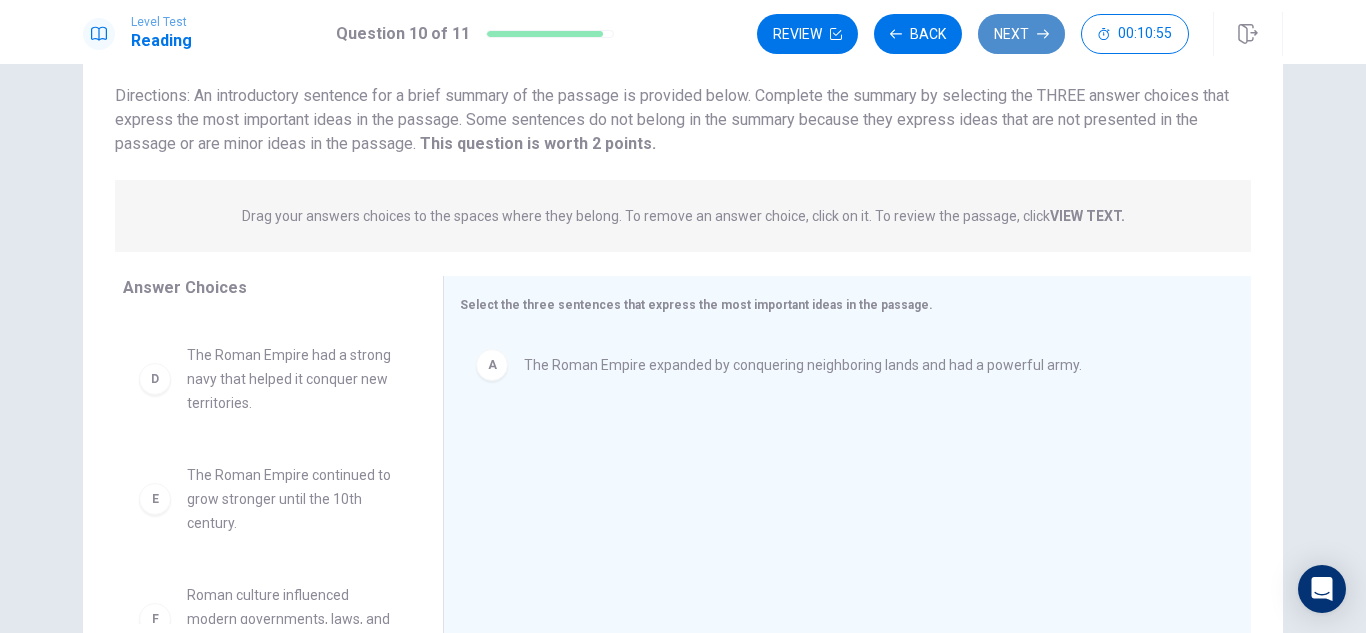 click on "Next" at bounding box center [1021, 34] 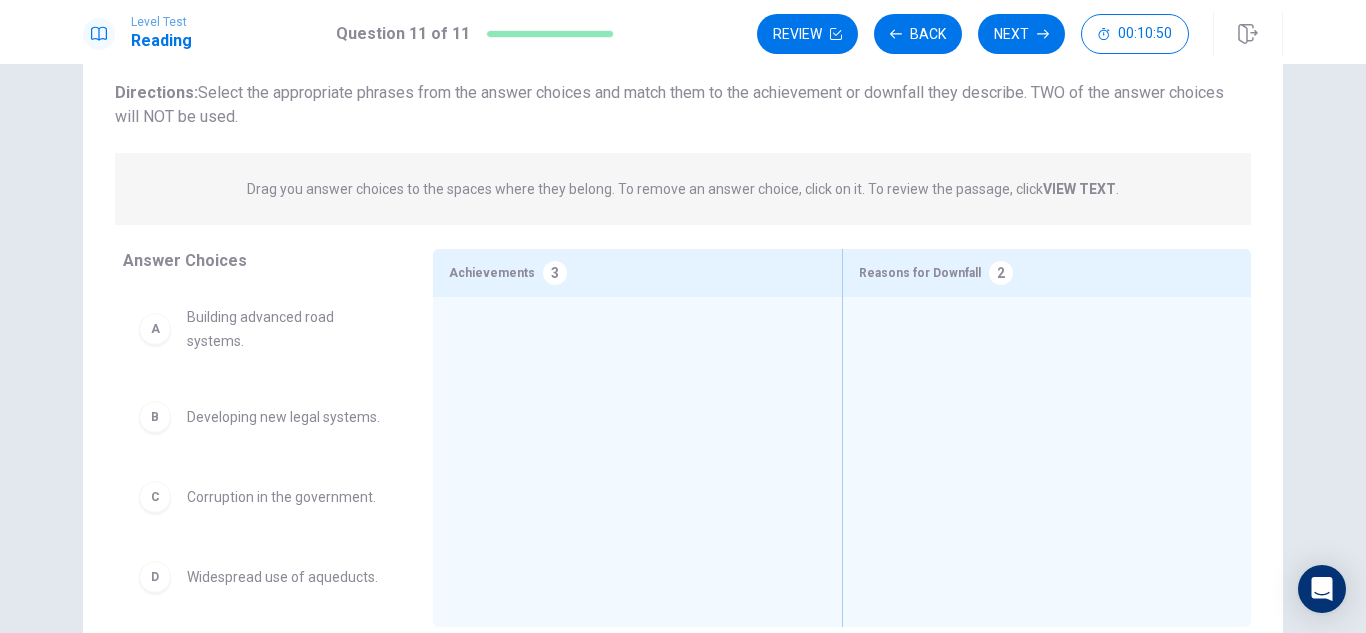 scroll, scrollTop: 128, scrollLeft: 0, axis: vertical 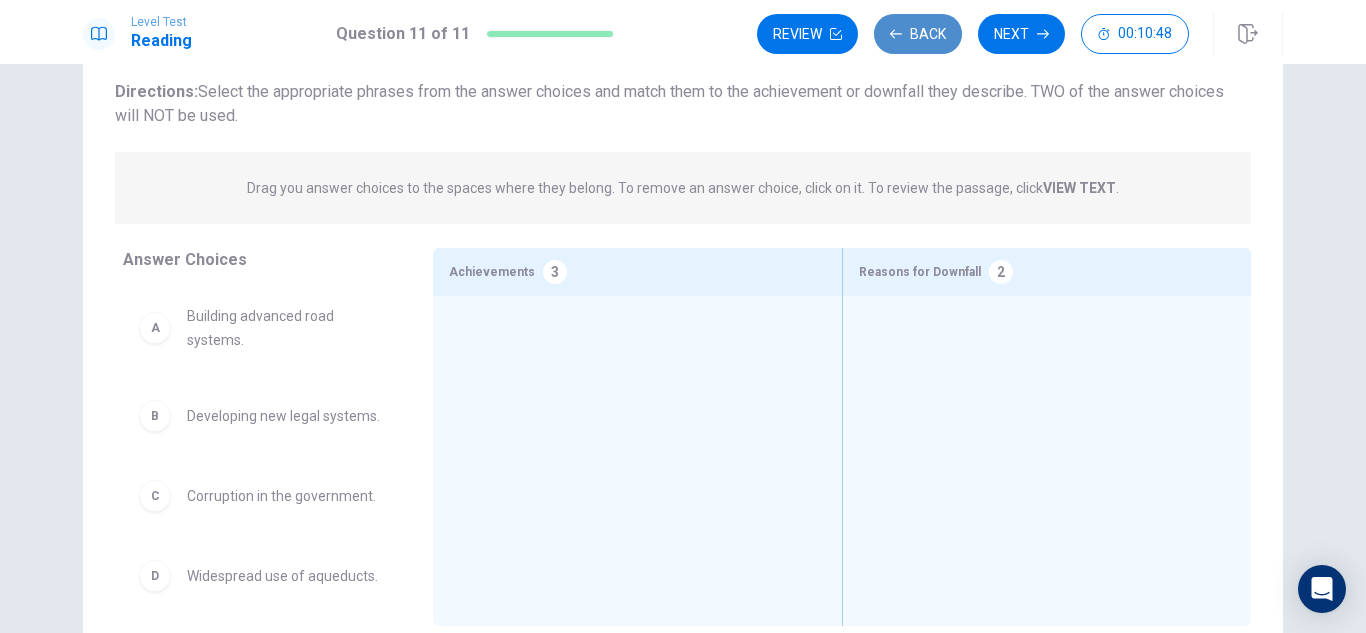 click on "Back" at bounding box center (918, 34) 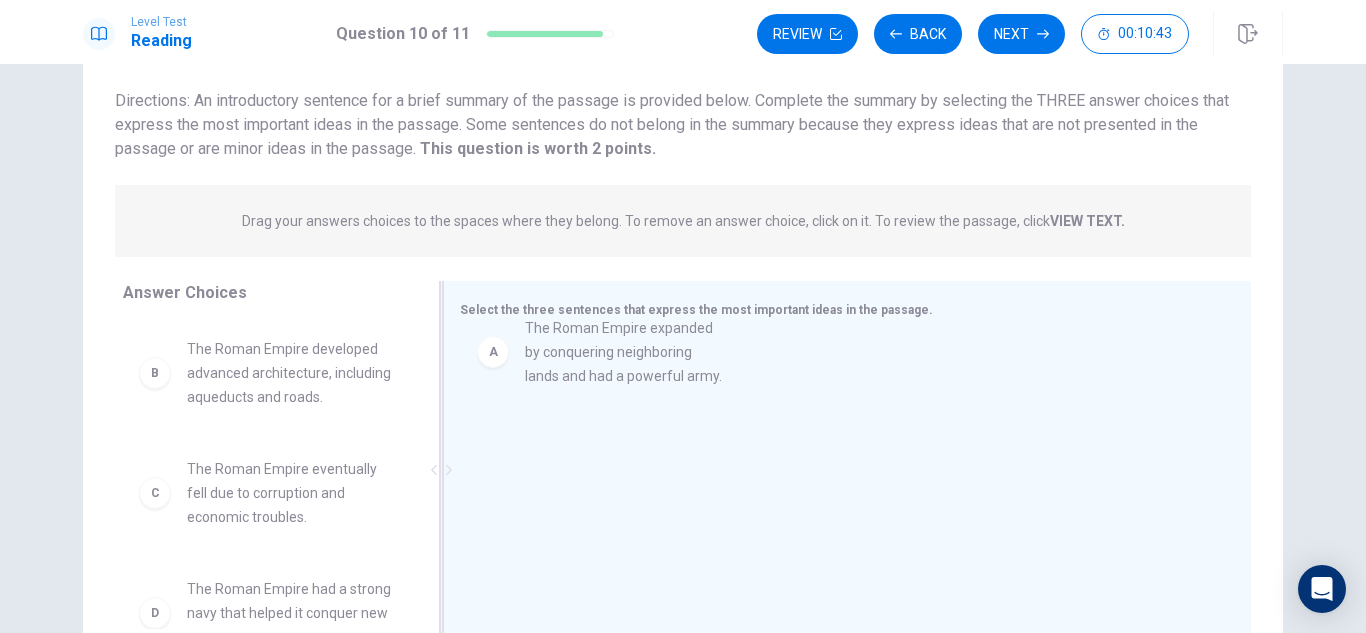 drag, startPoint x: 327, startPoint y: 389, endPoint x: 678, endPoint y: 374, distance: 351.32037 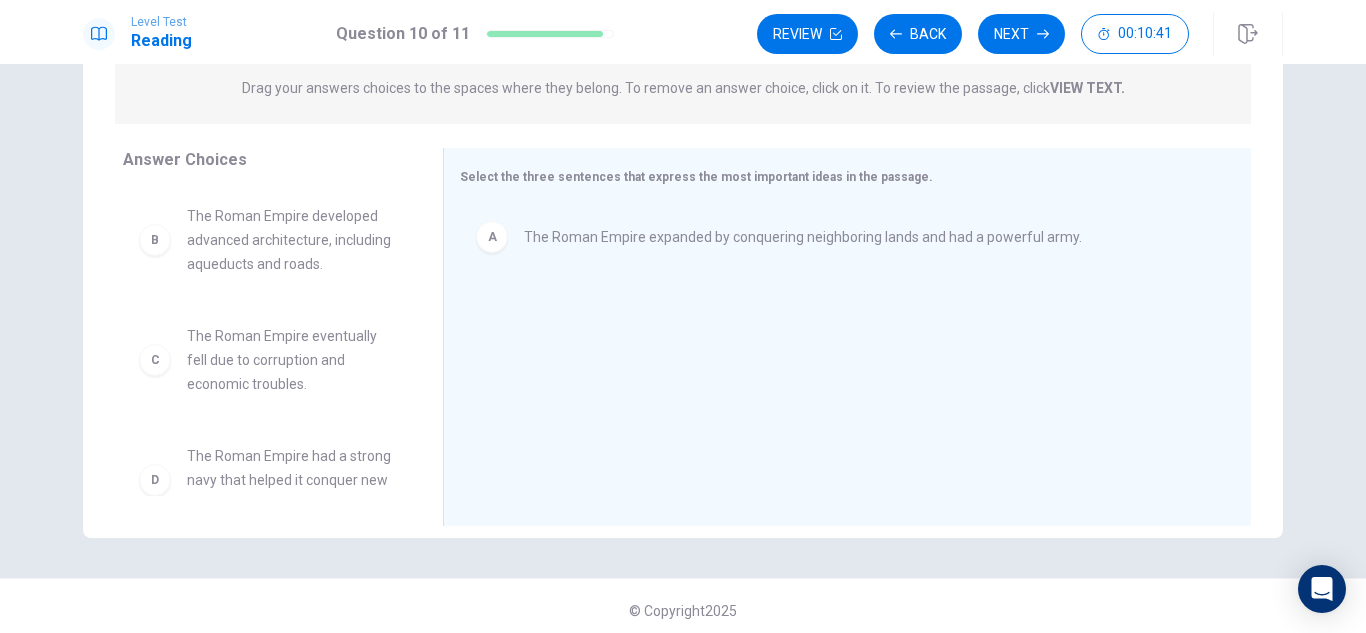 scroll, scrollTop: 262, scrollLeft: 0, axis: vertical 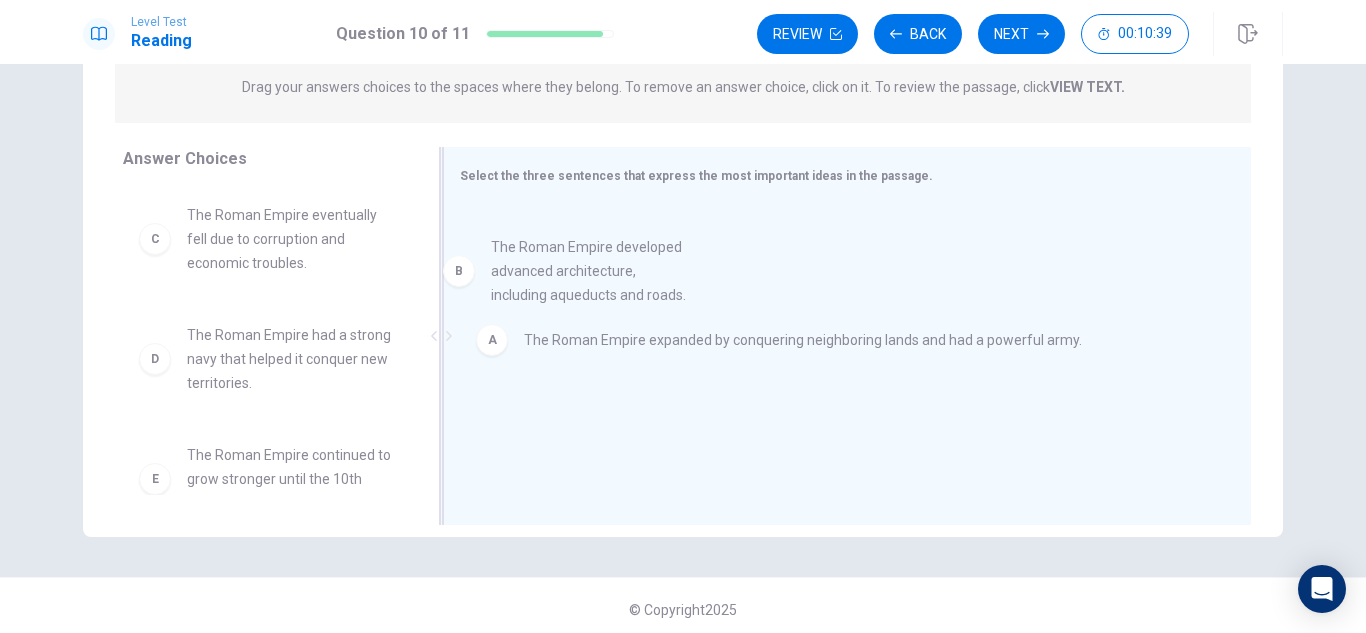 drag, startPoint x: 342, startPoint y: 286, endPoint x: 662, endPoint y: 324, distance: 322.24835 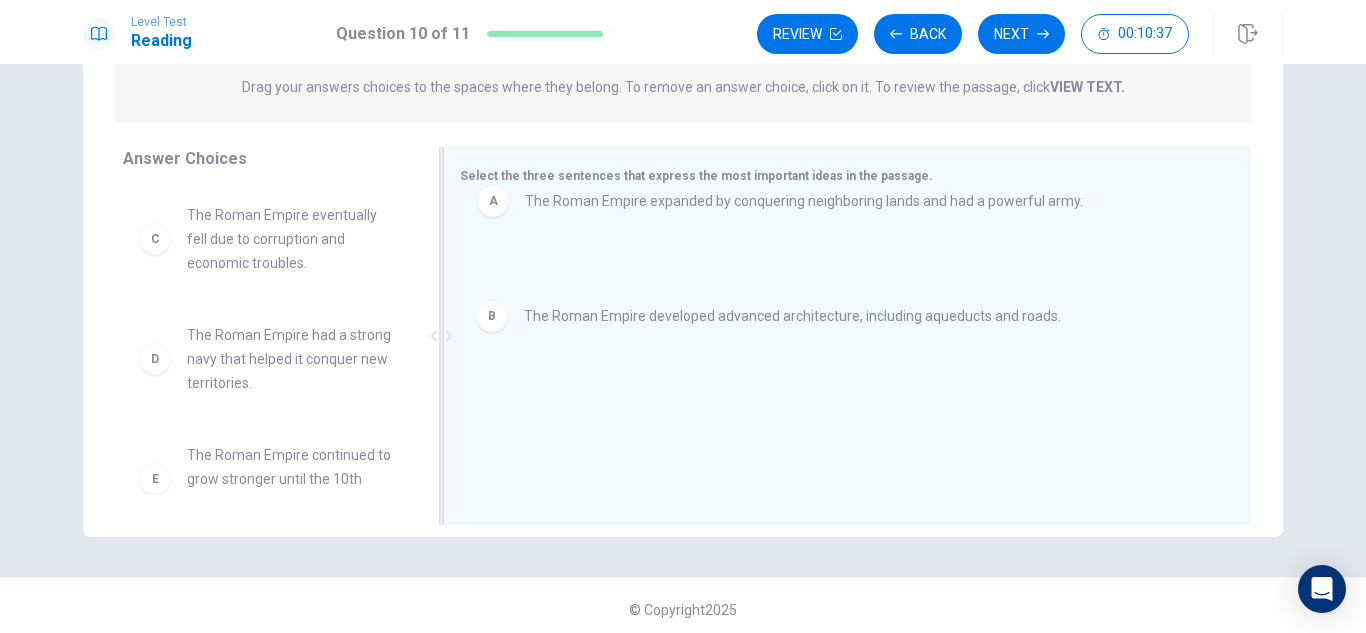 drag, startPoint x: 631, startPoint y: 266, endPoint x: 635, endPoint y: 245, distance: 21.377558 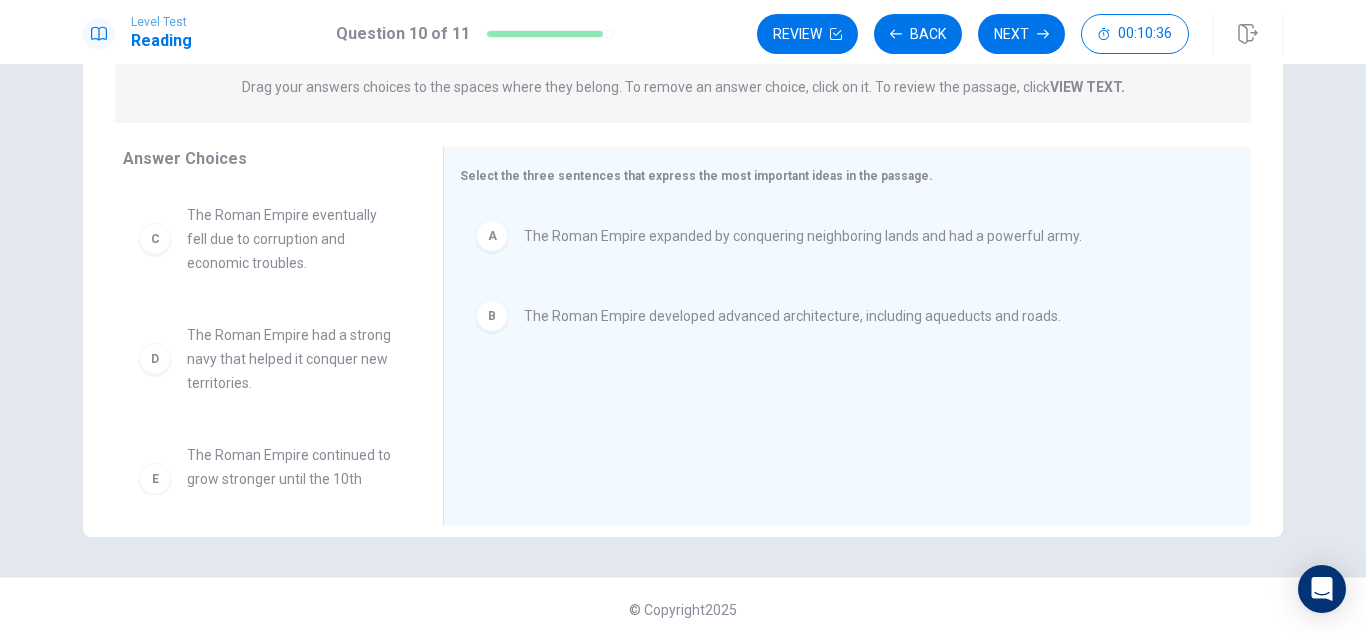 scroll, scrollTop: 156, scrollLeft: 0, axis: vertical 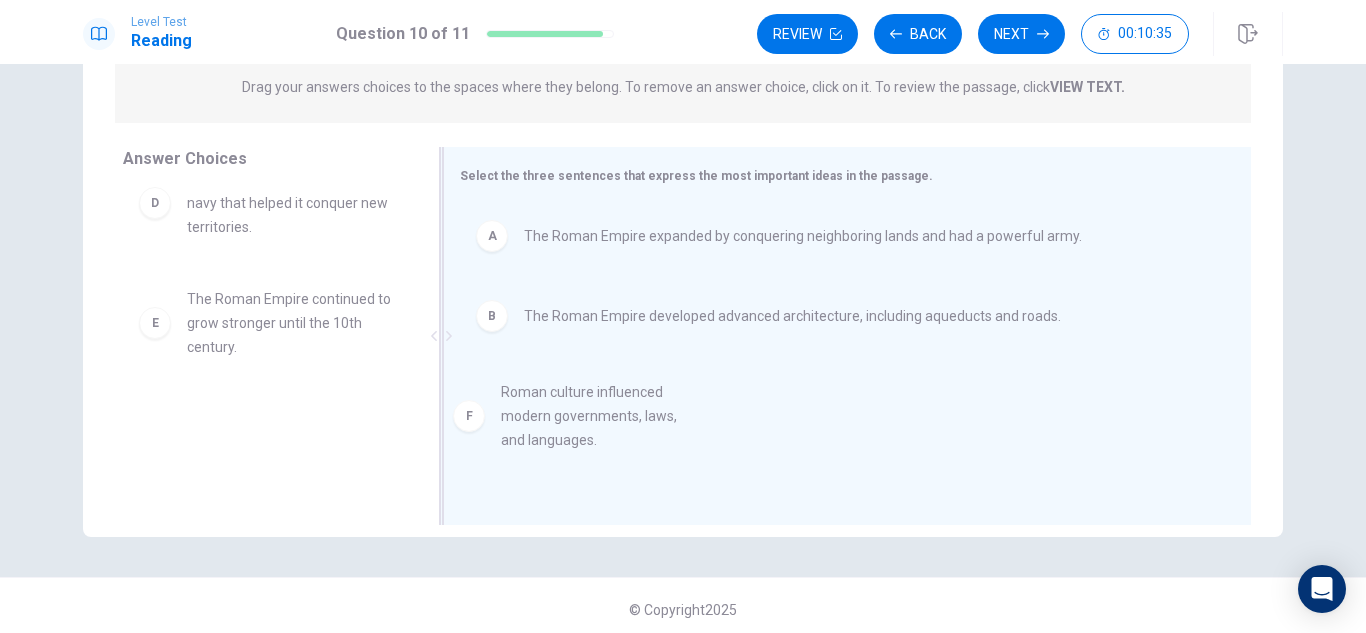 drag, startPoint x: 297, startPoint y: 456, endPoint x: 660, endPoint y: 418, distance: 364.98355 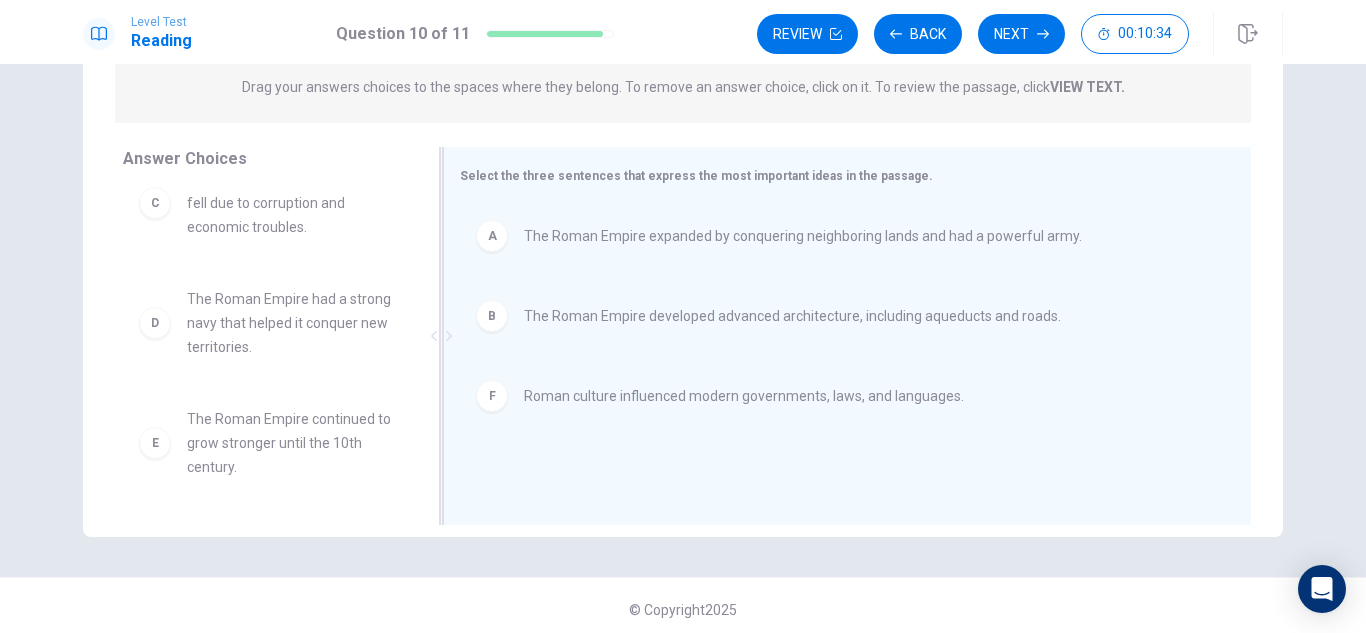 scroll, scrollTop: 36, scrollLeft: 0, axis: vertical 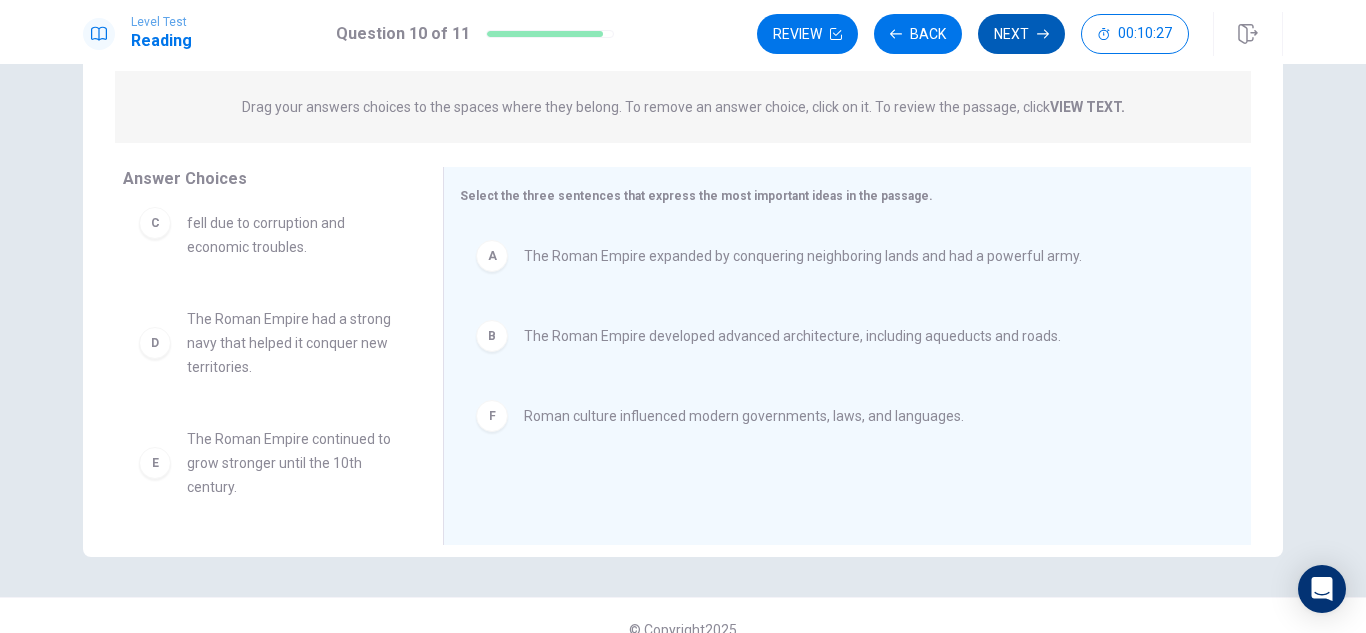 click on "Next" at bounding box center [1021, 34] 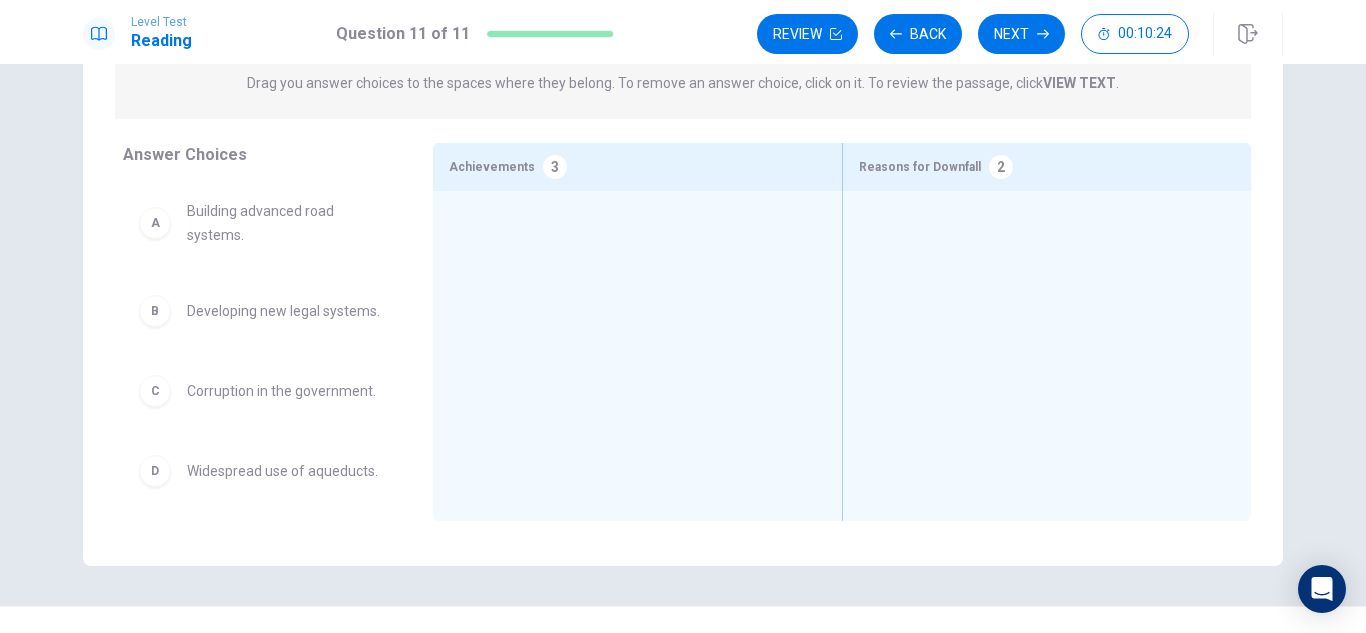 scroll, scrollTop: 231, scrollLeft: 0, axis: vertical 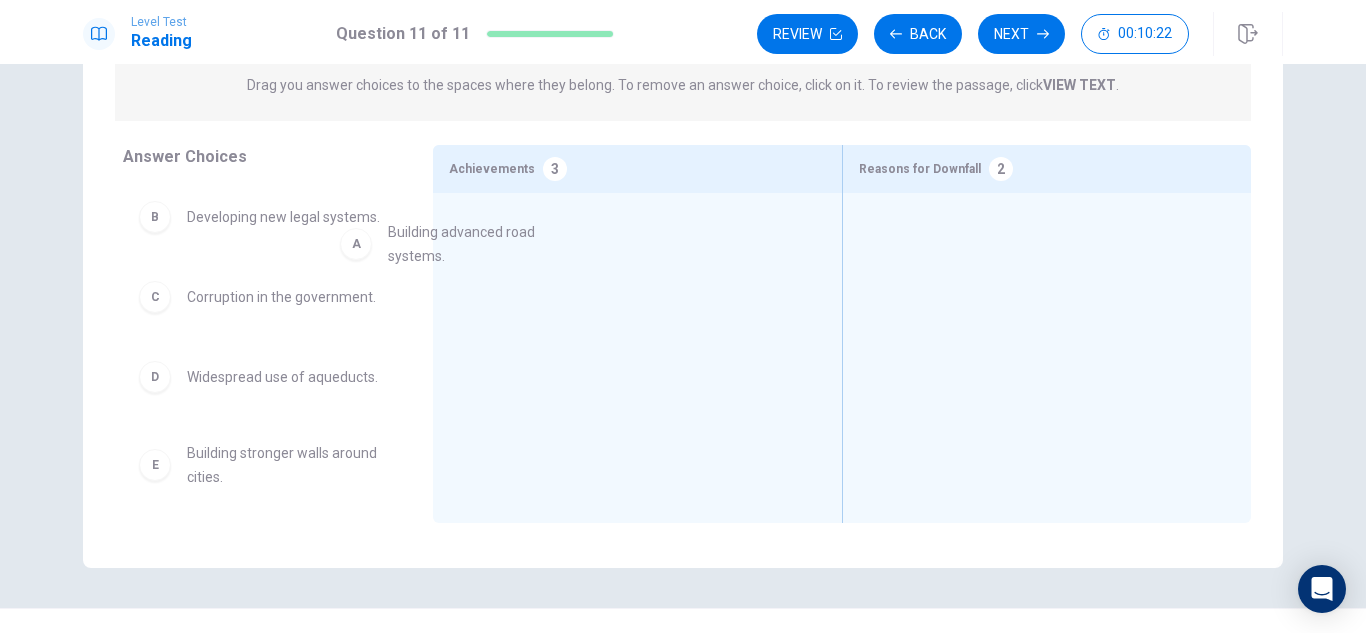 drag, startPoint x: 246, startPoint y: 230, endPoint x: 548, endPoint y: 230, distance: 302 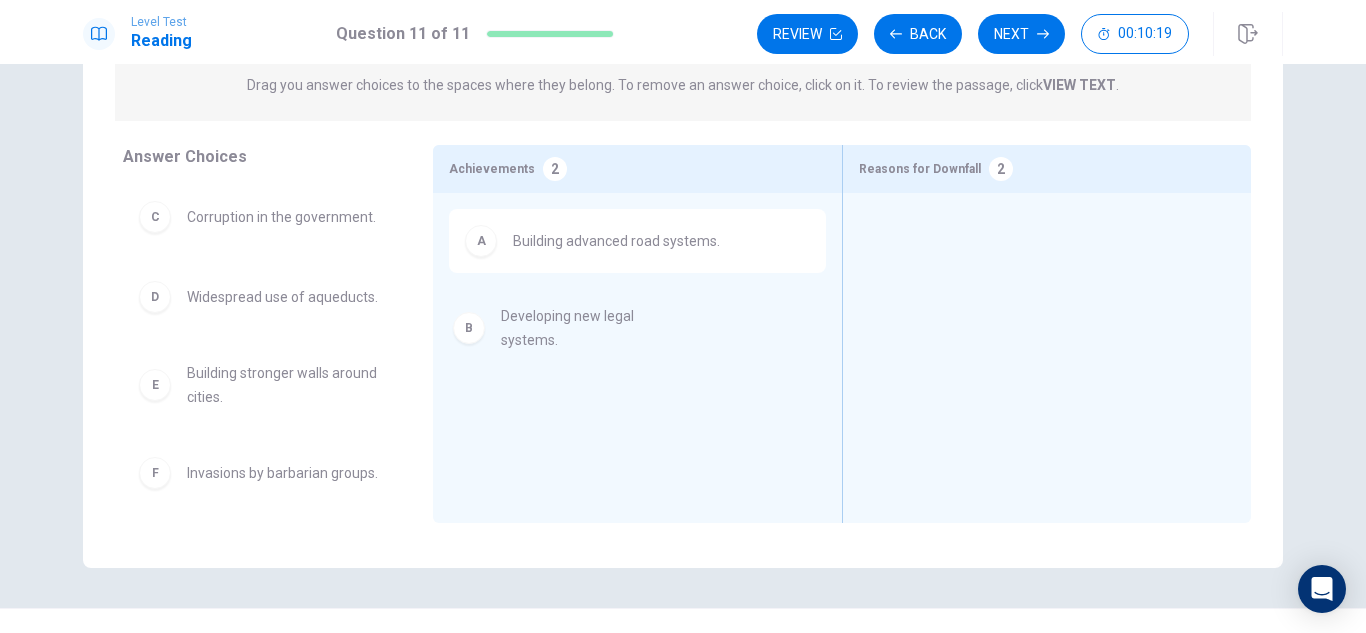 drag, startPoint x: 310, startPoint y: 247, endPoint x: 647, endPoint y: 359, distance: 355.12393 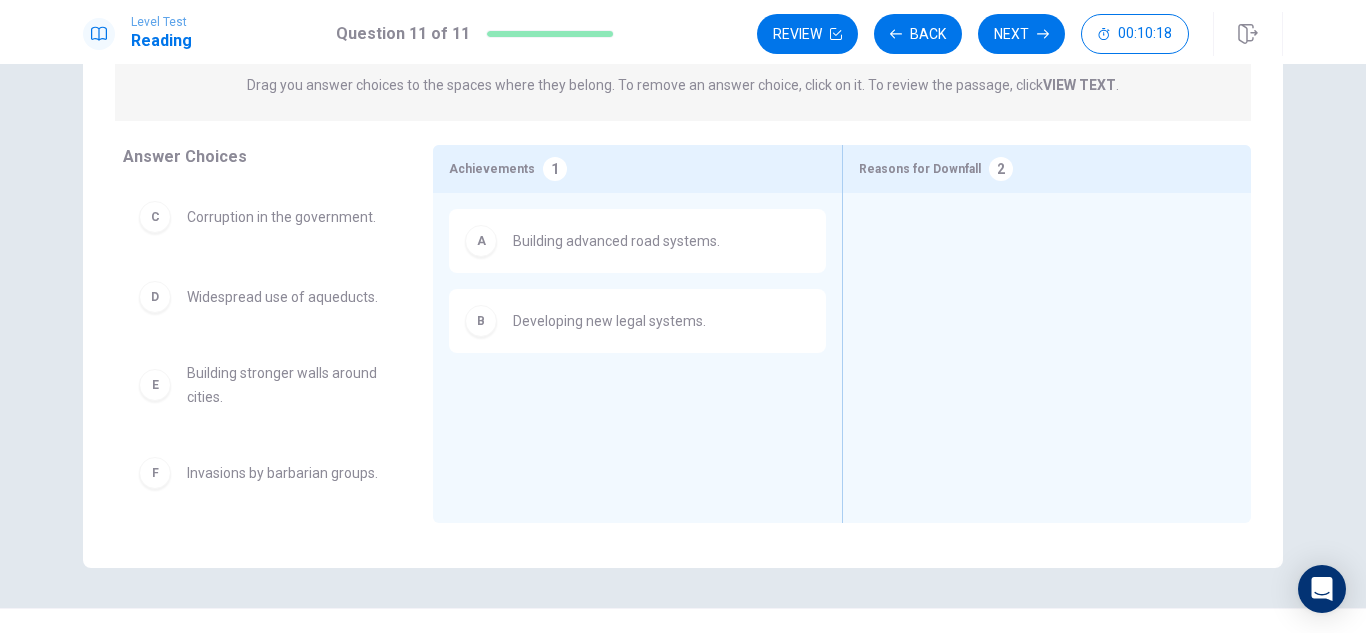 click on "C Corruption in the government.
D Widespread use of aqueducts.
E Building stronger walls around cities.
F Invasions by barbarian groups. G Advancing military strategies and formations" at bounding box center (262, 339) 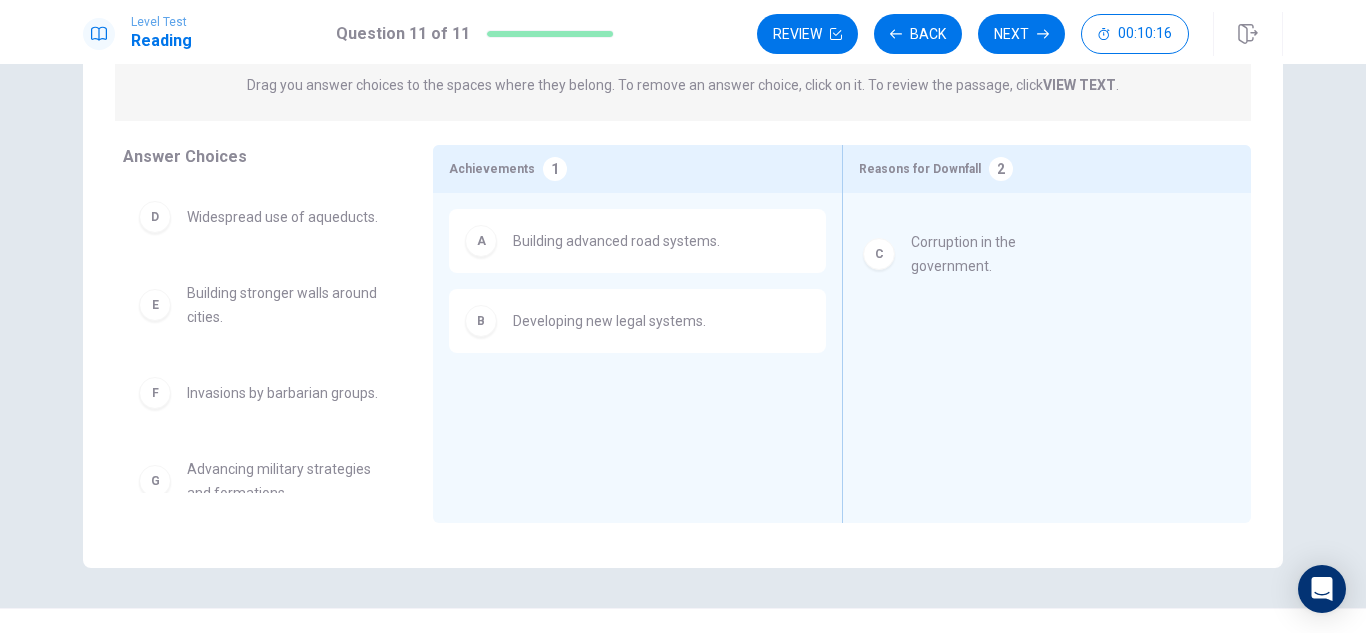 drag, startPoint x: 281, startPoint y: 233, endPoint x: 1015, endPoint y: 263, distance: 734.6128 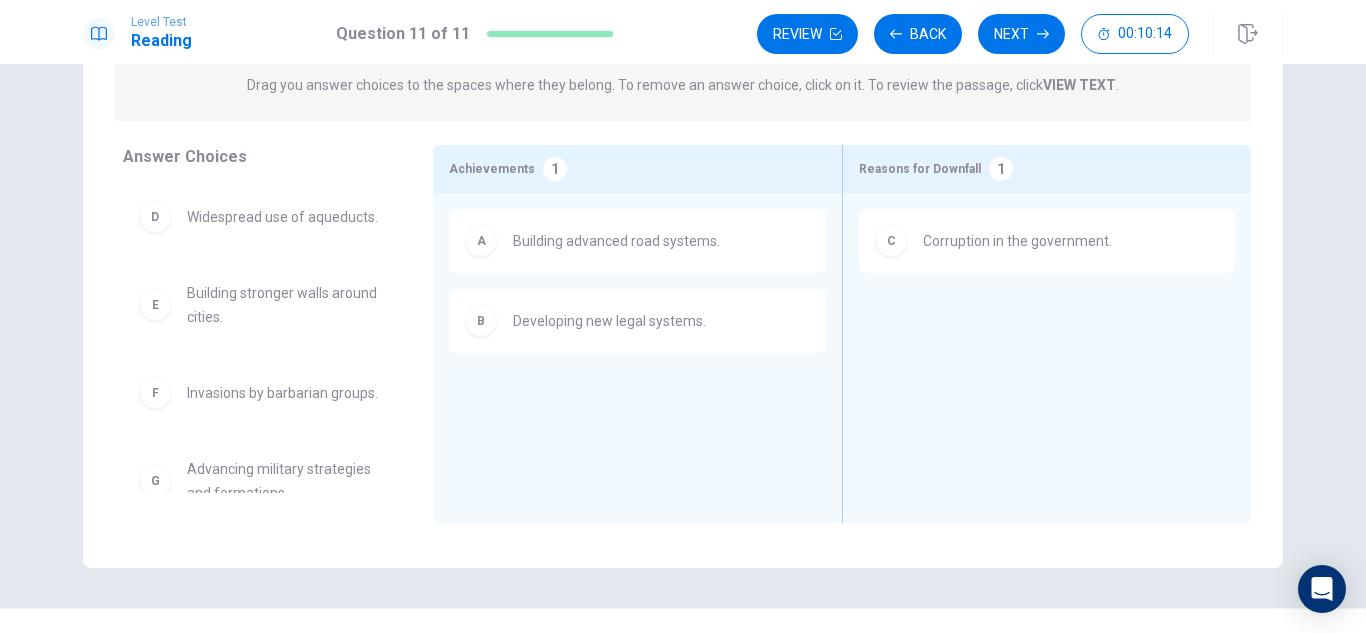 scroll, scrollTop: 3, scrollLeft: 0, axis: vertical 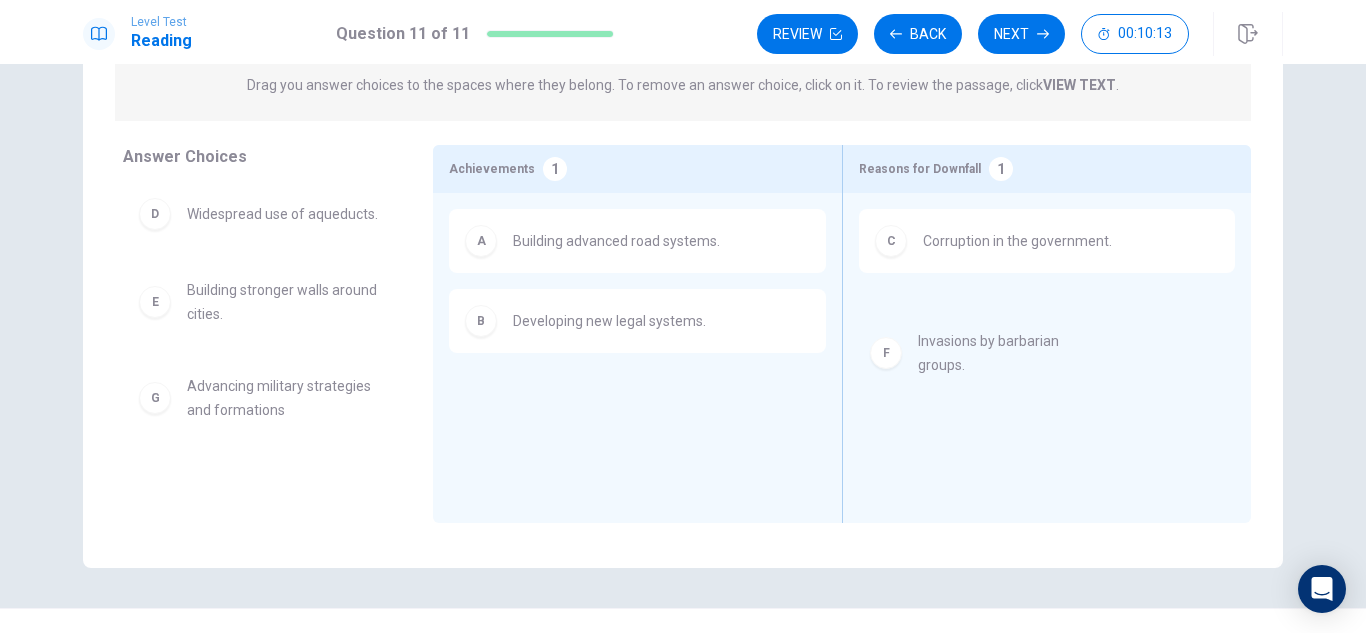 drag, startPoint x: 299, startPoint y: 417, endPoint x: 1071, endPoint y: 341, distance: 775.73193 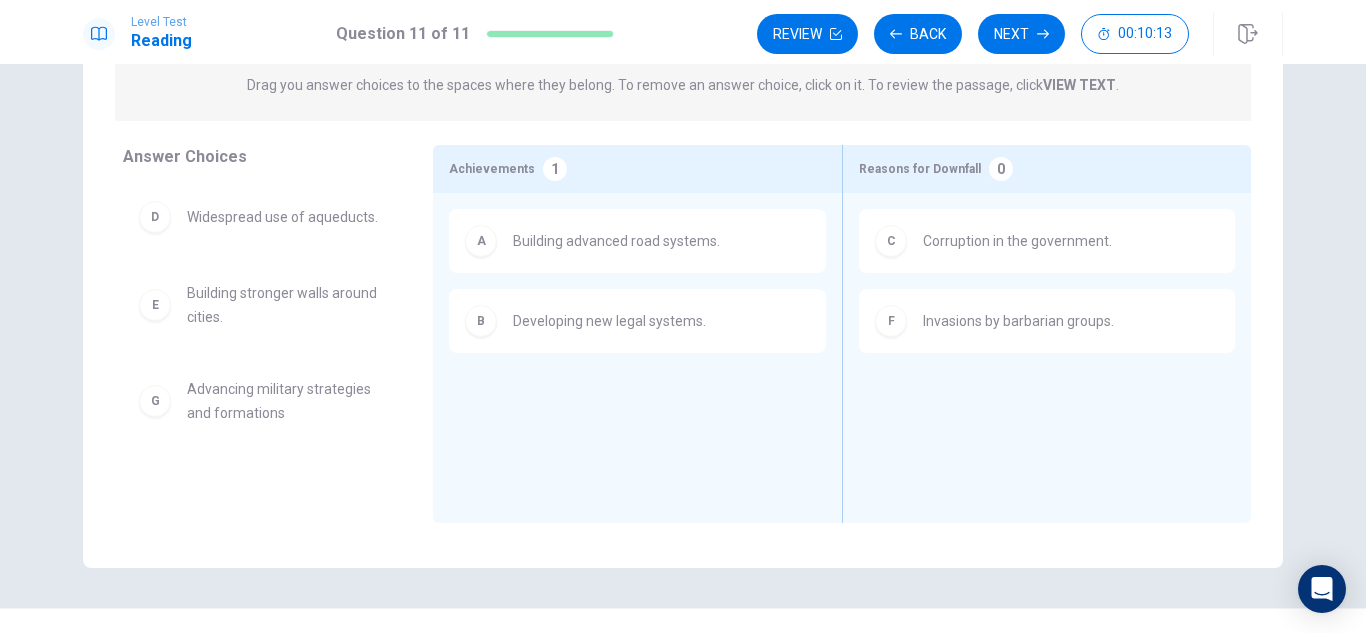 scroll, scrollTop: 0, scrollLeft: 0, axis: both 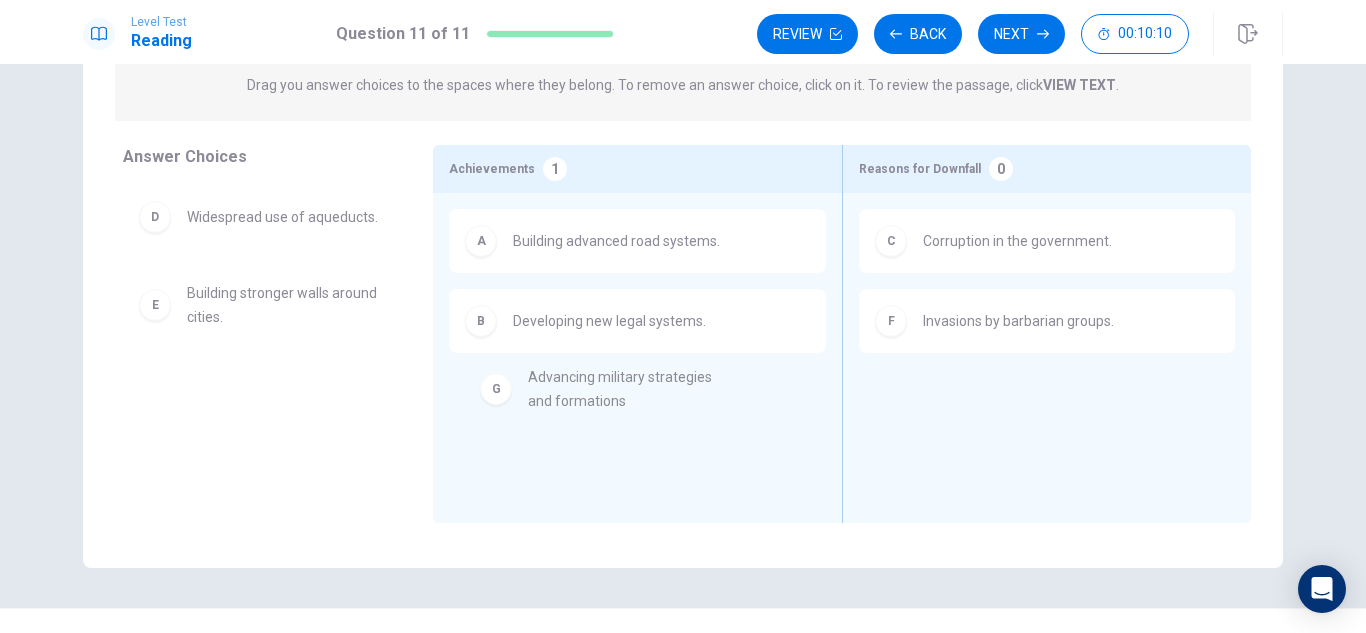 drag, startPoint x: 307, startPoint y: 417, endPoint x: 661, endPoint y: 406, distance: 354.17087 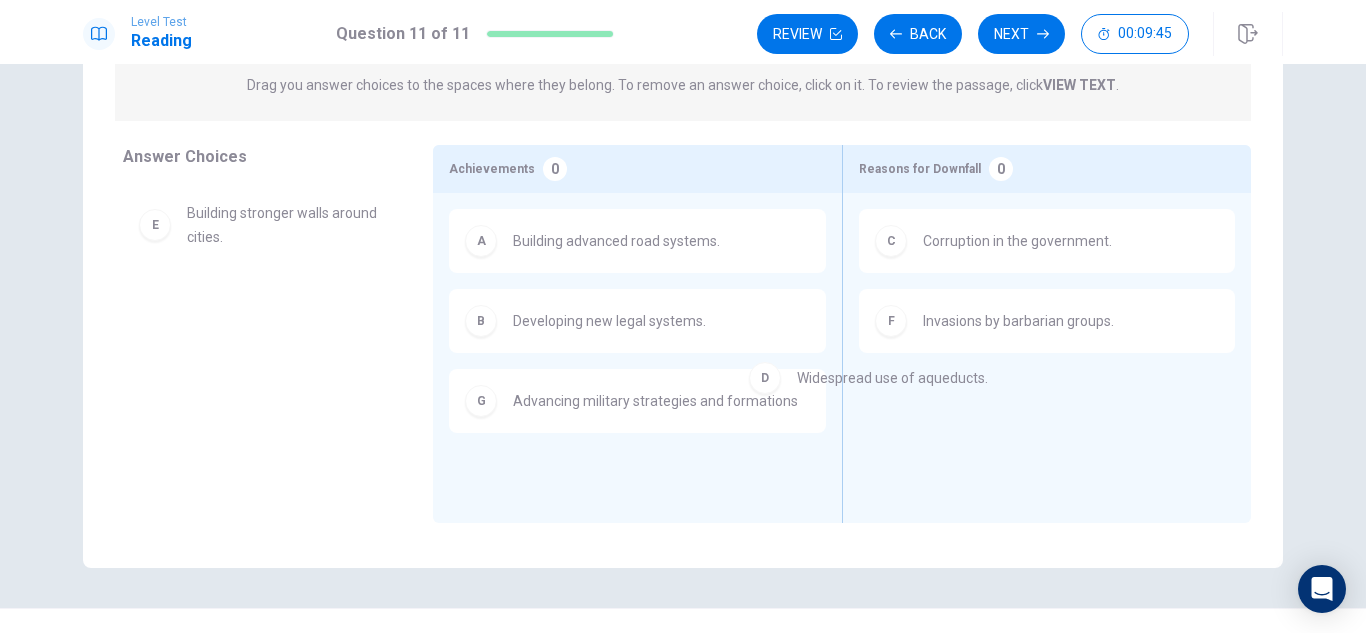 drag, startPoint x: 286, startPoint y: 234, endPoint x: 1013, endPoint y: 445, distance: 757.0007 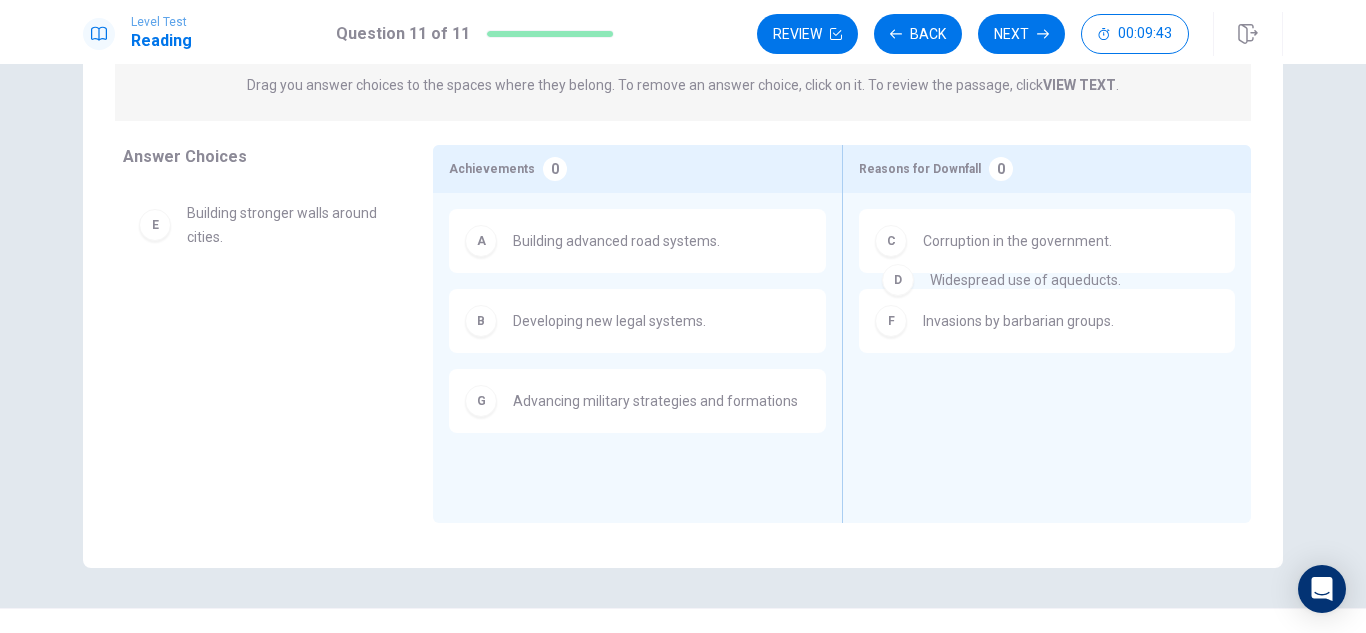 drag, startPoint x: 346, startPoint y: 215, endPoint x: 1101, endPoint y: 281, distance: 757.8793 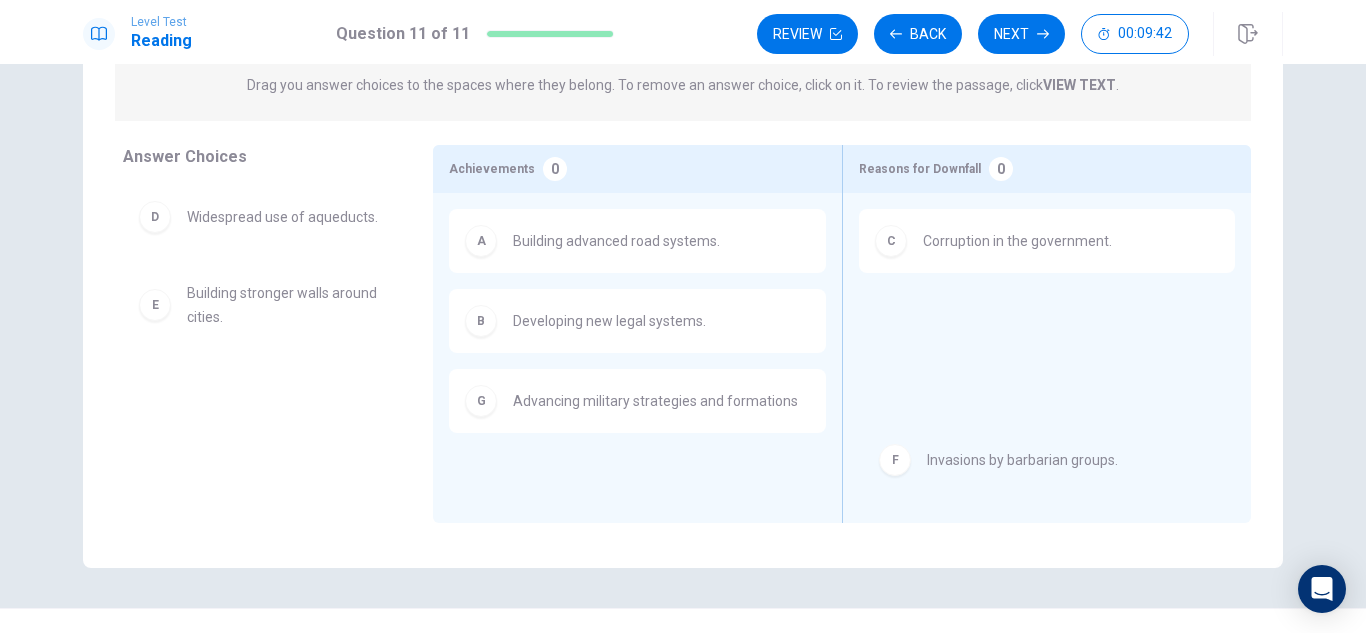 drag, startPoint x: 1041, startPoint y: 312, endPoint x: 1050, endPoint y: 456, distance: 144.28098 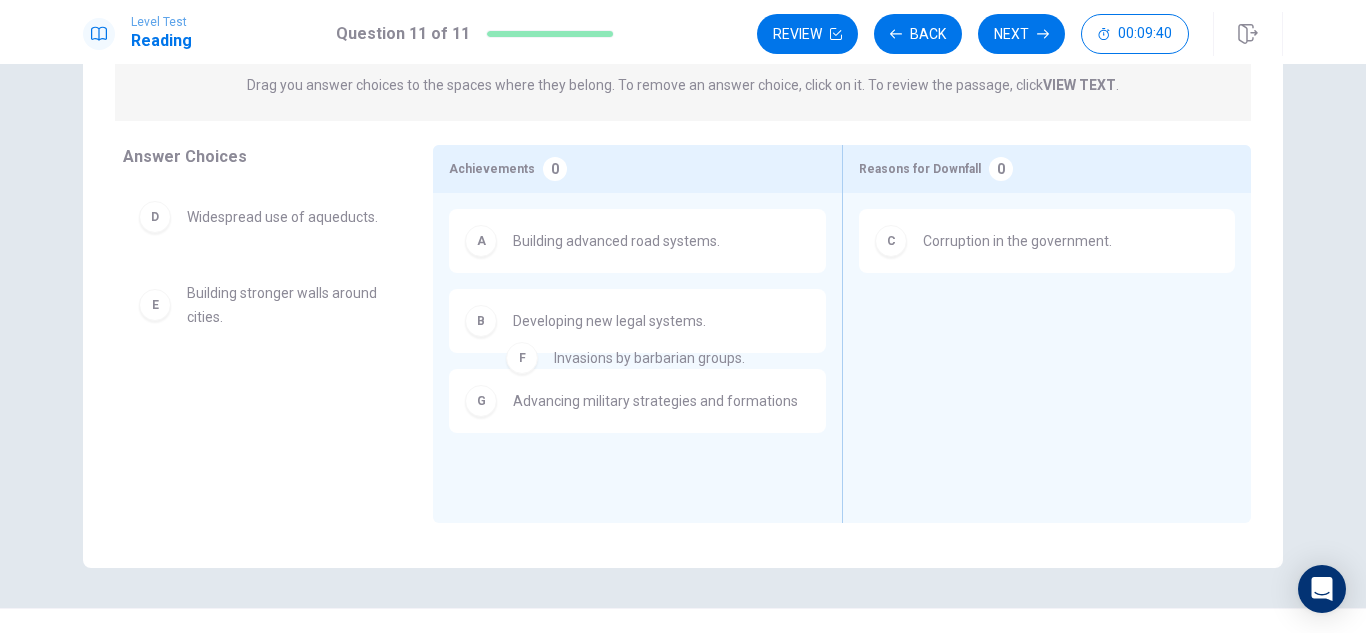 drag, startPoint x: 1011, startPoint y: 299, endPoint x: 298, endPoint y: 363, distance: 715.86664 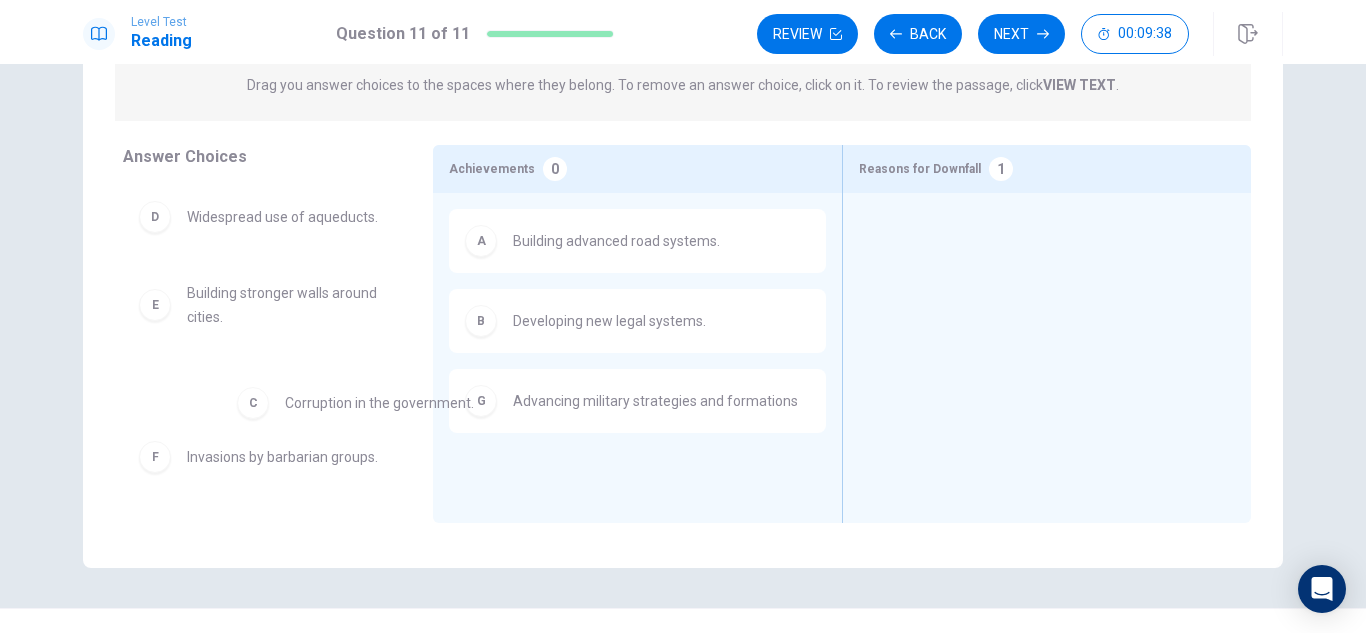 drag, startPoint x: 969, startPoint y: 260, endPoint x: 329, endPoint y: 422, distance: 660.1848 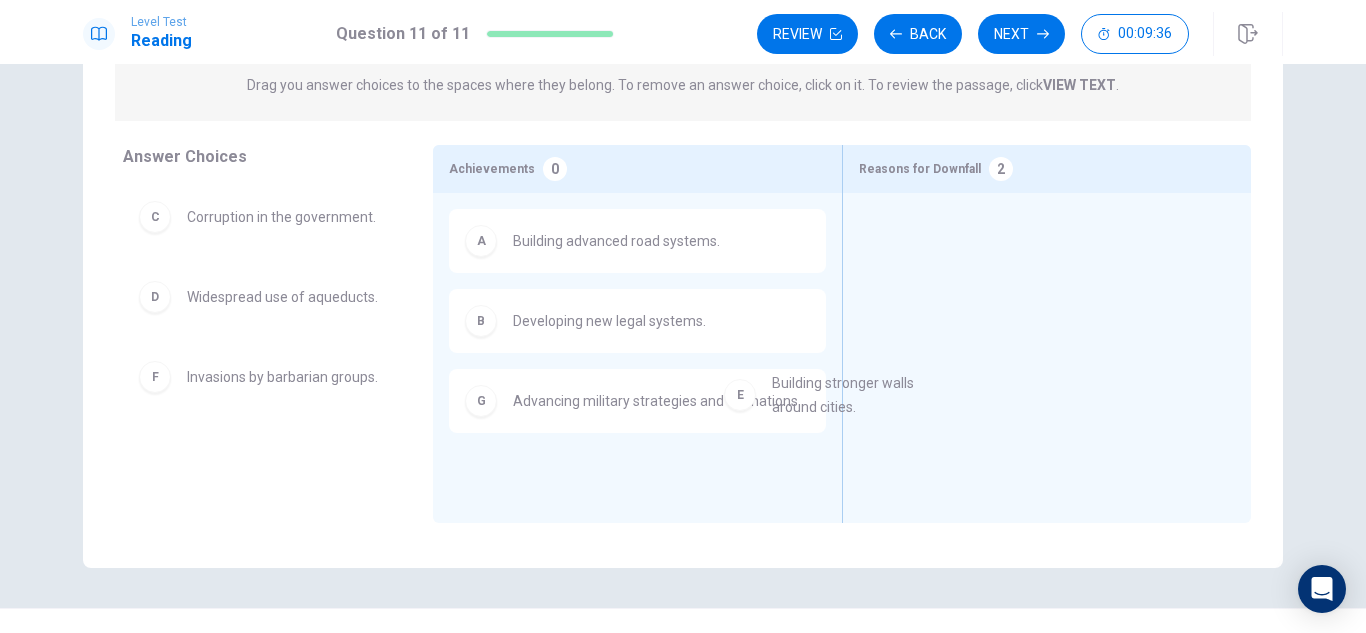 drag, startPoint x: 281, startPoint y: 389, endPoint x: 1107, endPoint y: 348, distance: 827.0169 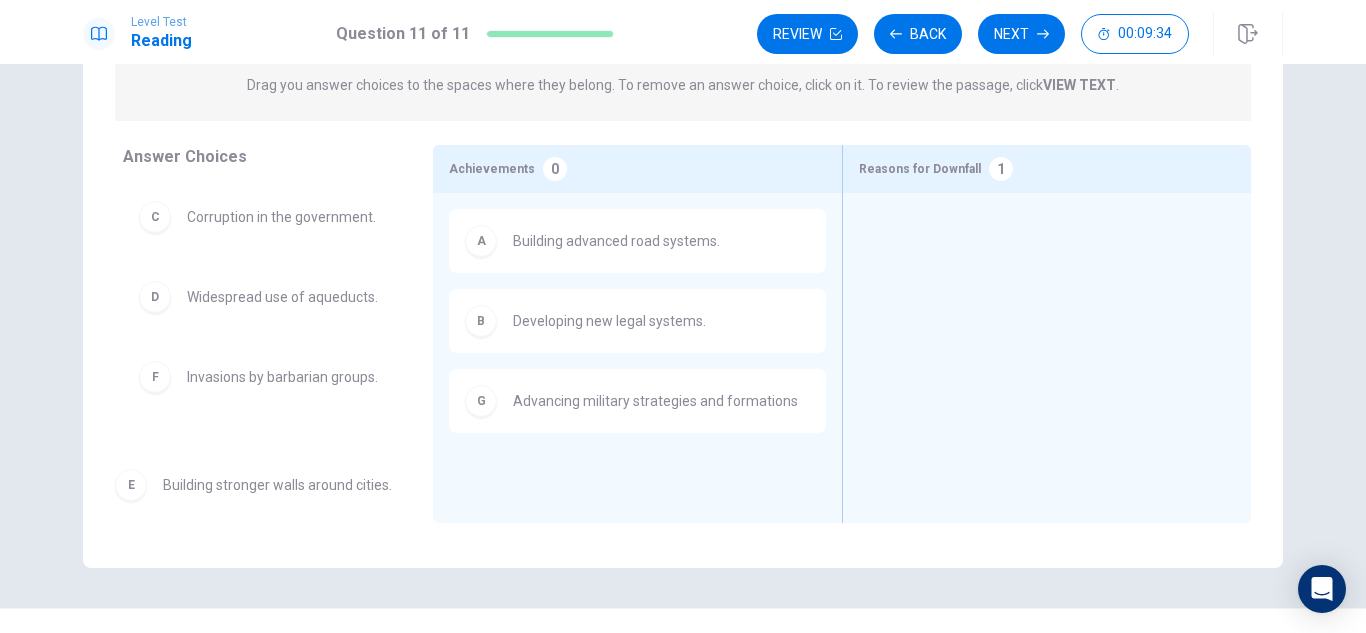 drag, startPoint x: 1071, startPoint y: 234, endPoint x: 294, endPoint y: 475, distance: 813.517 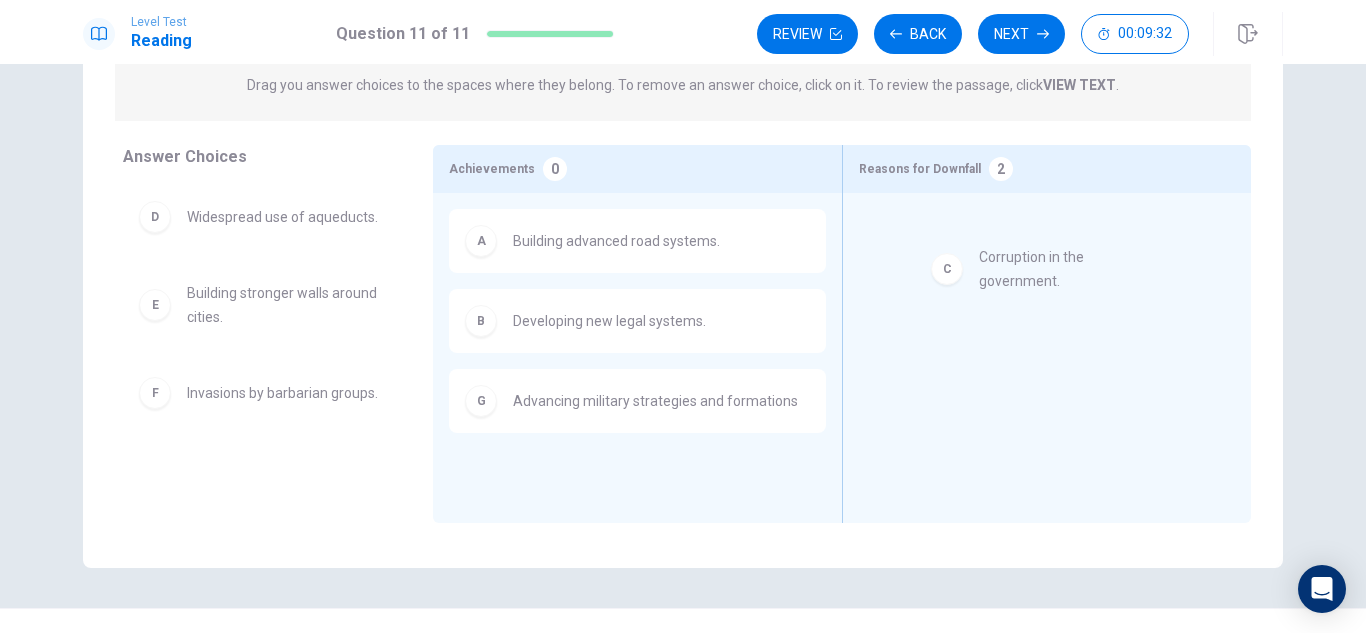 drag, startPoint x: 300, startPoint y: 239, endPoint x: 1114, endPoint y: 283, distance: 815.1883 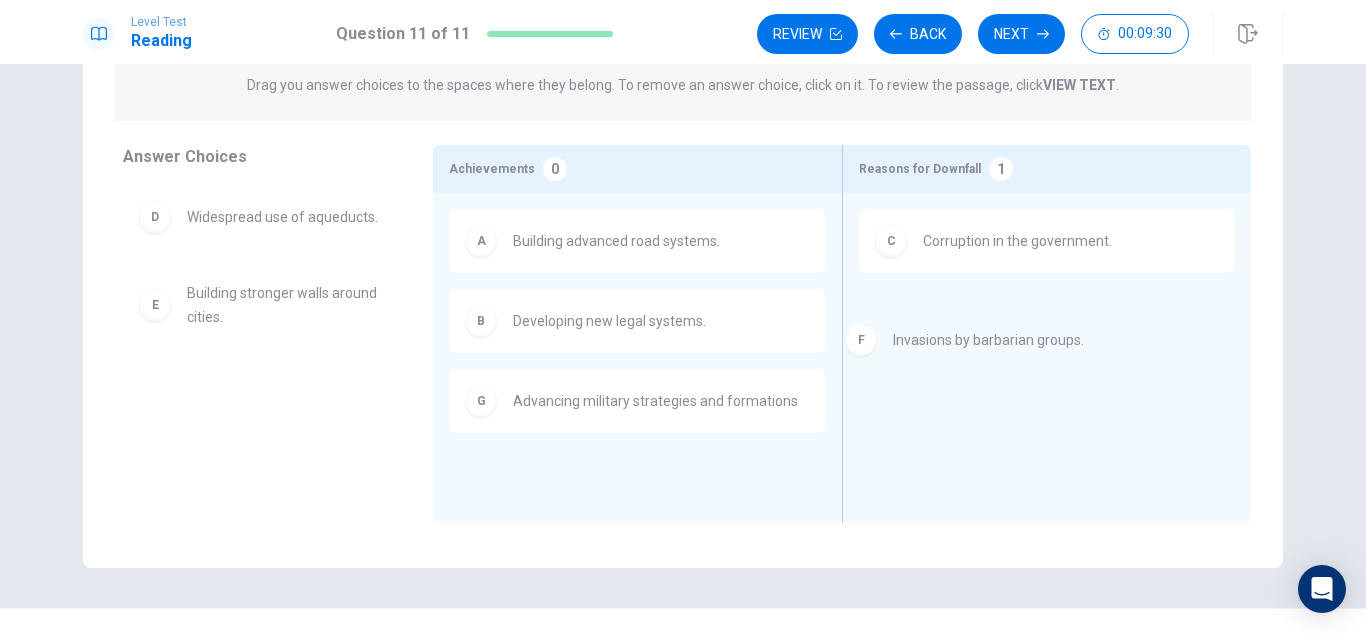 drag, startPoint x: 287, startPoint y: 406, endPoint x: 1078, endPoint y: 343, distance: 793.5049 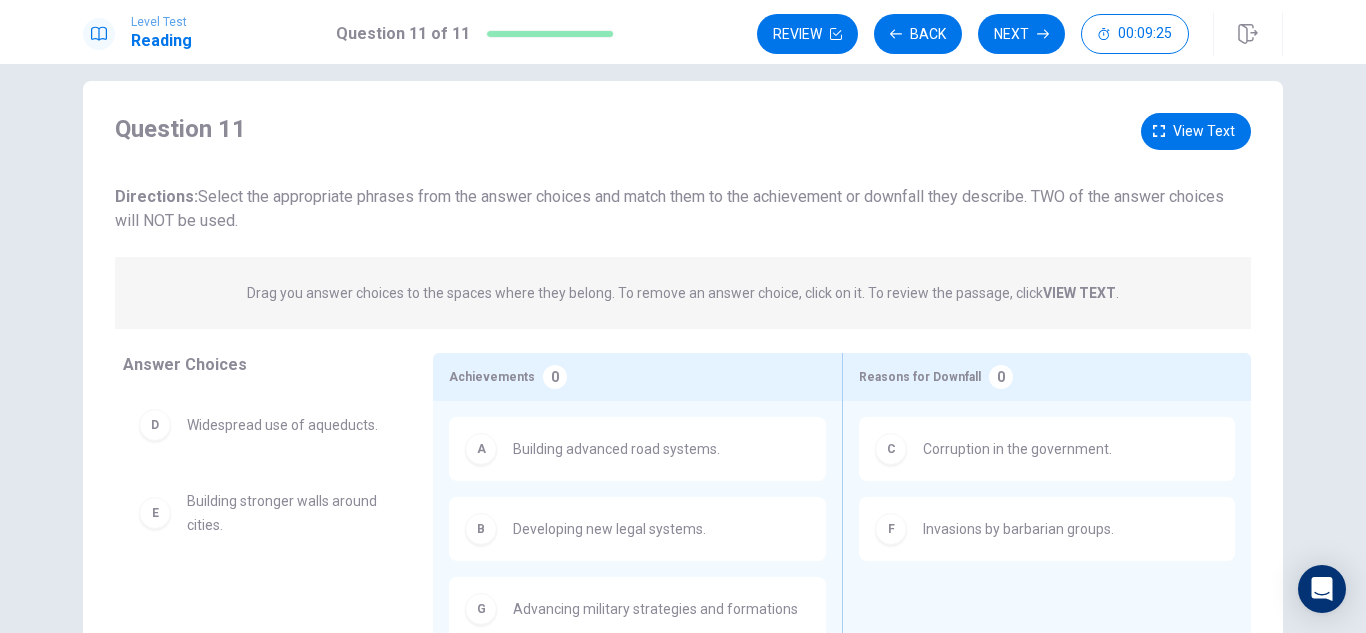 scroll, scrollTop: 8, scrollLeft: 0, axis: vertical 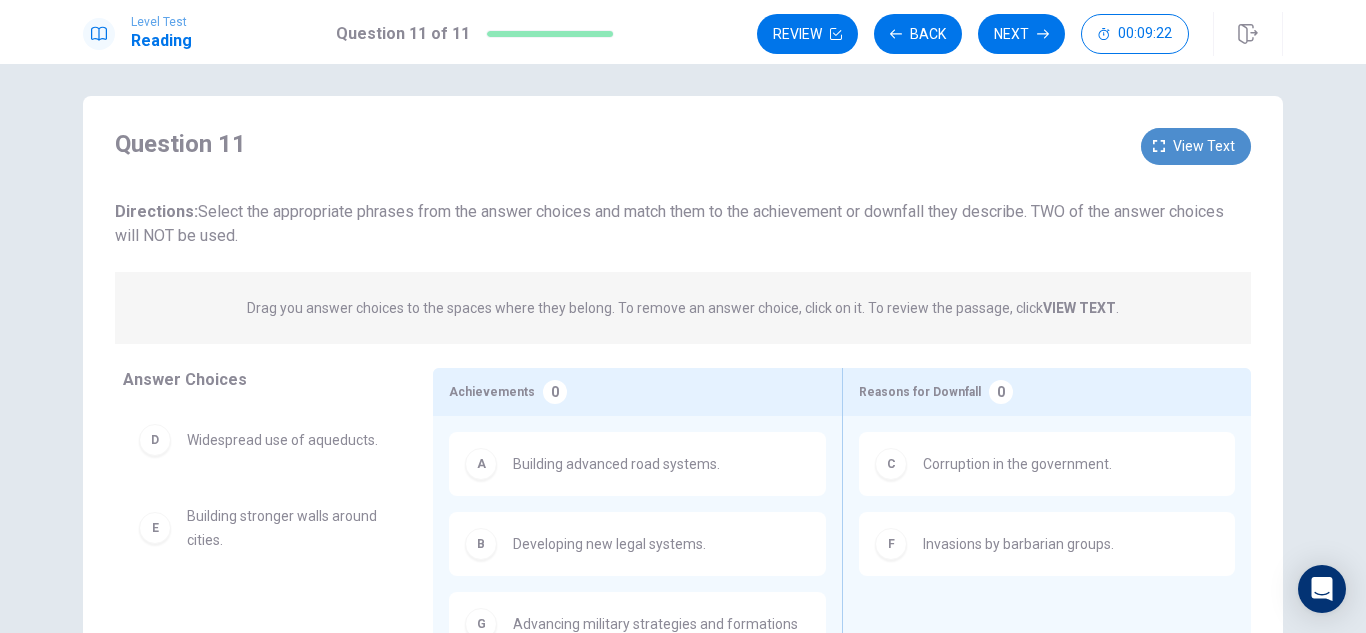 click at bounding box center [1159, 146] 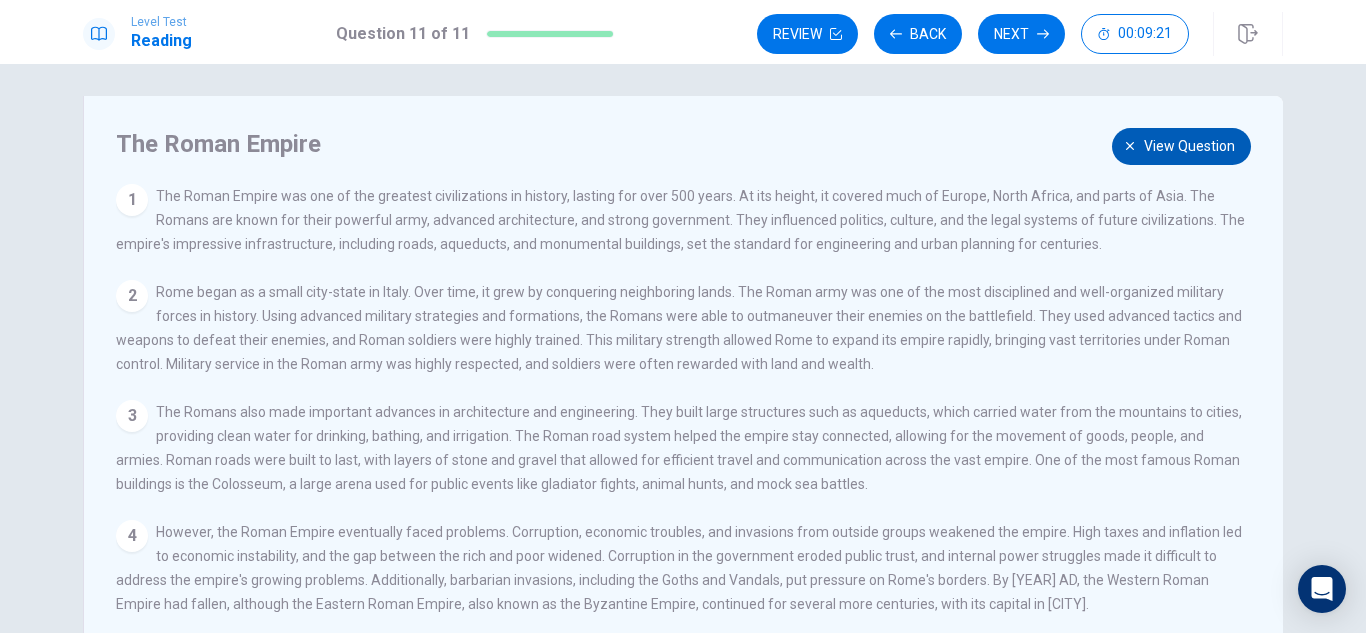 click on "View question" at bounding box center [1189, 146] 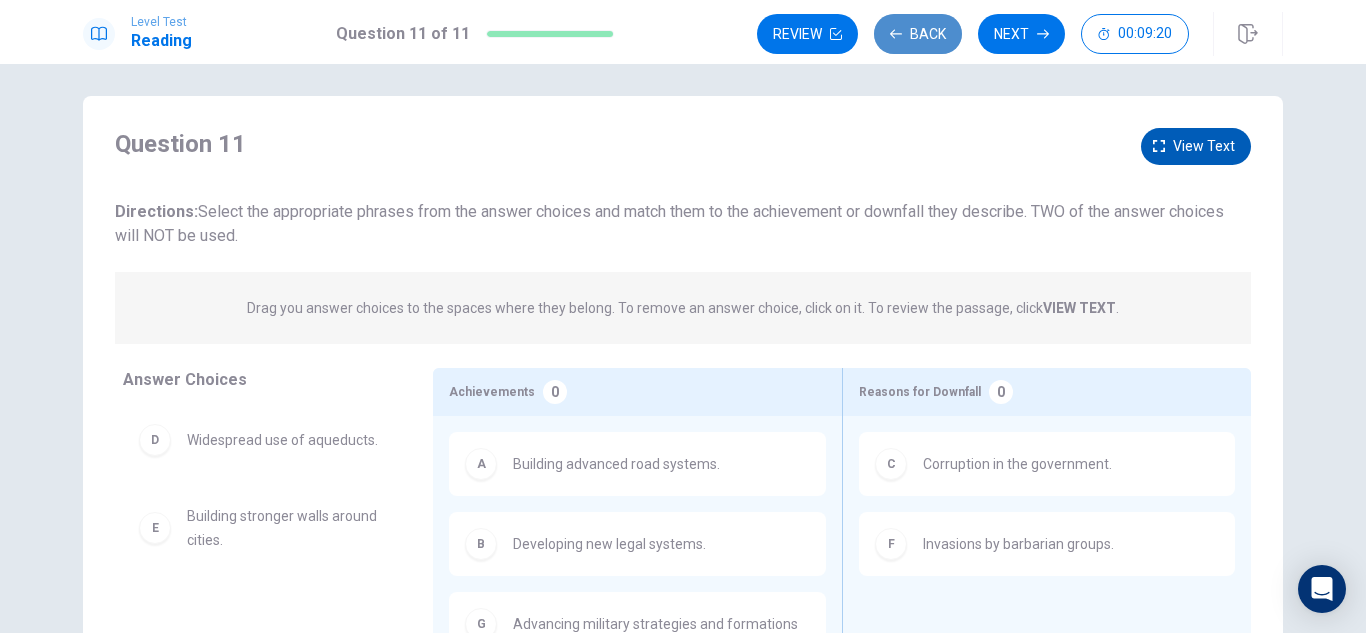 click on "Back" at bounding box center (918, 34) 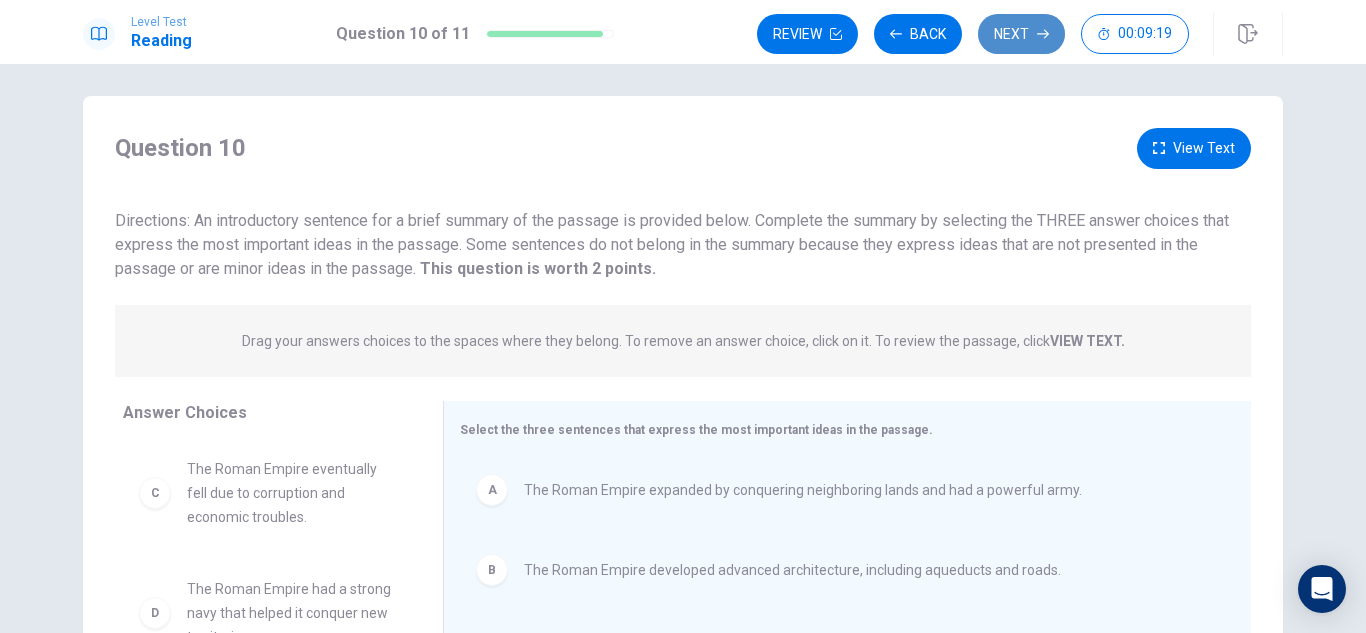 click on "Next" at bounding box center (1021, 34) 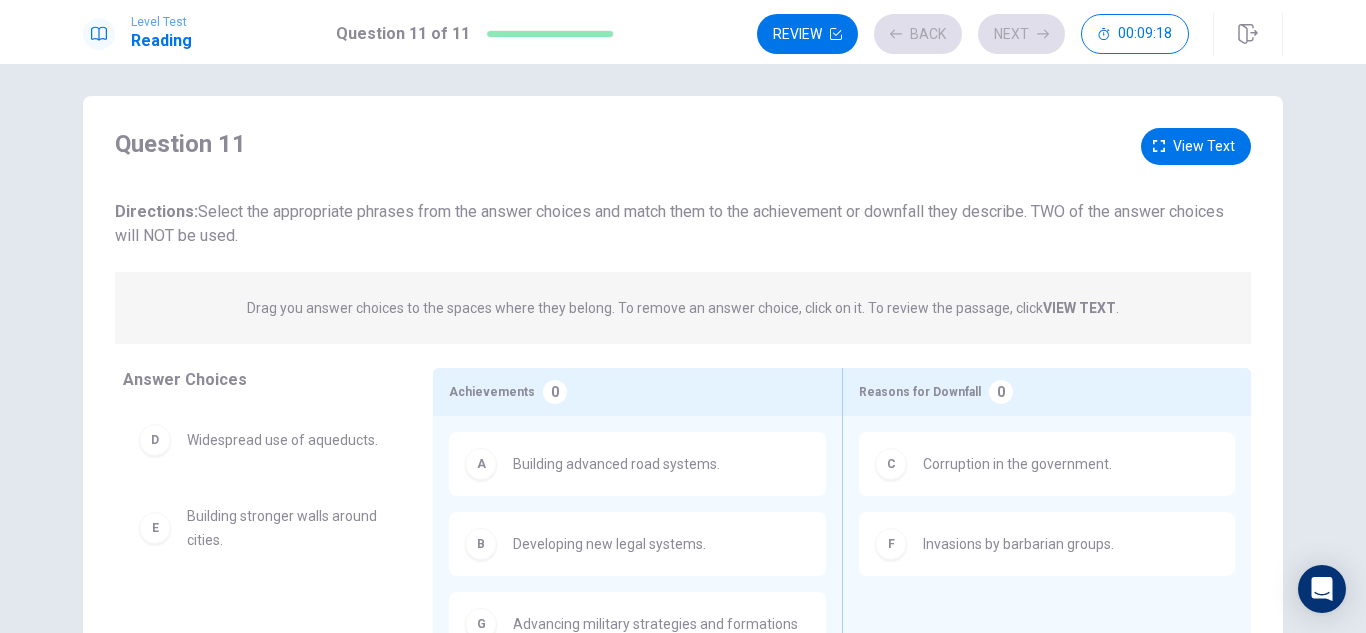click on "Review Back Next 00:09:18" at bounding box center (973, 34) 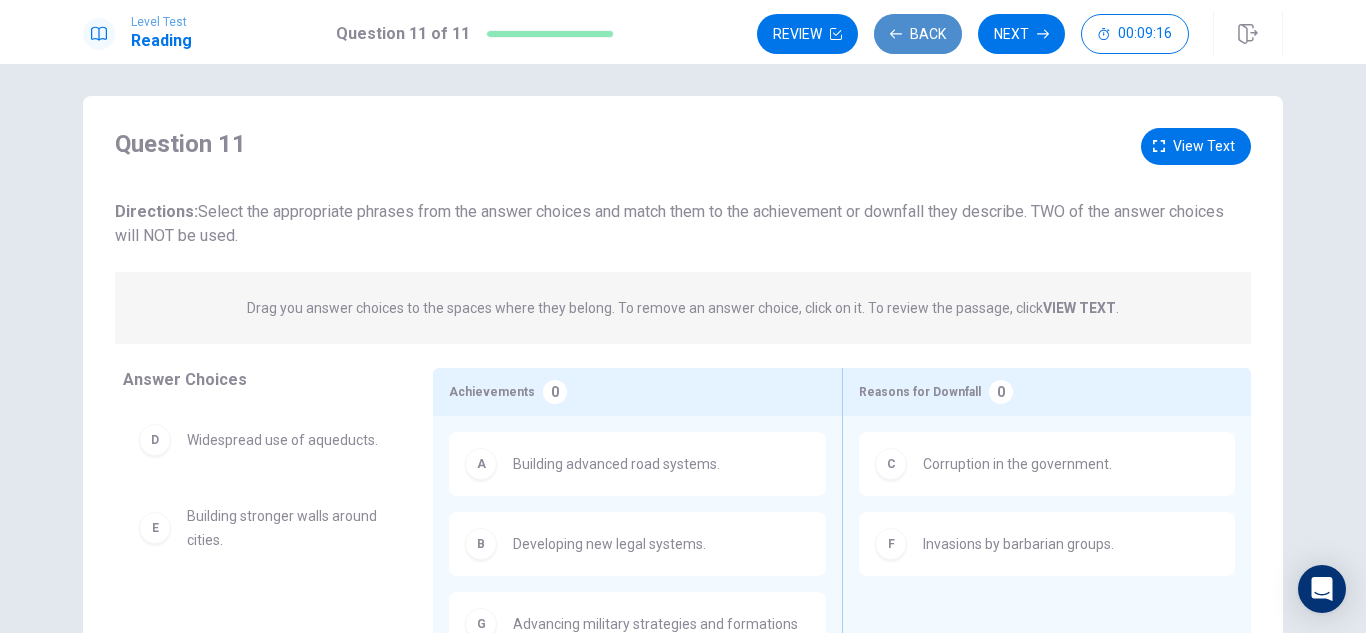 click on "Back" at bounding box center [918, 34] 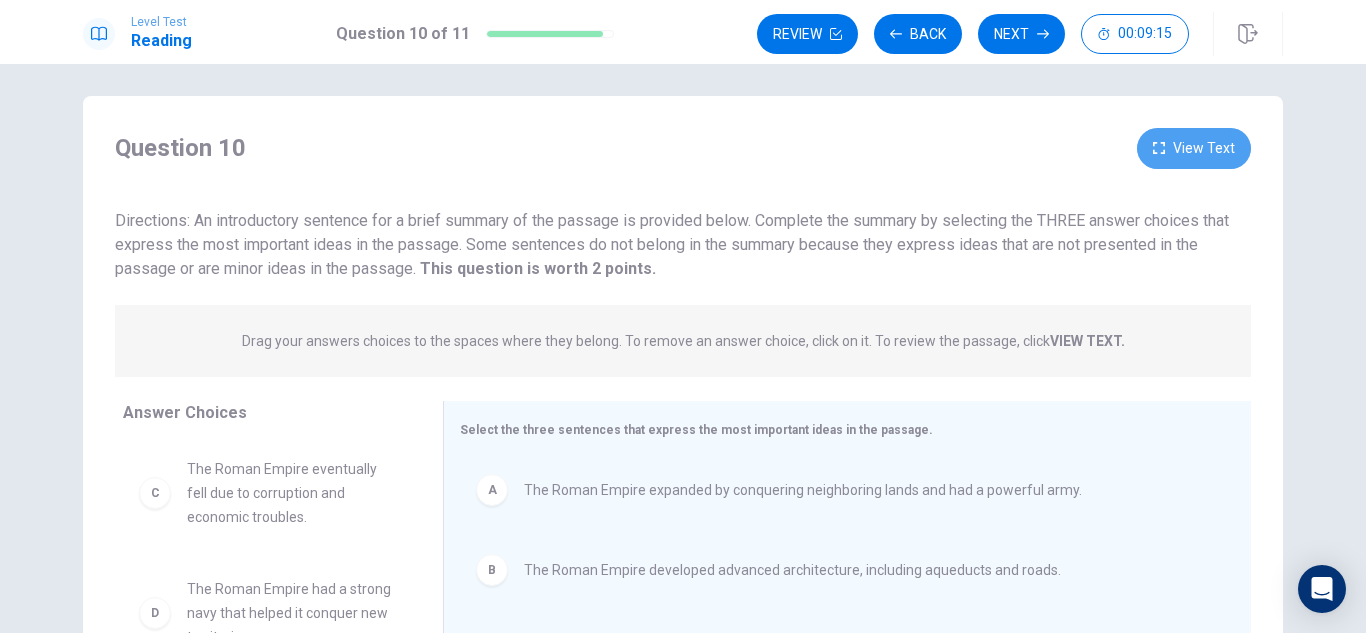 click at bounding box center [1159, 148] 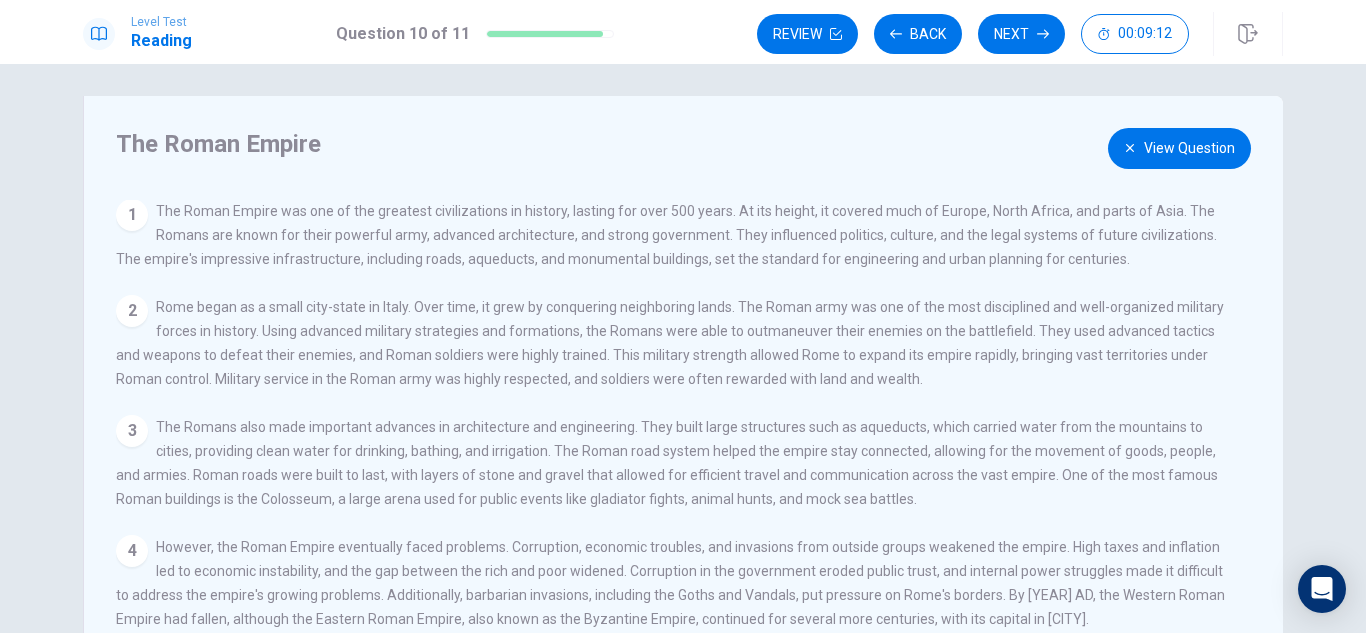 scroll, scrollTop: 20, scrollLeft: 0, axis: vertical 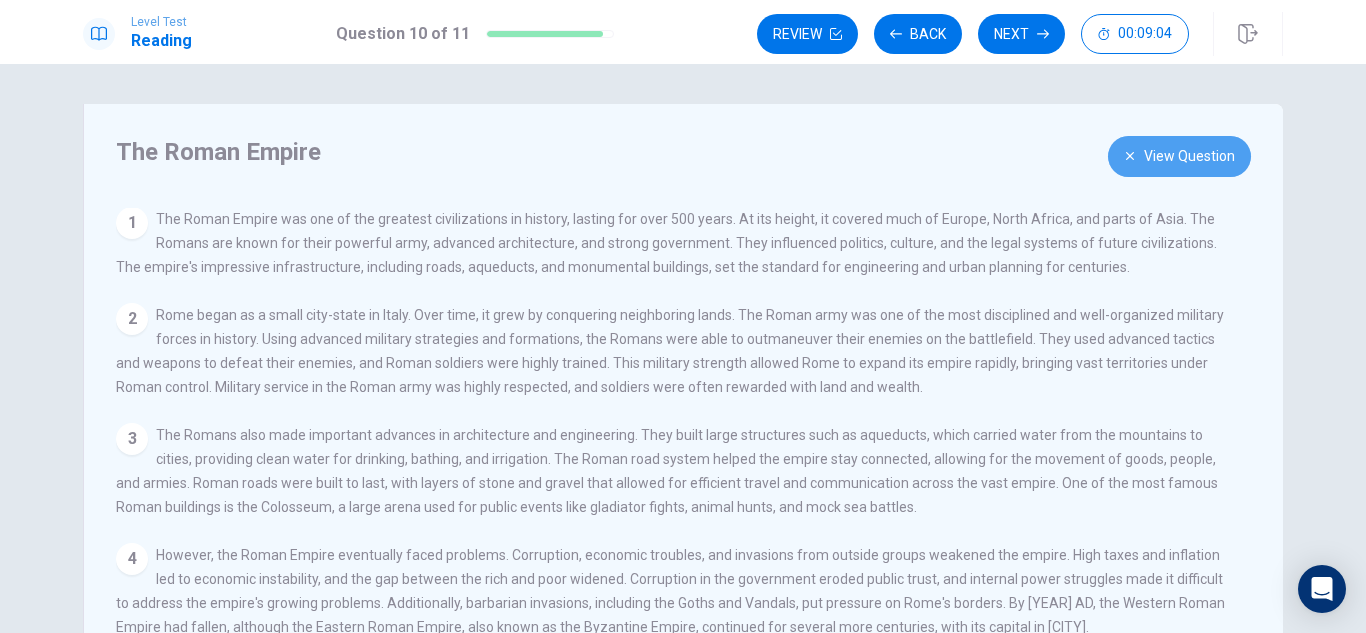 click on "View Question" at bounding box center [1179, 156] 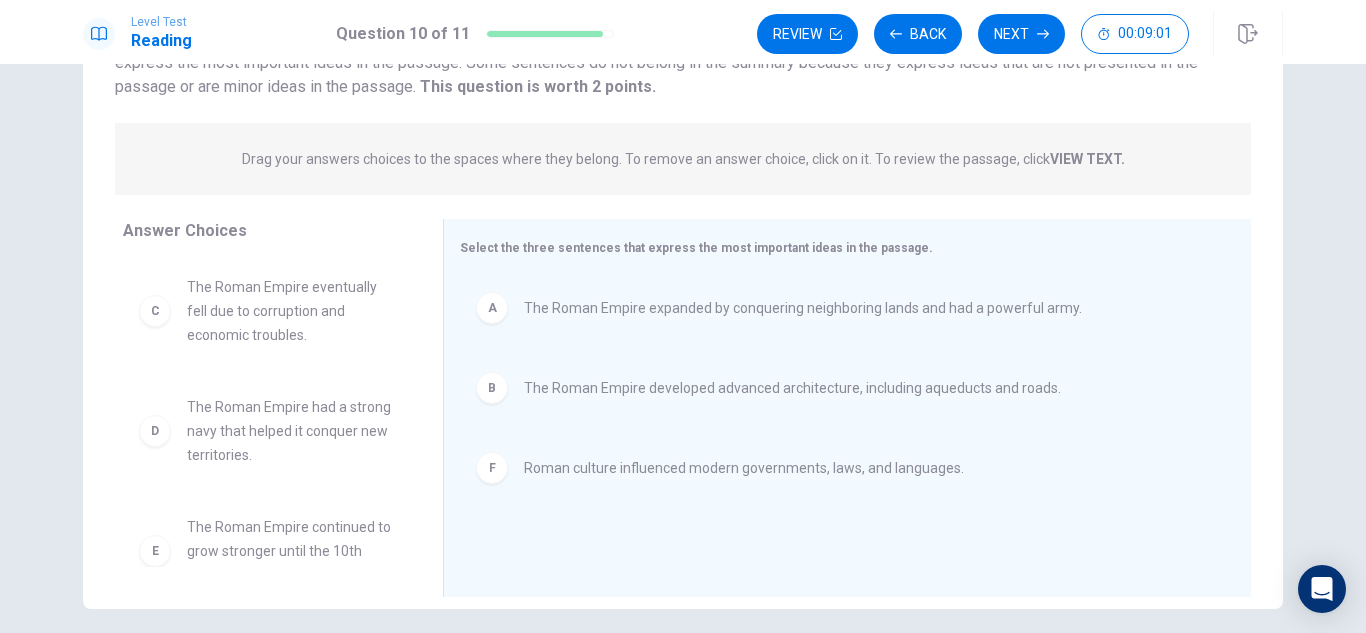 scroll, scrollTop: 196, scrollLeft: 0, axis: vertical 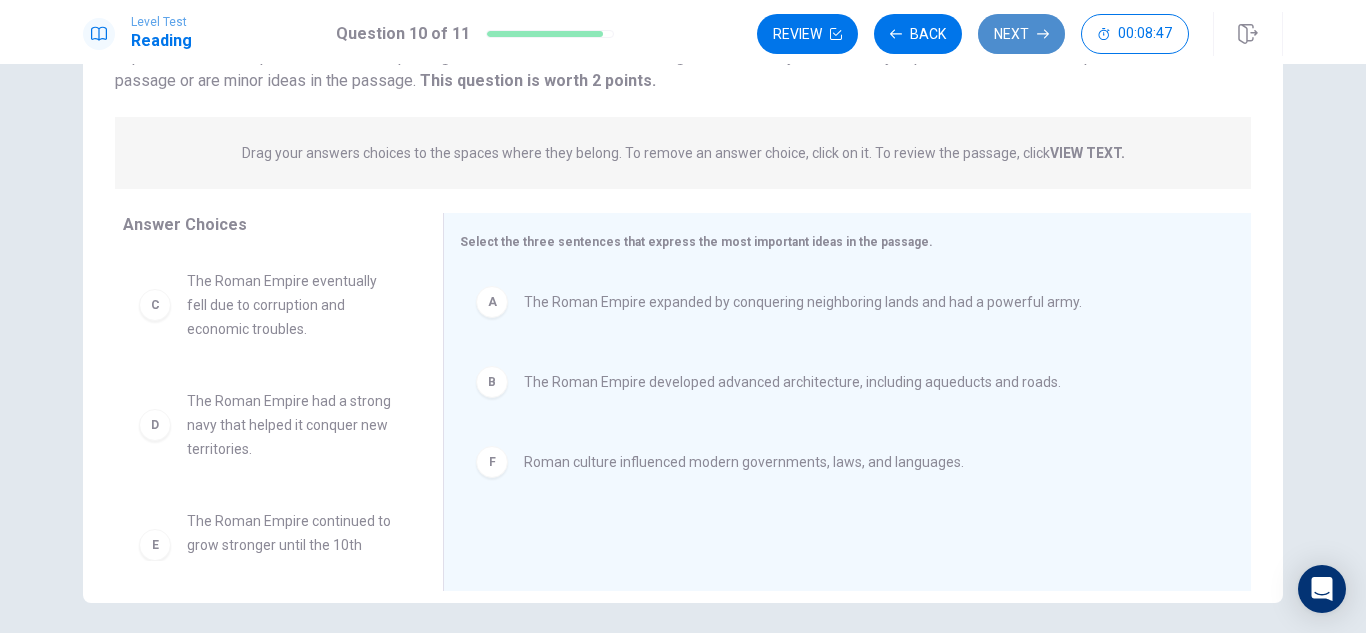 click on "Next" at bounding box center (1021, 34) 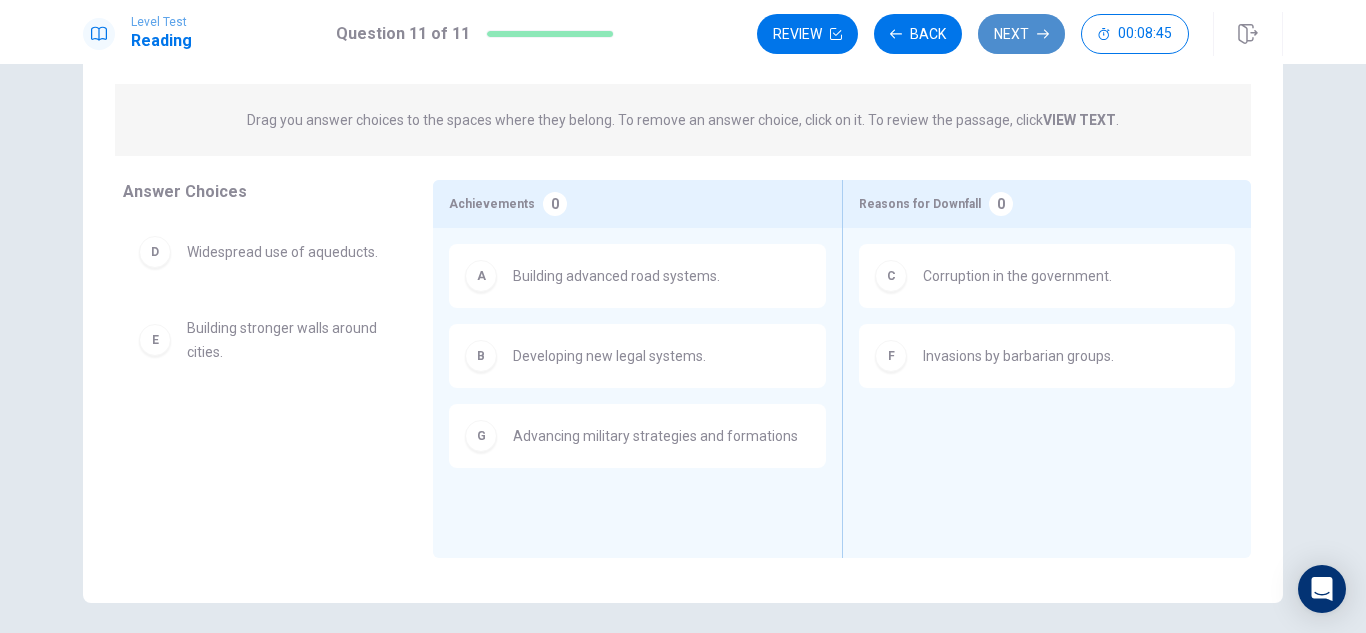 click on "Next" at bounding box center (1021, 34) 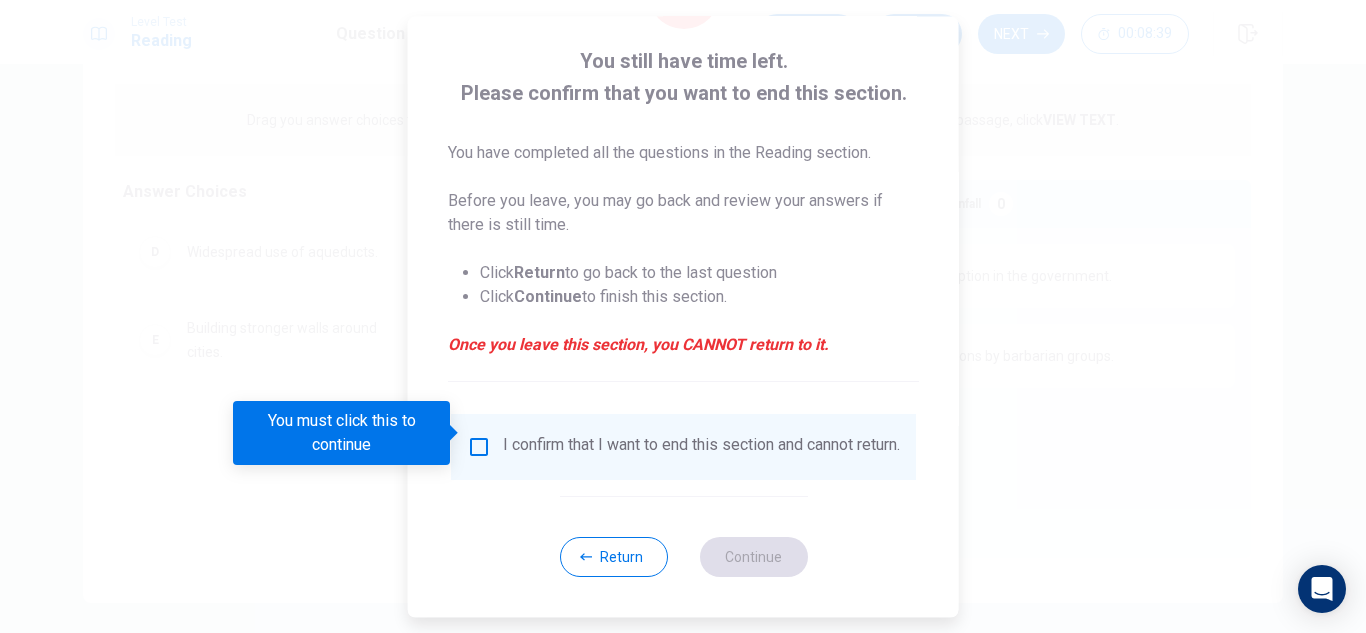 scroll, scrollTop: 113, scrollLeft: 0, axis: vertical 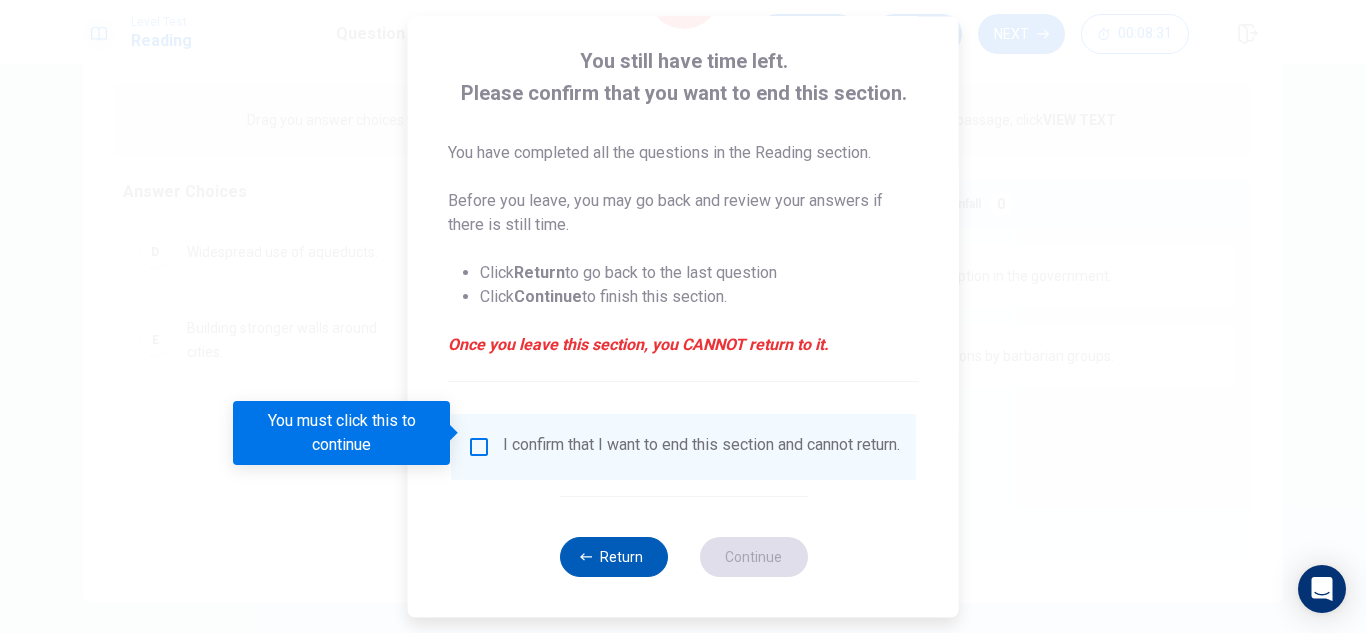 click on "Return" at bounding box center (613, 557) 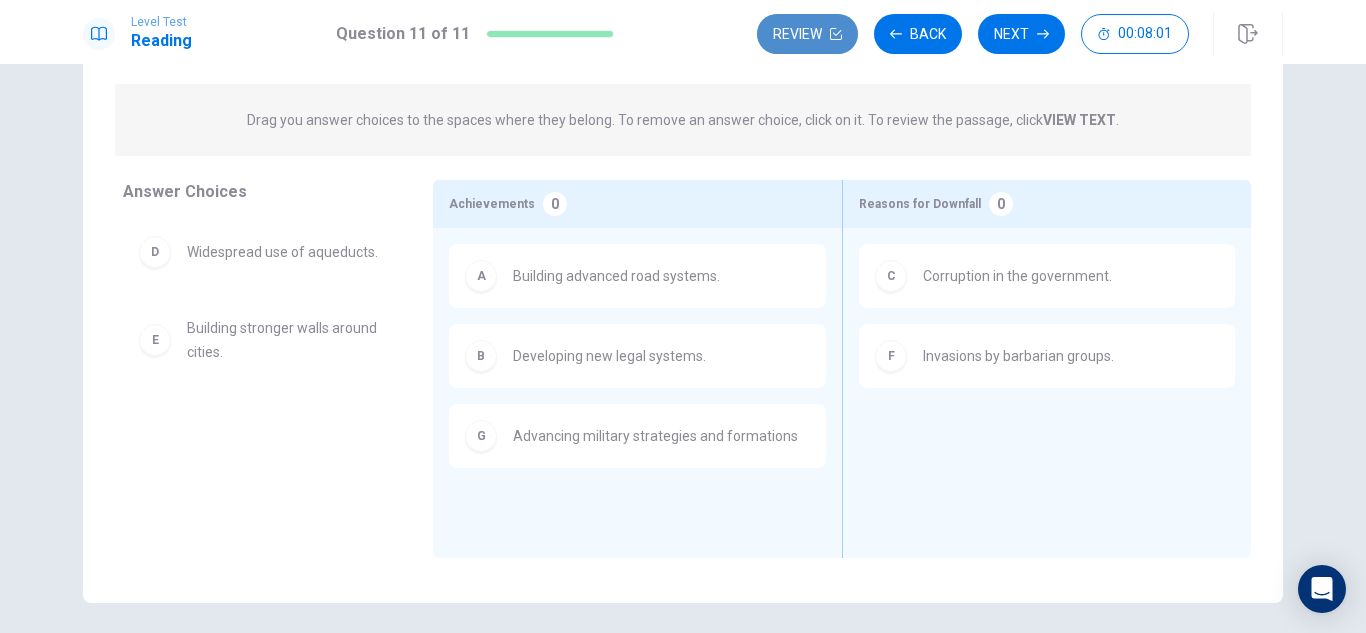 click on "Review" at bounding box center (807, 34) 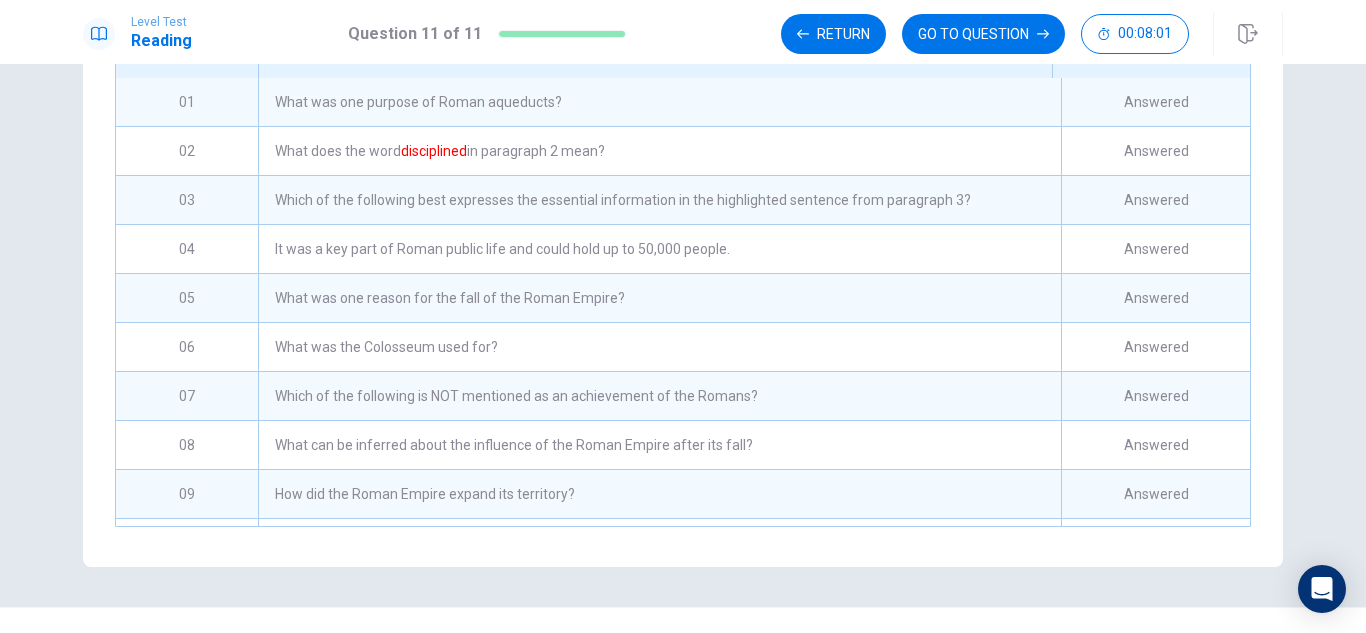scroll, scrollTop: 377, scrollLeft: 0, axis: vertical 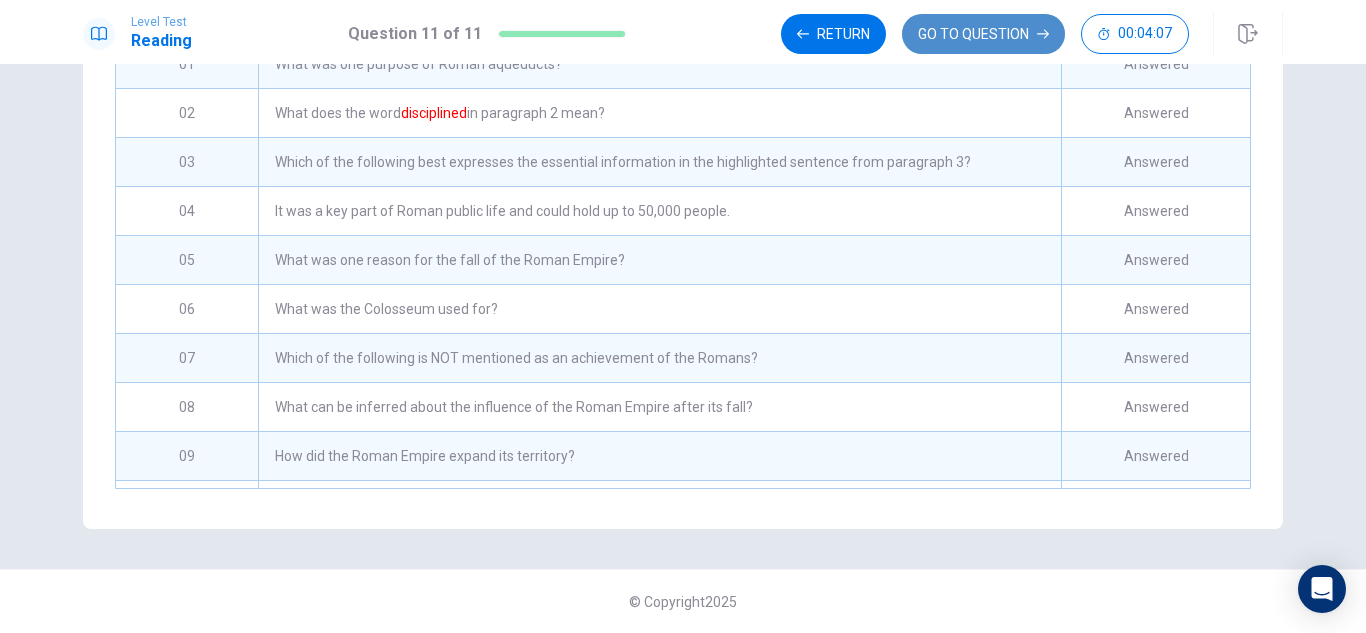 click on "GO TO QUESTION" at bounding box center (983, 34) 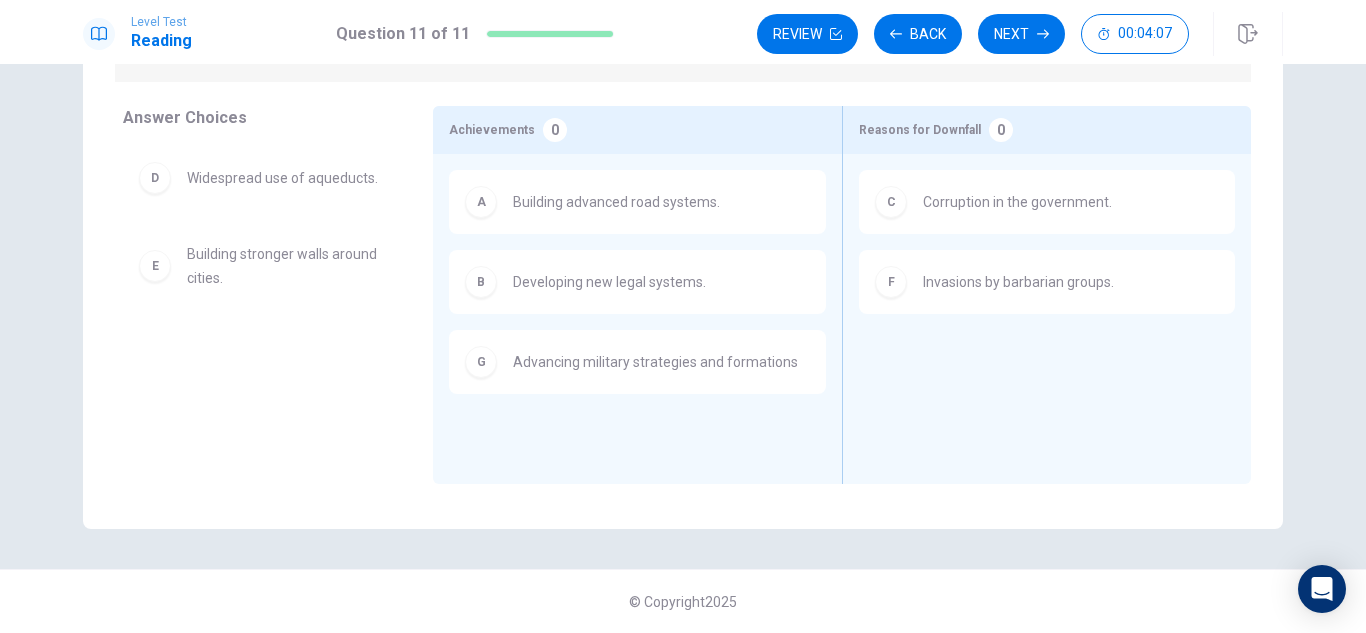 scroll, scrollTop: 270, scrollLeft: 0, axis: vertical 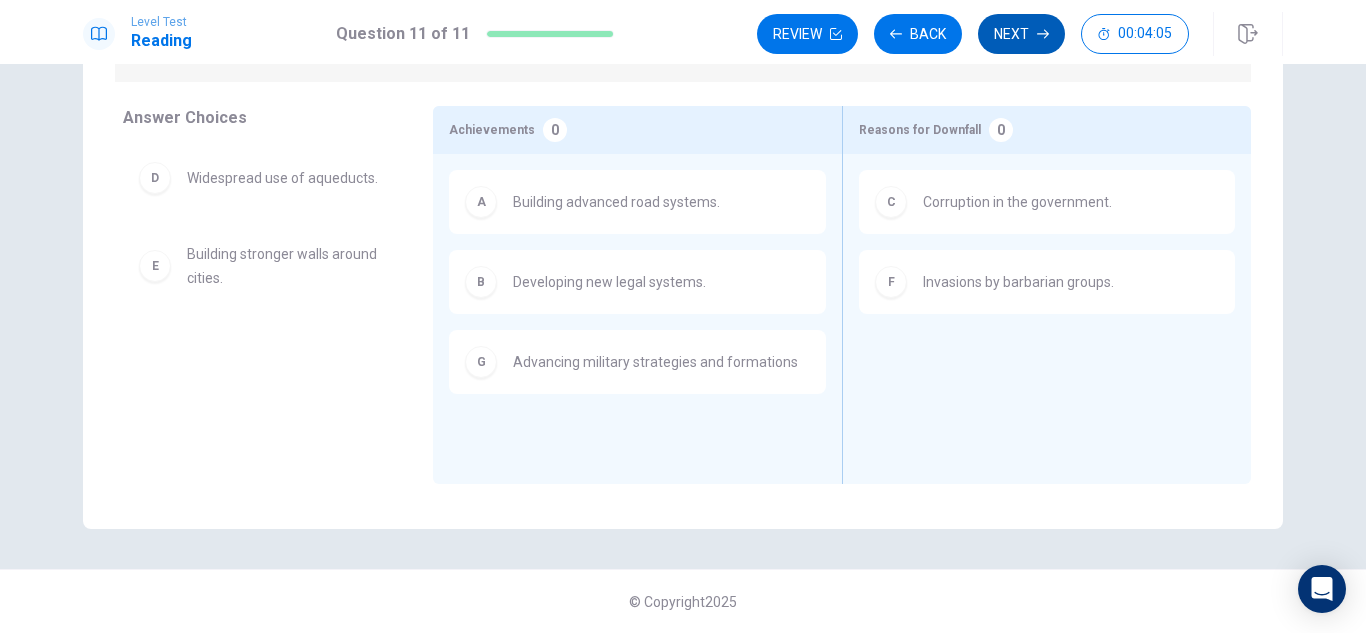 click on "Next" at bounding box center (1021, 34) 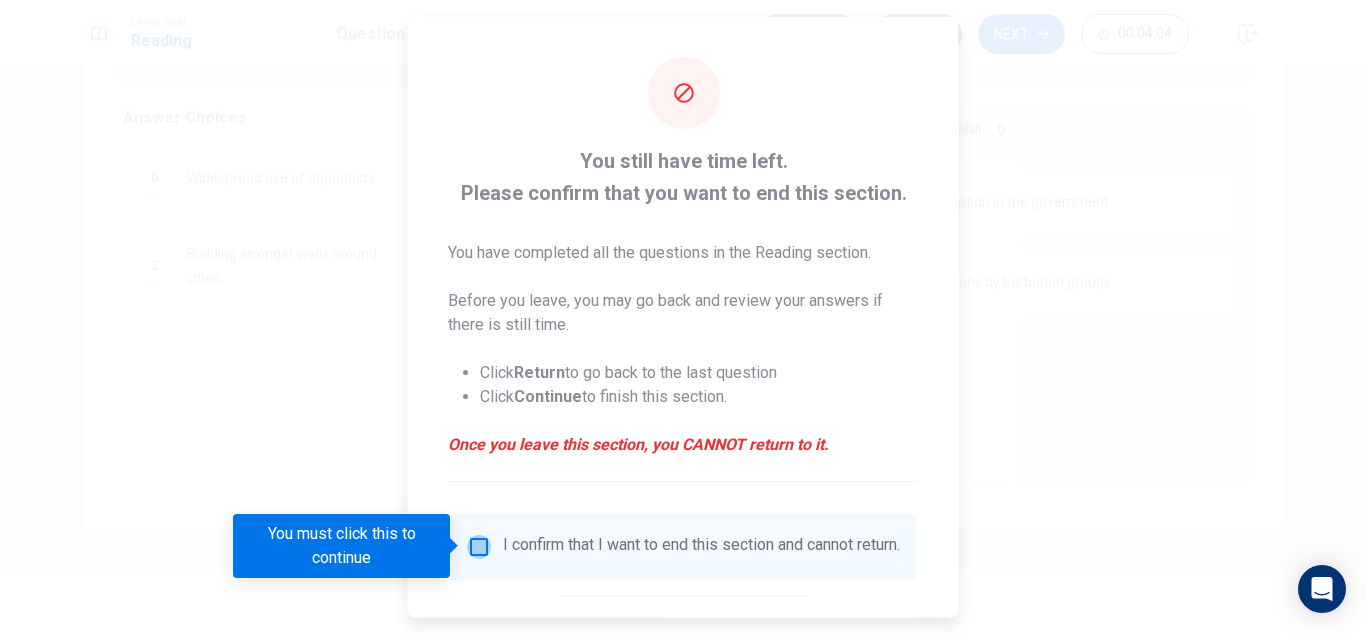 click at bounding box center (479, 546) 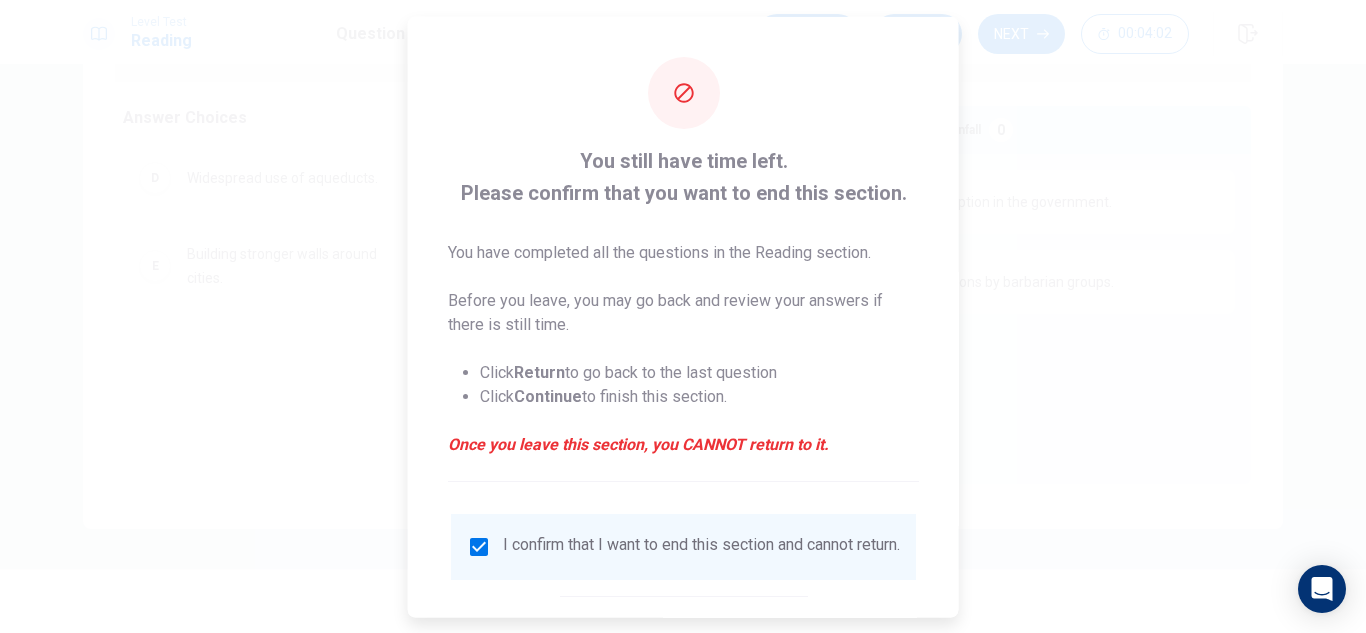 scroll, scrollTop: 113, scrollLeft: 0, axis: vertical 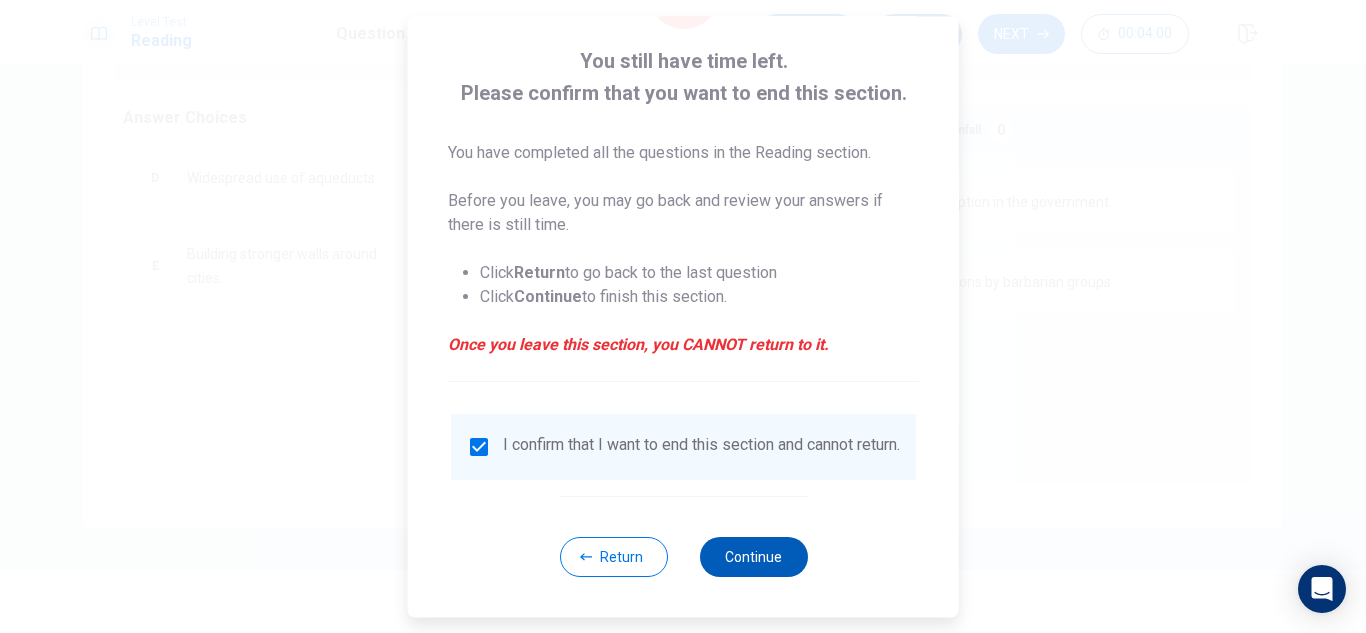 click on "Return Continue" at bounding box center (683, 556) 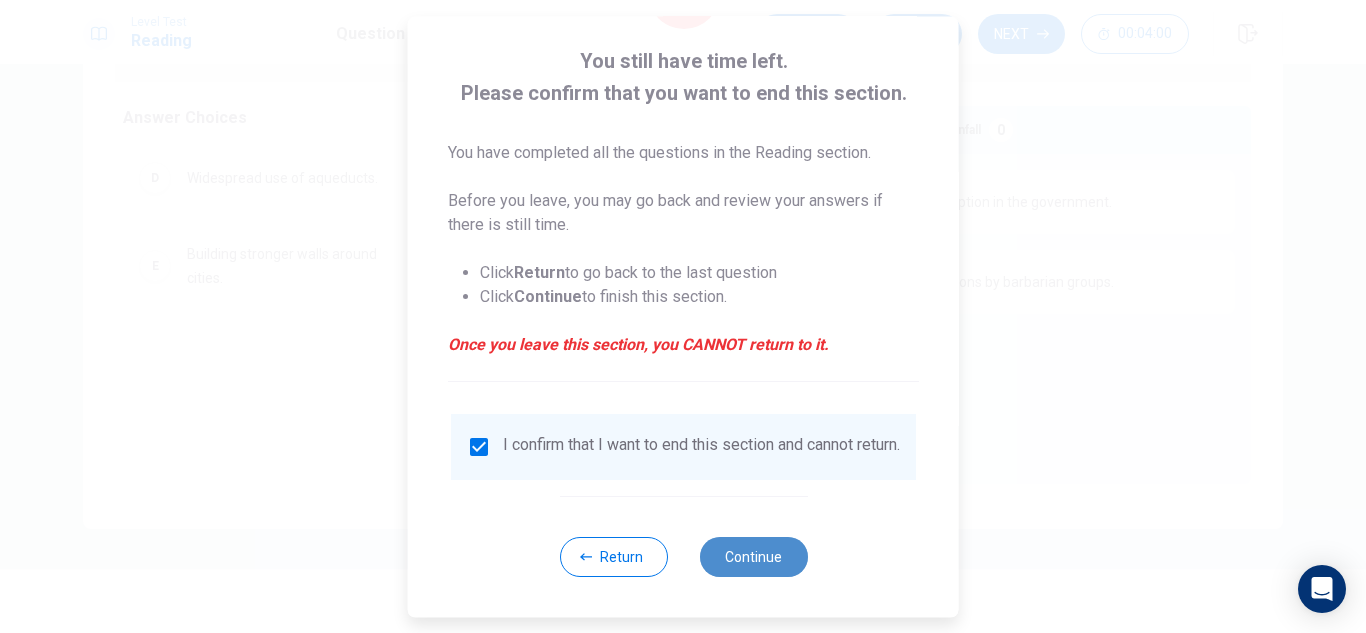 click on "Continue" at bounding box center [753, 557] 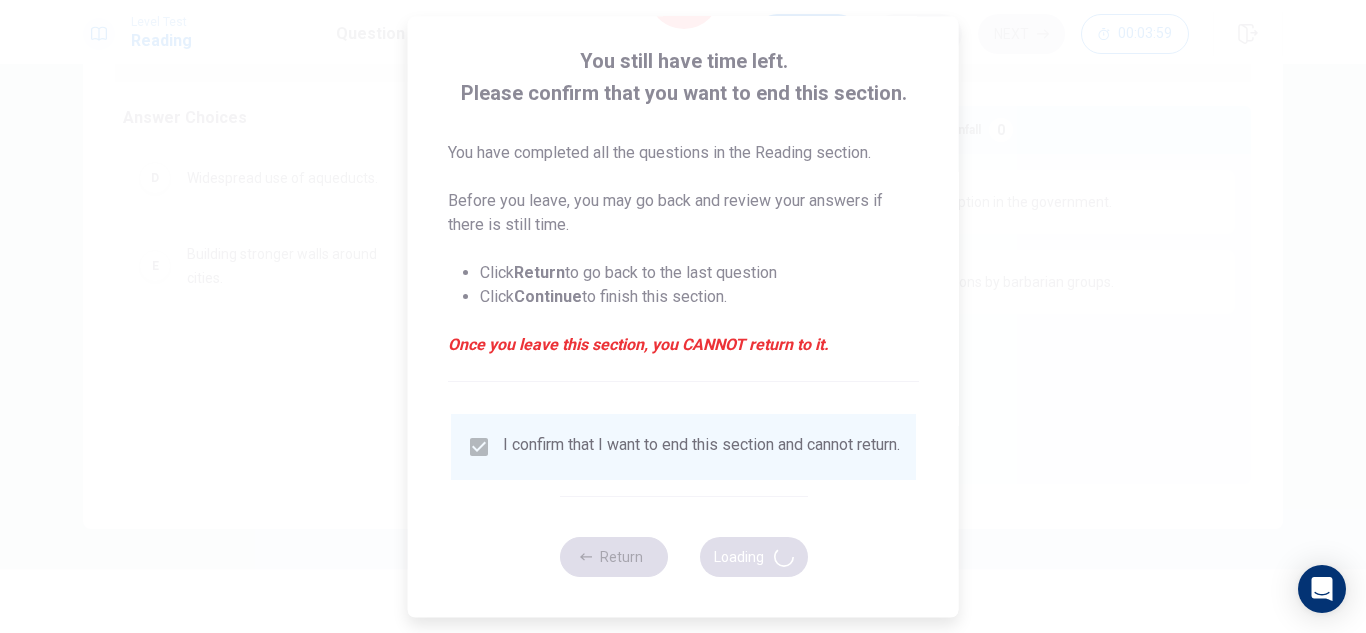 scroll, scrollTop: 326, scrollLeft: 0, axis: vertical 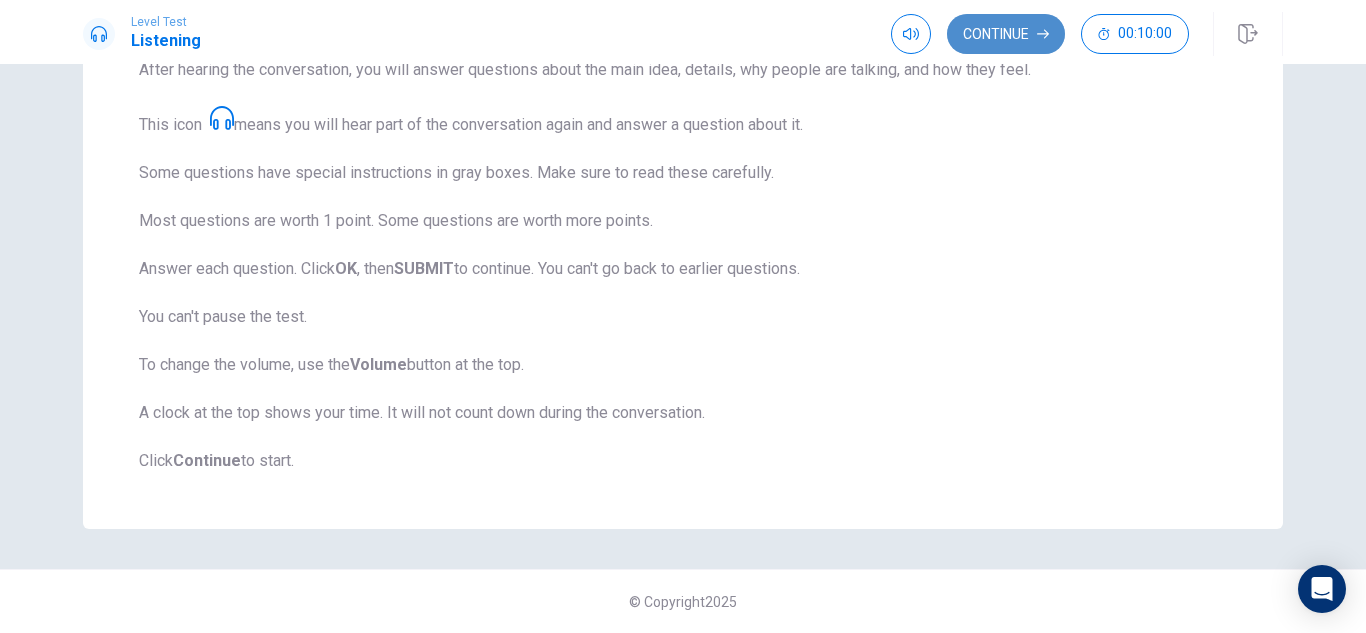 click on "Continue" at bounding box center (1006, 34) 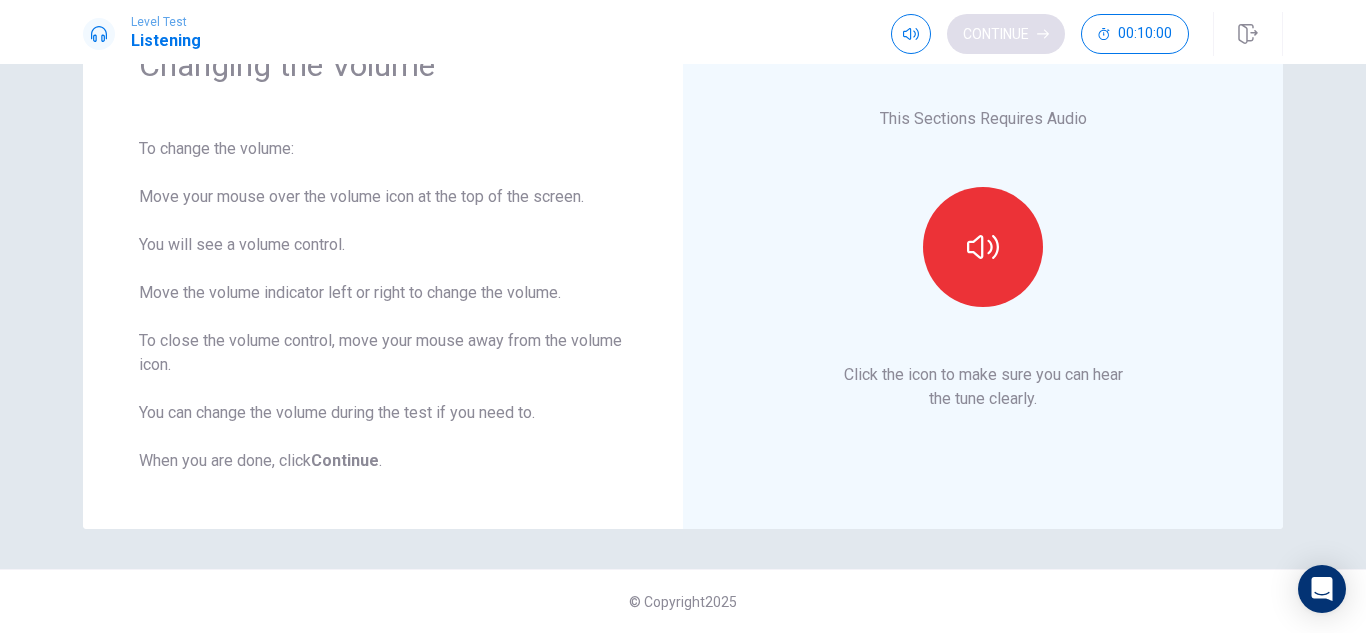 scroll, scrollTop: 115, scrollLeft: 0, axis: vertical 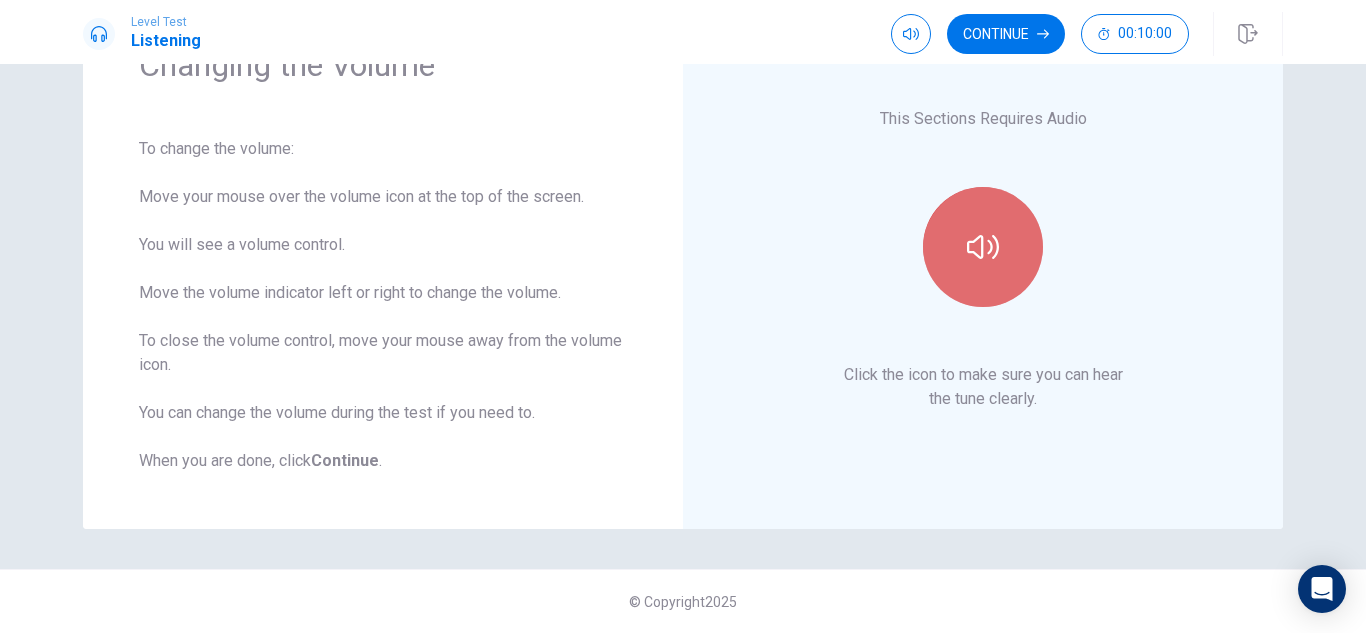 click at bounding box center (983, 247) 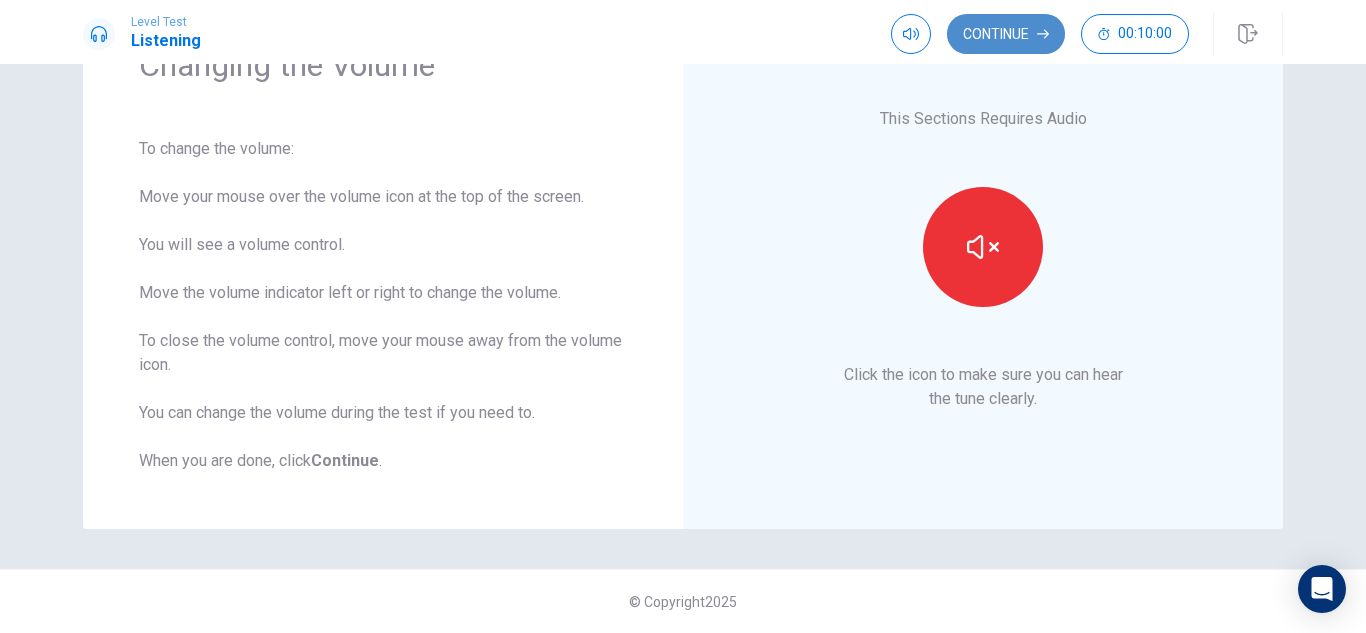 click on "Continue" at bounding box center [1006, 34] 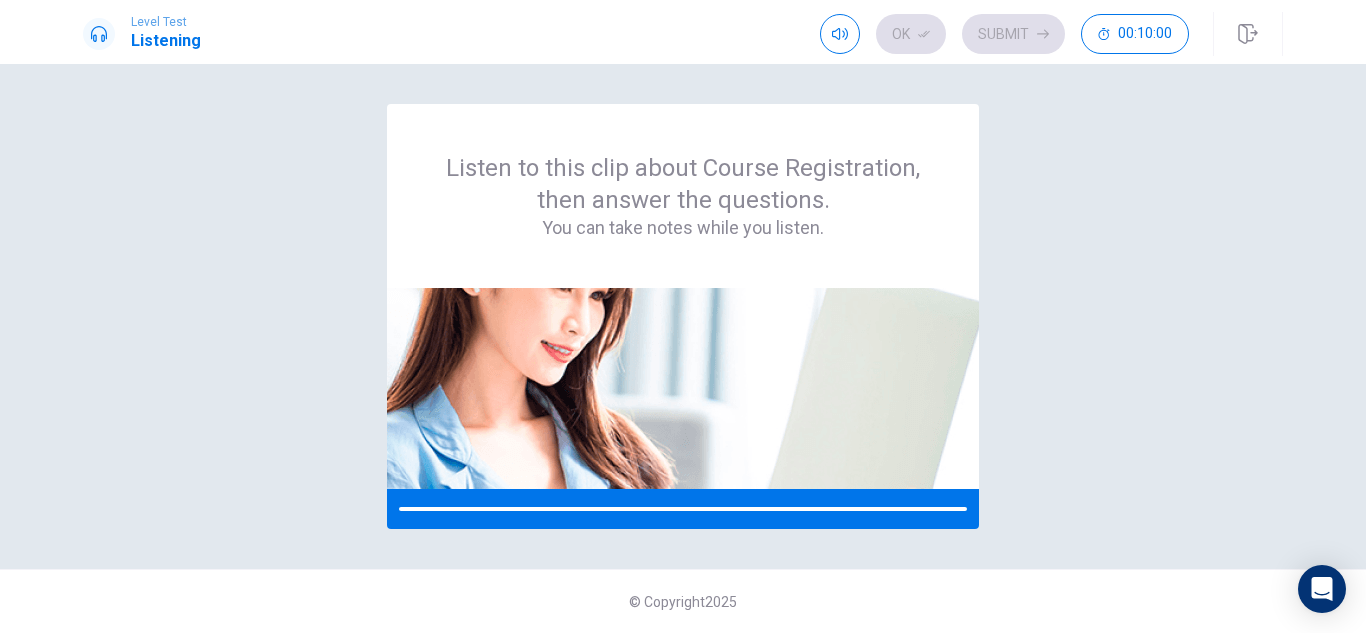 scroll, scrollTop: 0, scrollLeft: 0, axis: both 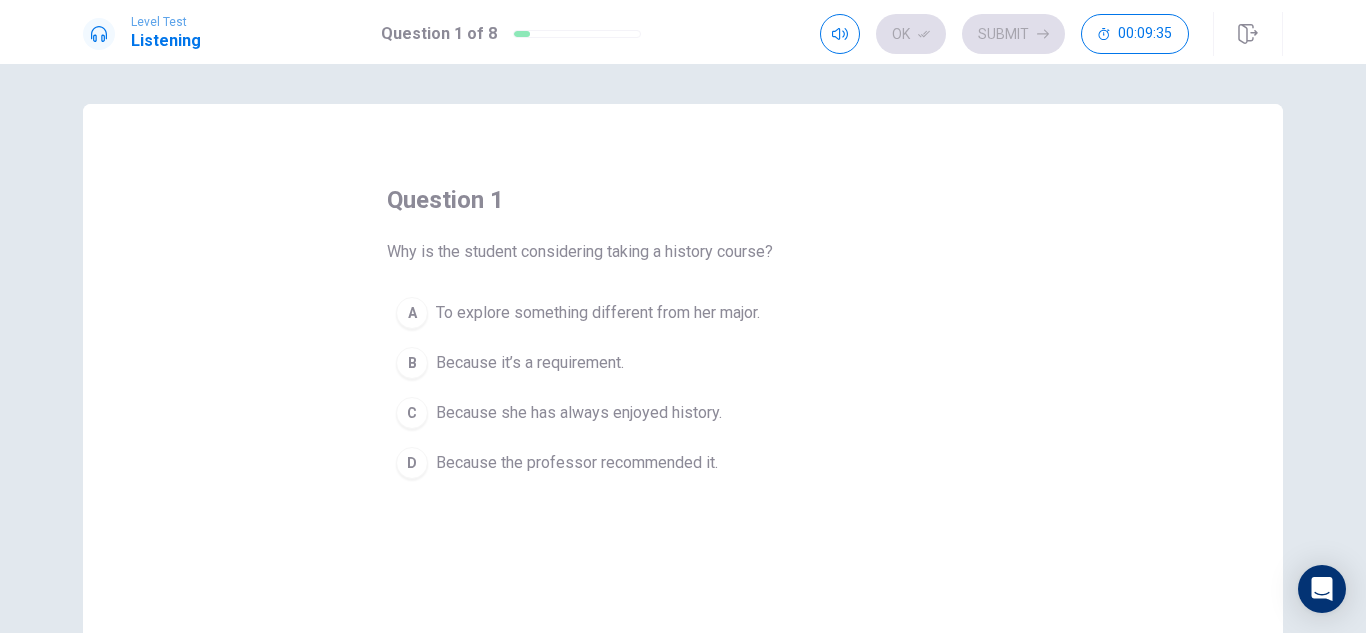 click on "To explore something different from her major." at bounding box center (598, 313) 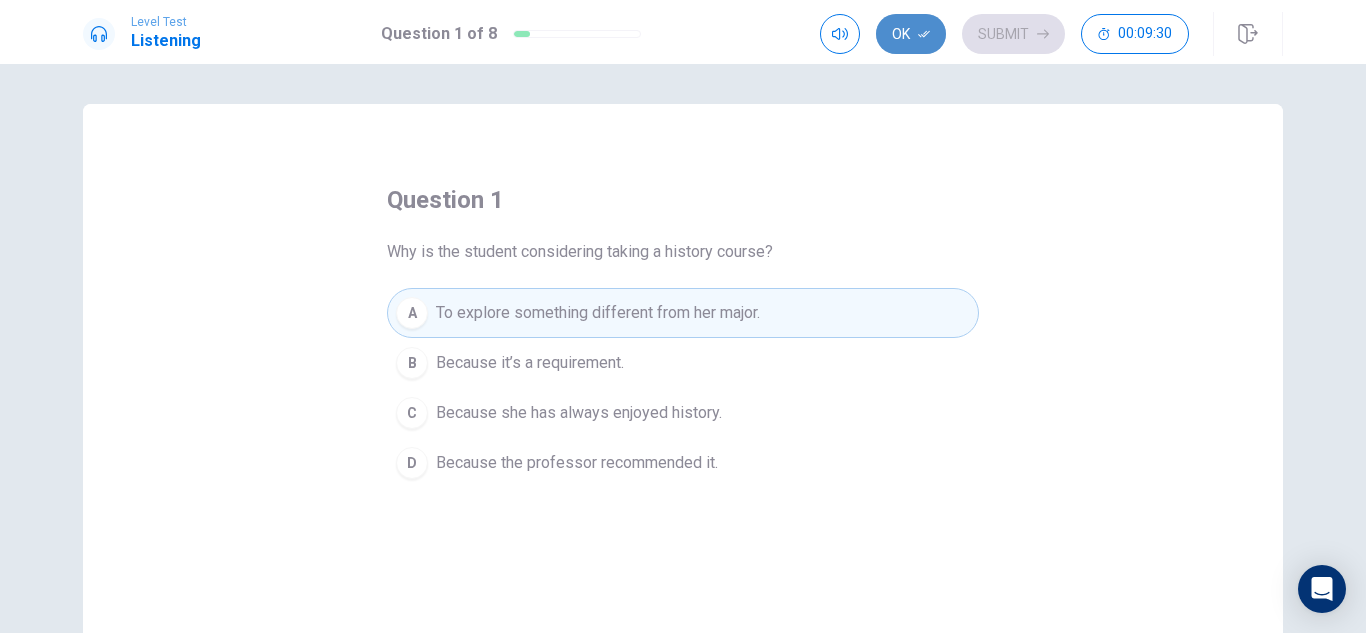 click on "Ok" at bounding box center [911, 34] 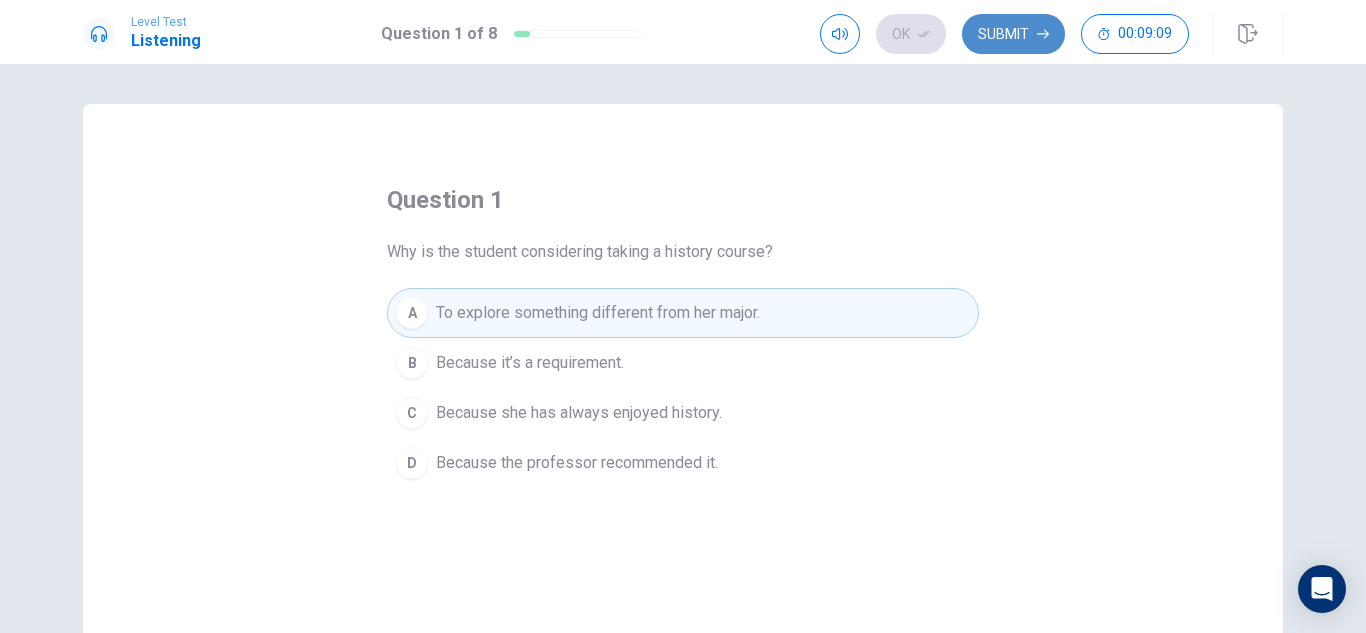 click on "Submit" at bounding box center [1013, 34] 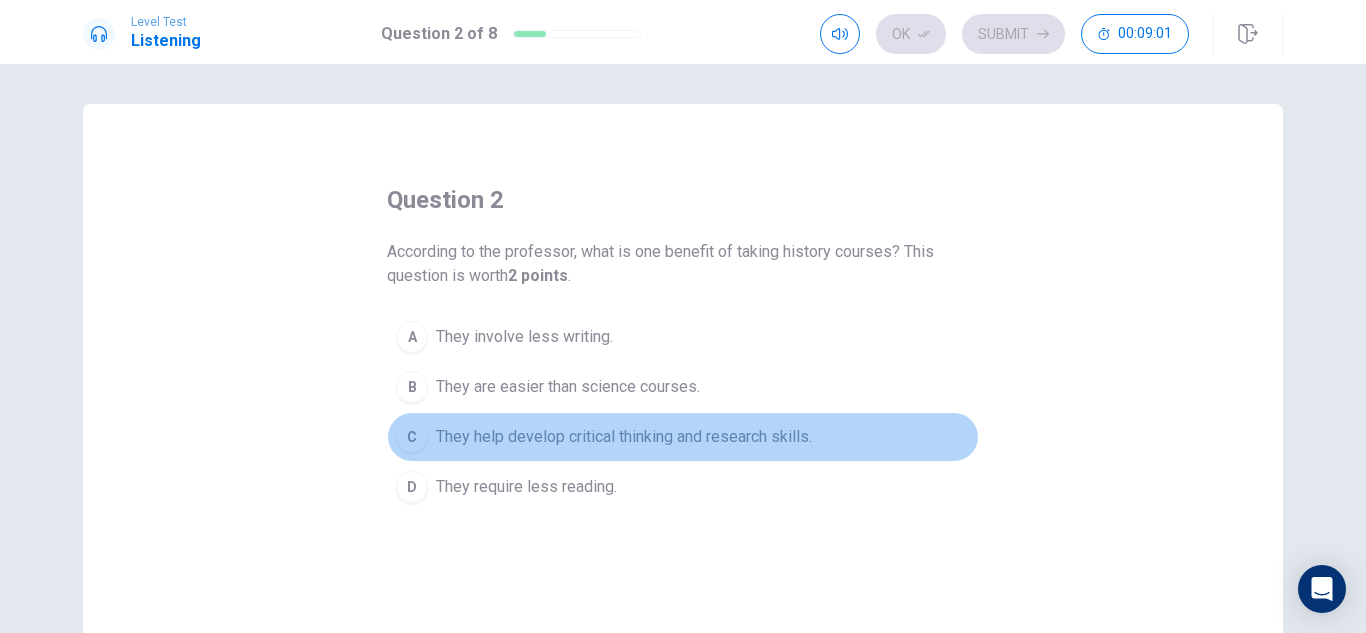 click on "They help develop critical thinking and research skills." at bounding box center [524, 337] 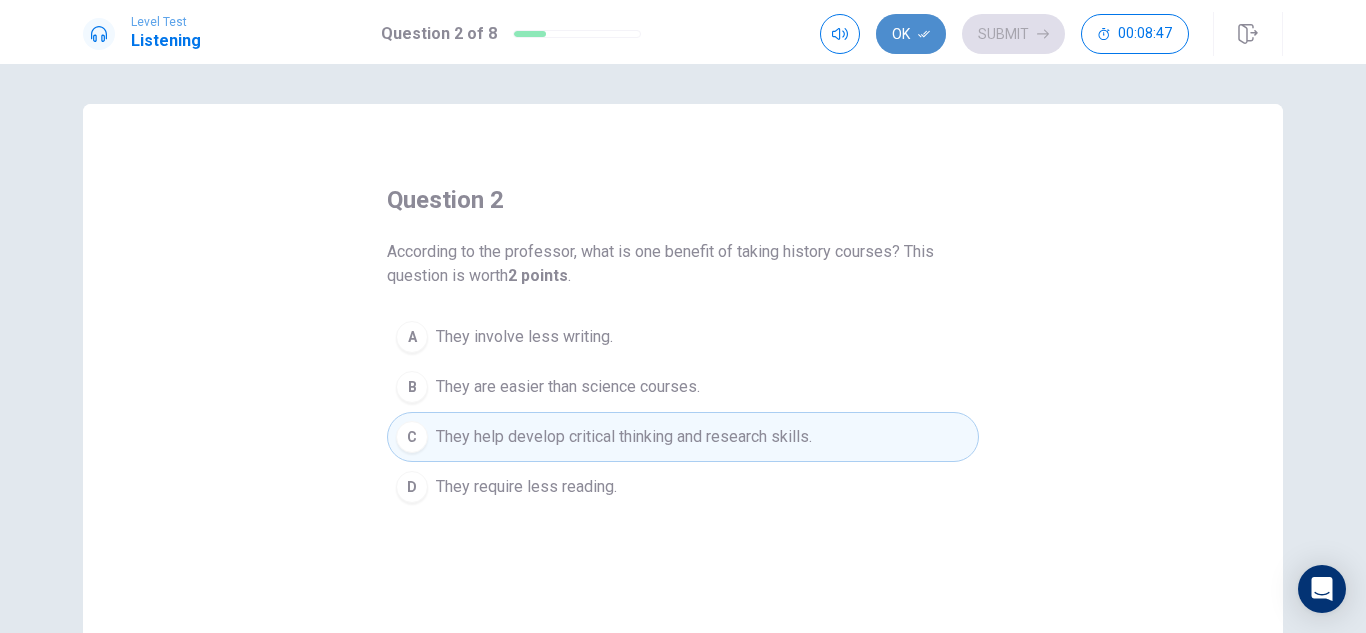 click on "Ok" at bounding box center [911, 34] 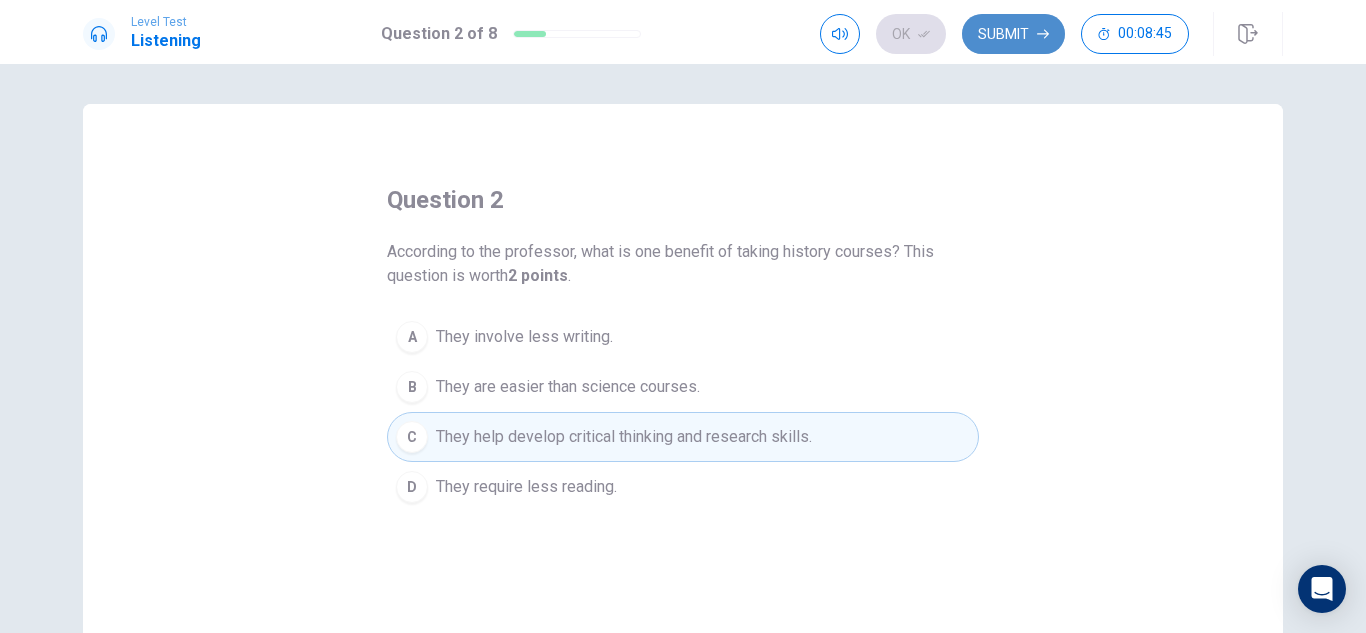 click on "Submit" at bounding box center (1013, 34) 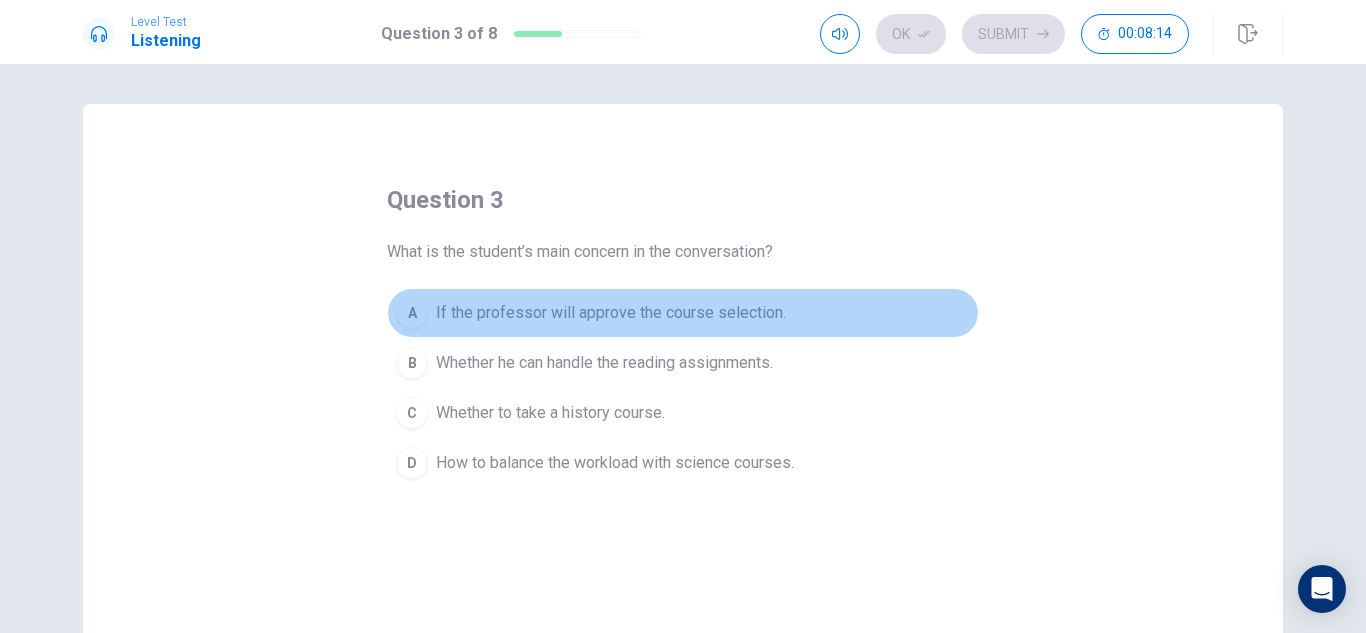 click on "If the professor will approve the course selection." at bounding box center (611, 313) 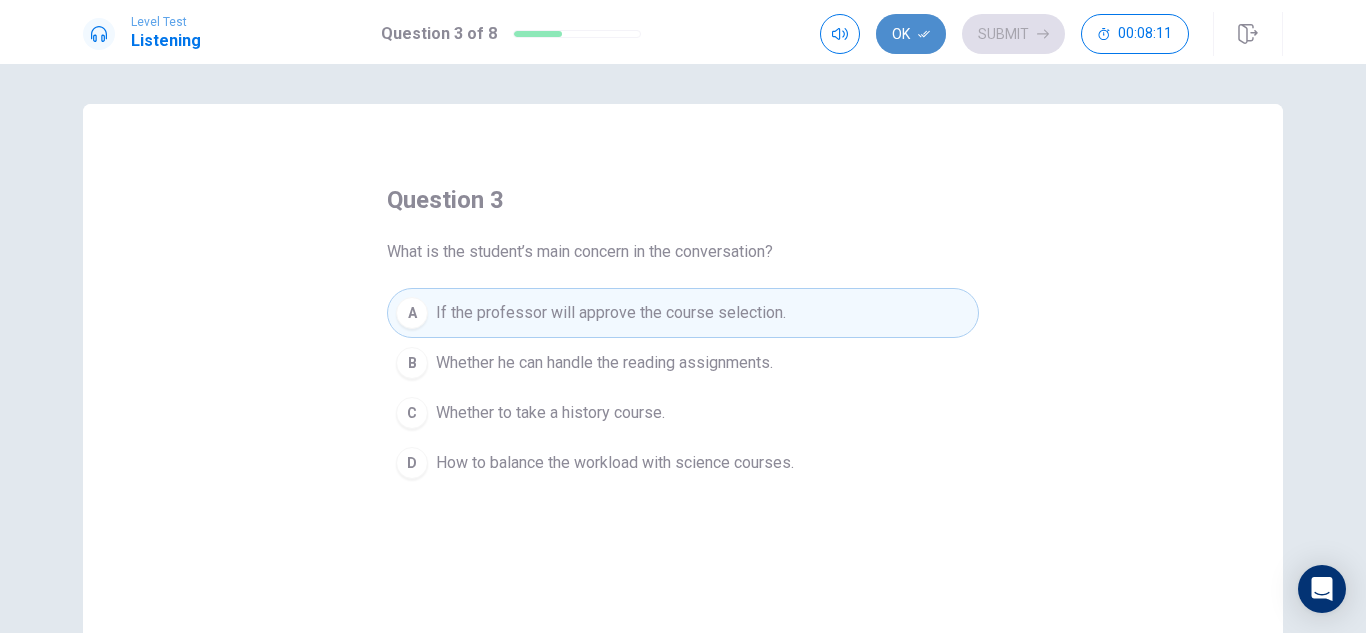 click on "Ok" at bounding box center [911, 34] 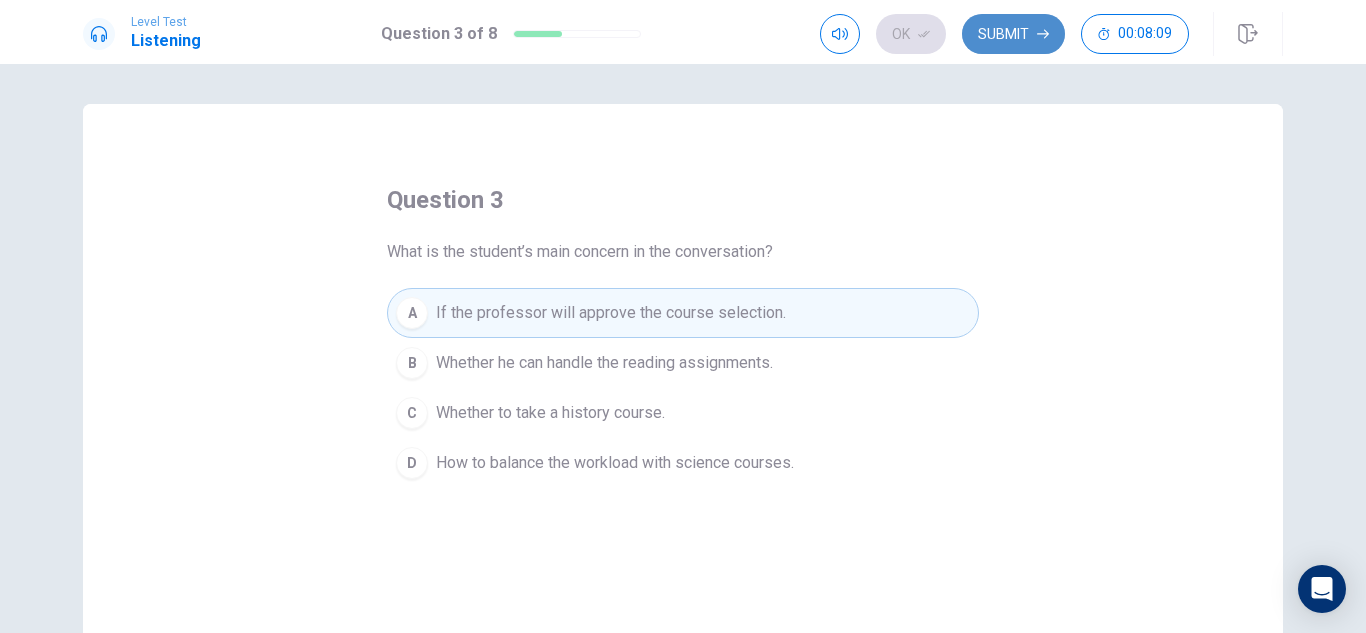 click on "Submit" at bounding box center (1013, 34) 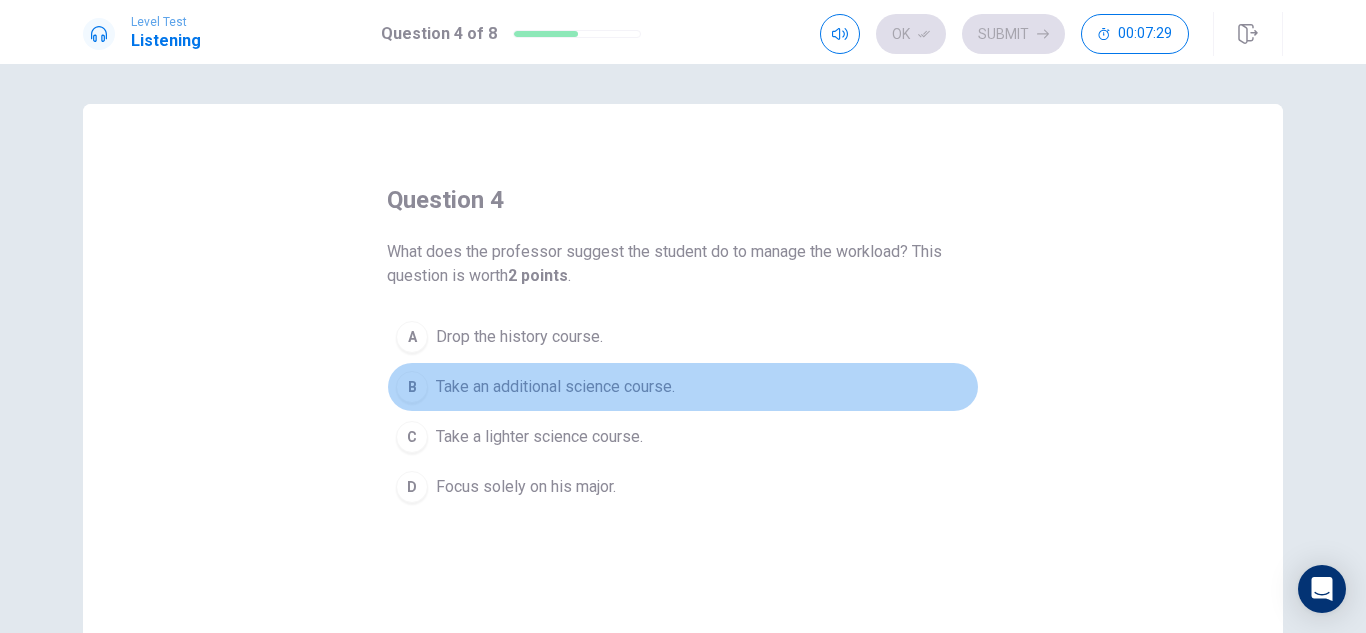 click on "Take an additional science course." at bounding box center (519, 337) 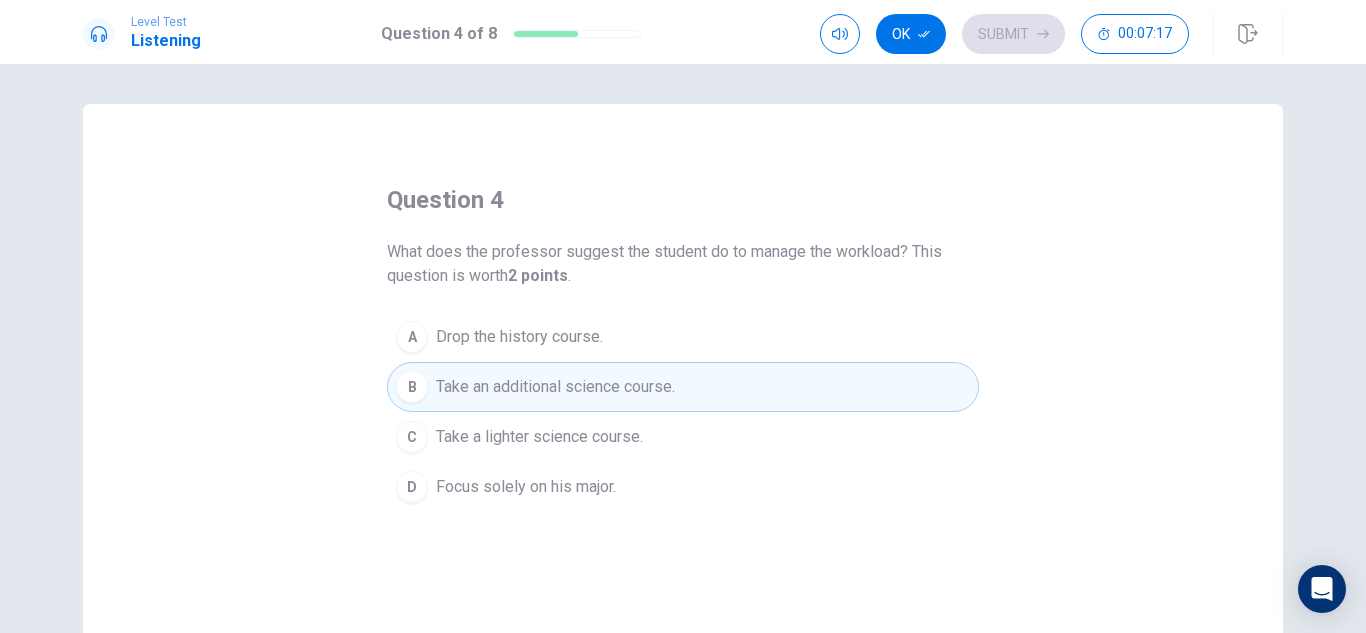 click on "Focus solely on his major." at bounding box center [519, 337] 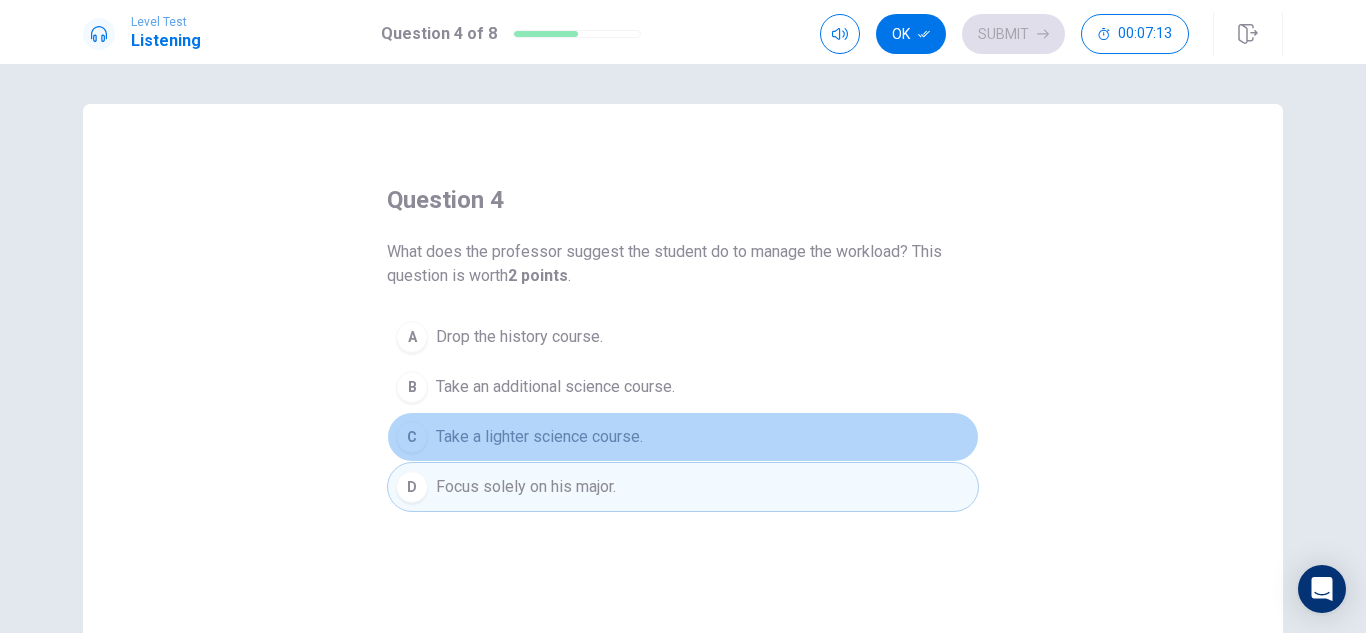 click on "Take a lighter science course." at bounding box center (519, 337) 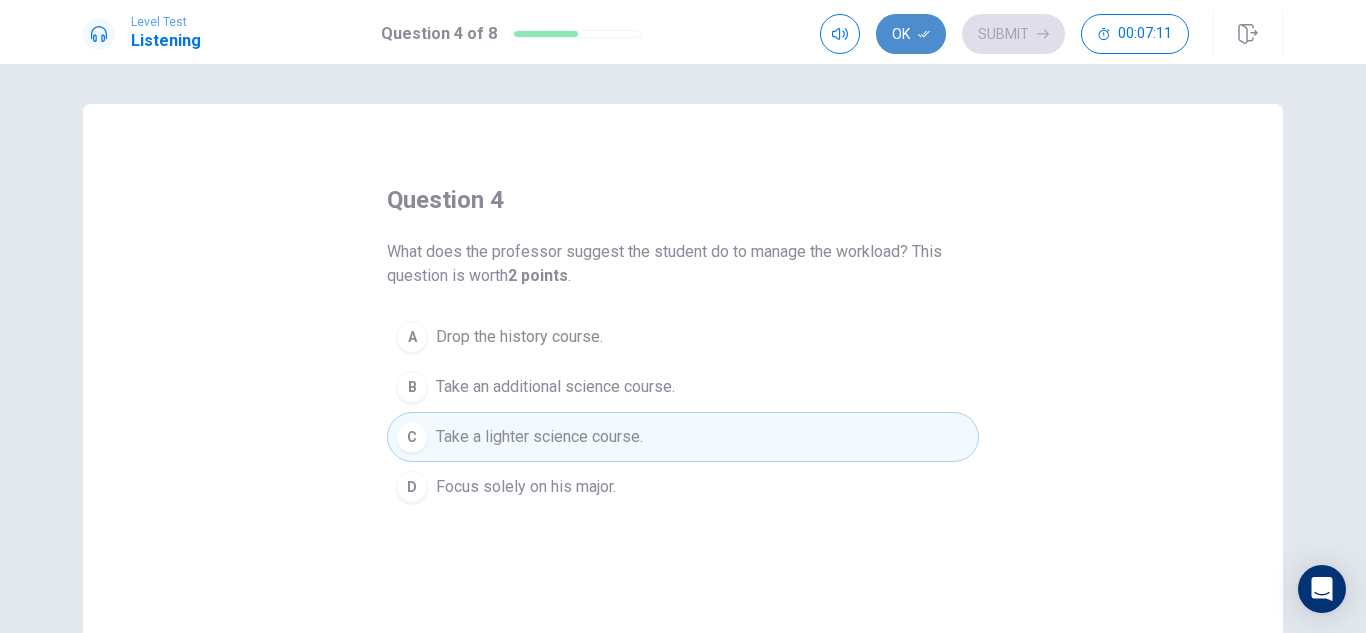 click on "Ok" at bounding box center (911, 34) 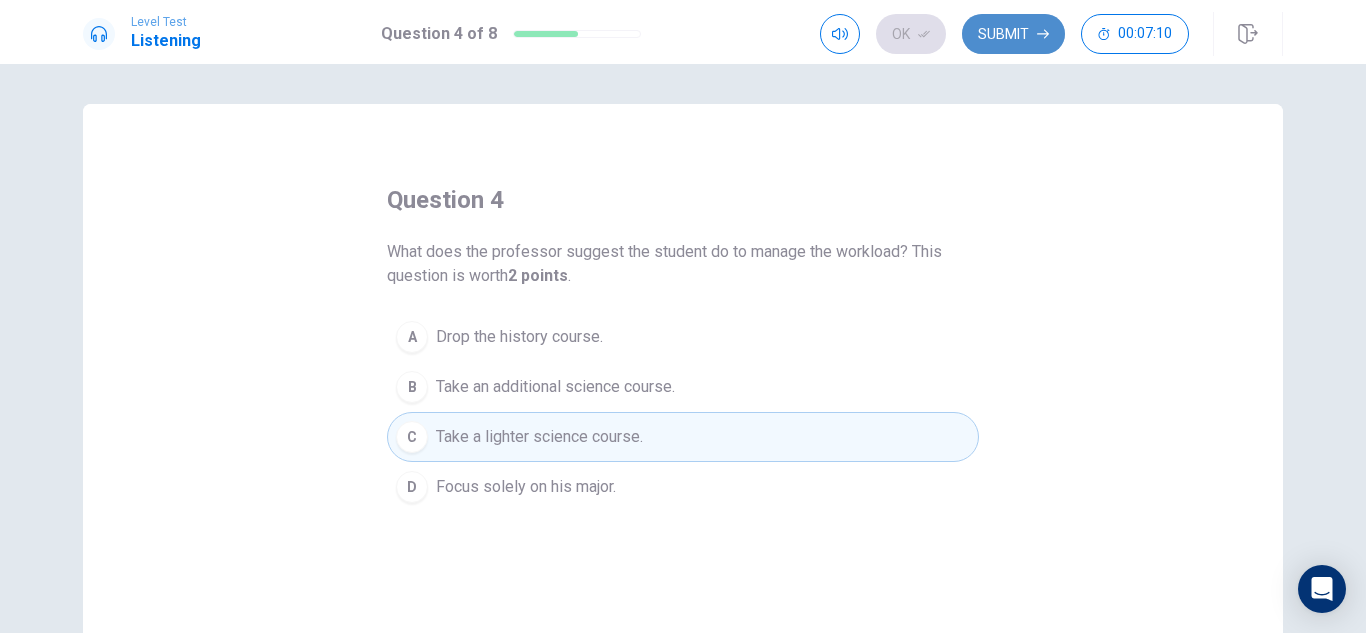 click on "Submit" at bounding box center (1013, 34) 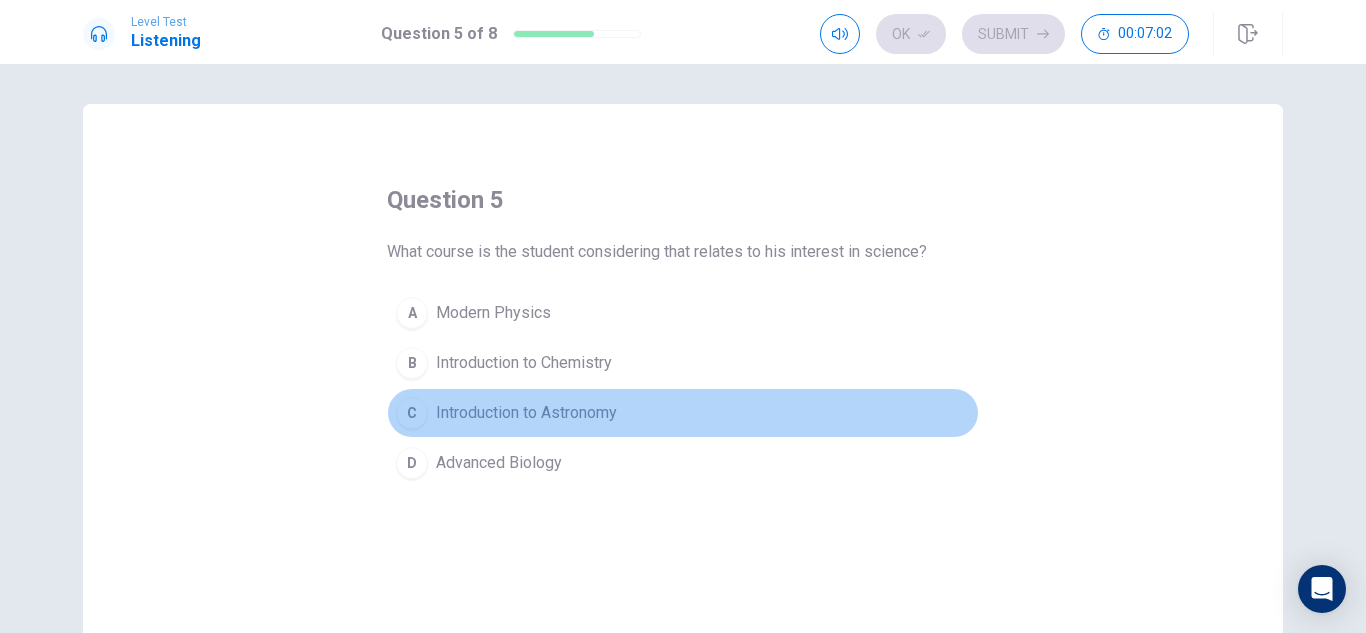 click on "Introduction to Astronomy" at bounding box center (493, 313) 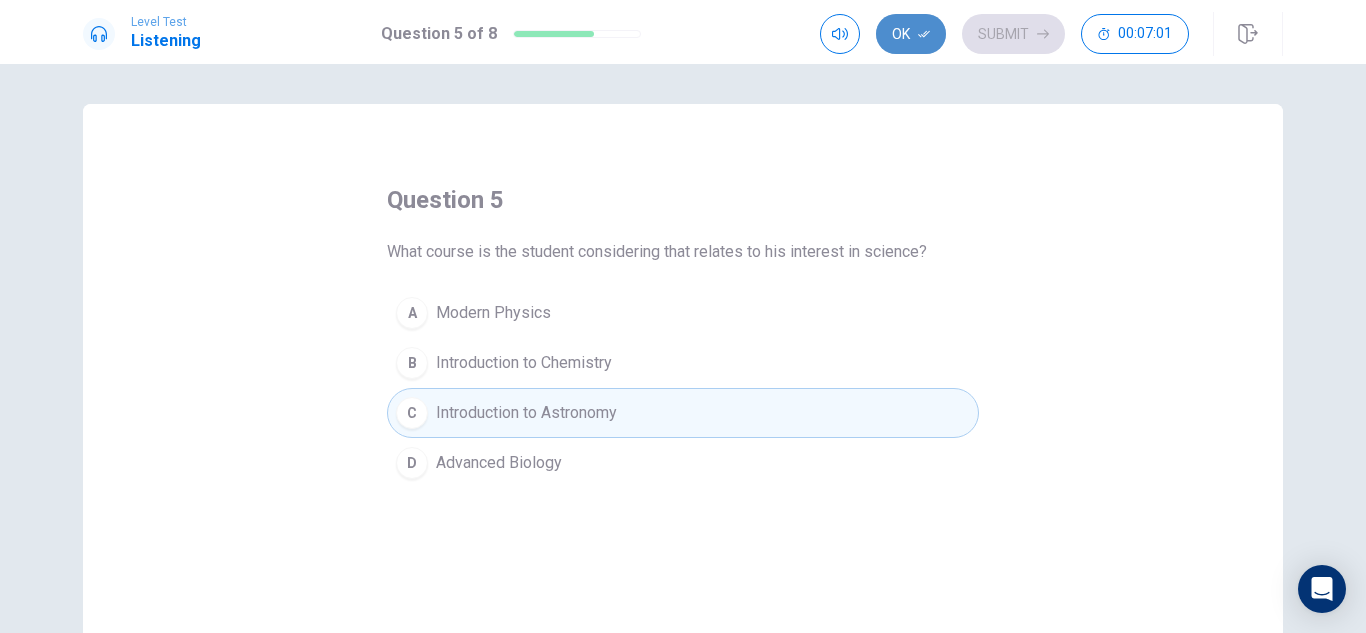 click on "Ok" at bounding box center (911, 34) 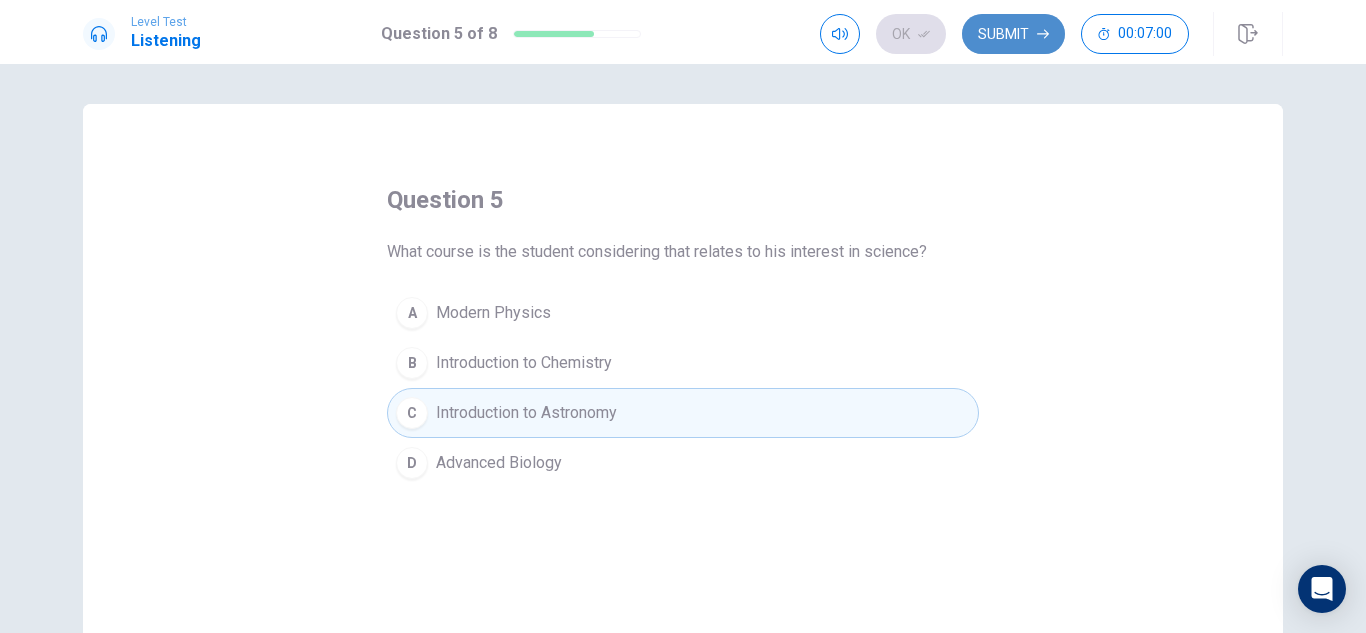 click on "Submit" at bounding box center [1013, 34] 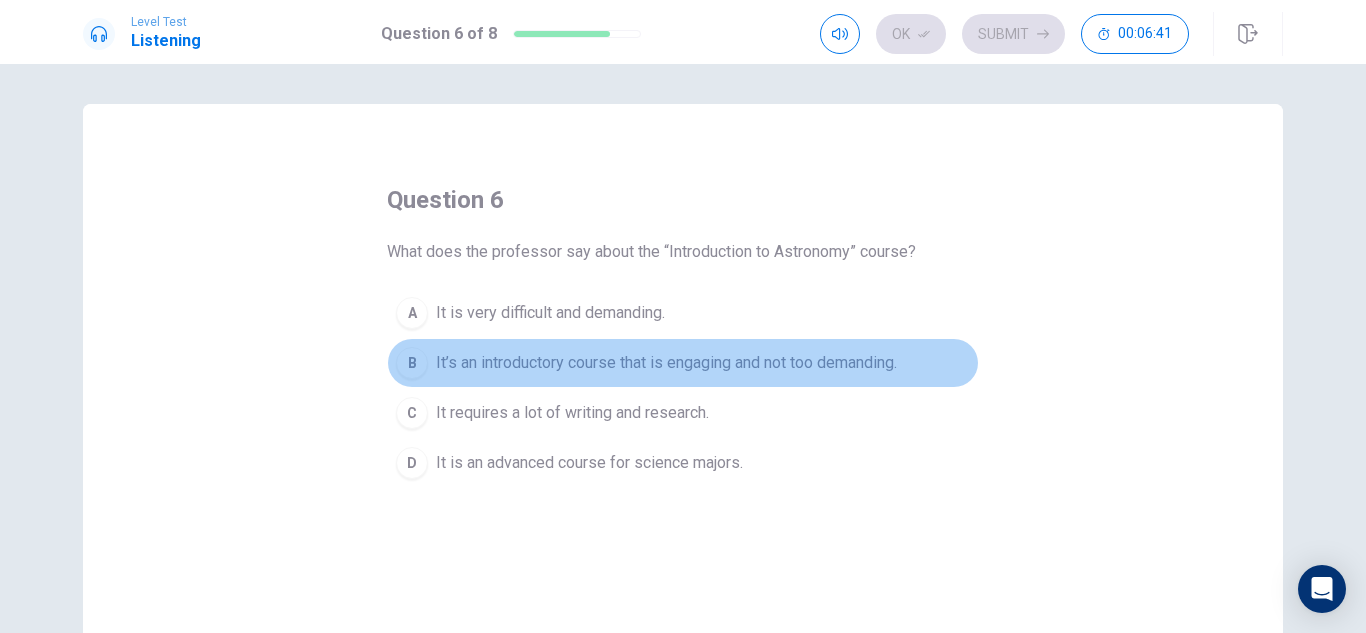 click on "It’s an introductory course that is engaging and not too demanding." at bounding box center (550, 313) 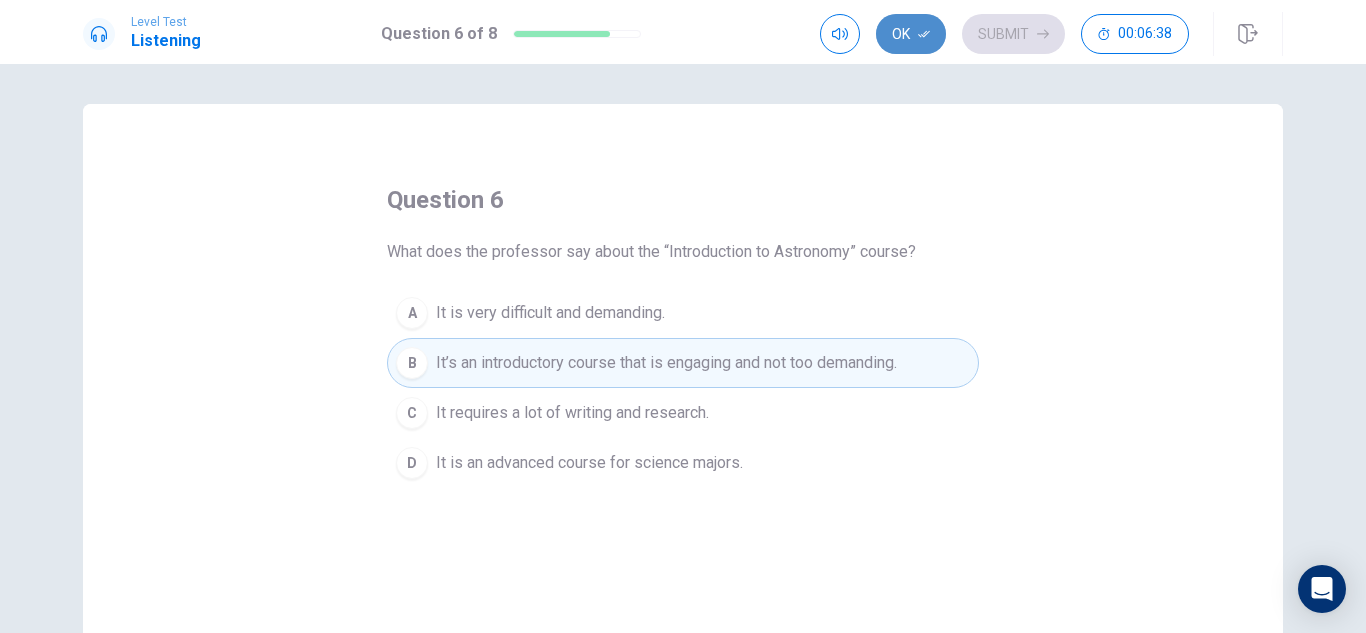 click on "Ok" at bounding box center [911, 34] 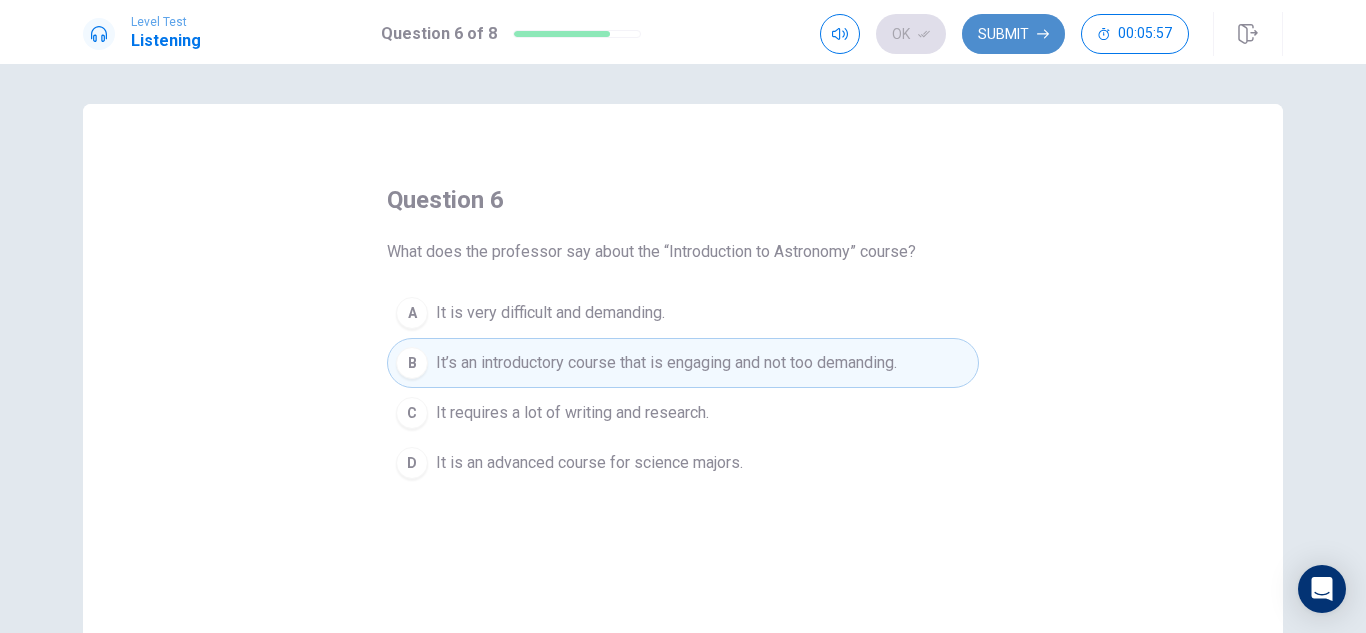 click on "Submit" at bounding box center (1013, 34) 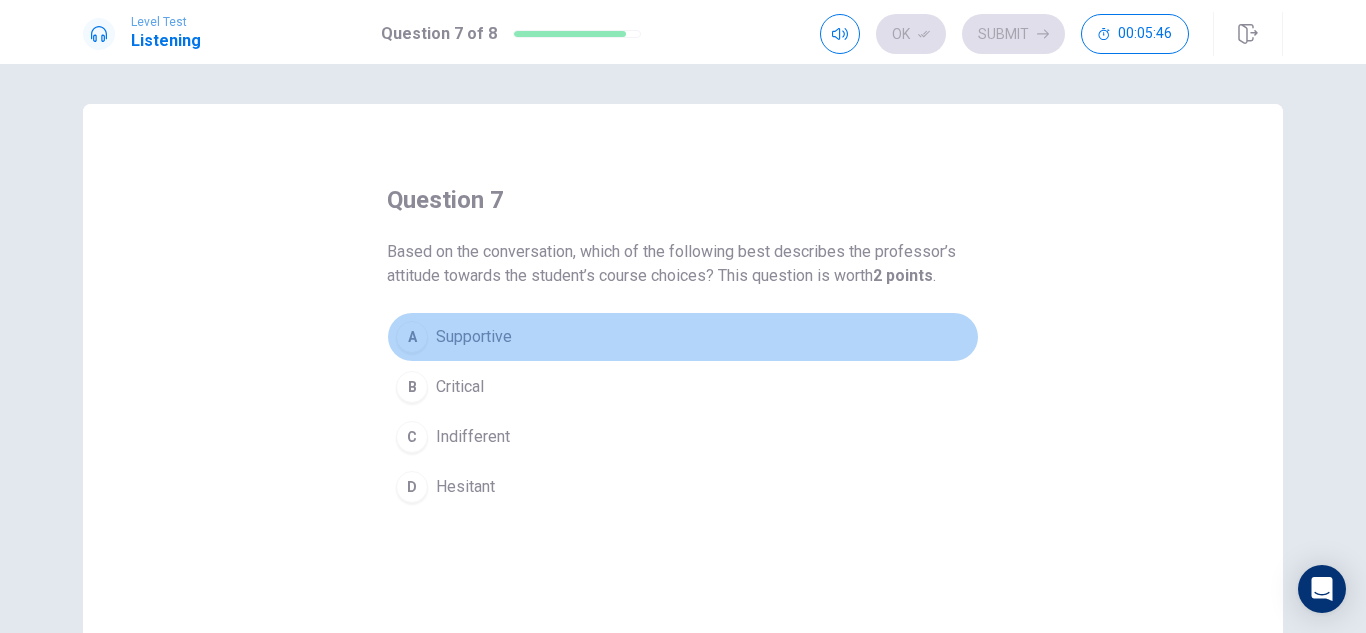 click on "A Supportive" at bounding box center [683, 337] 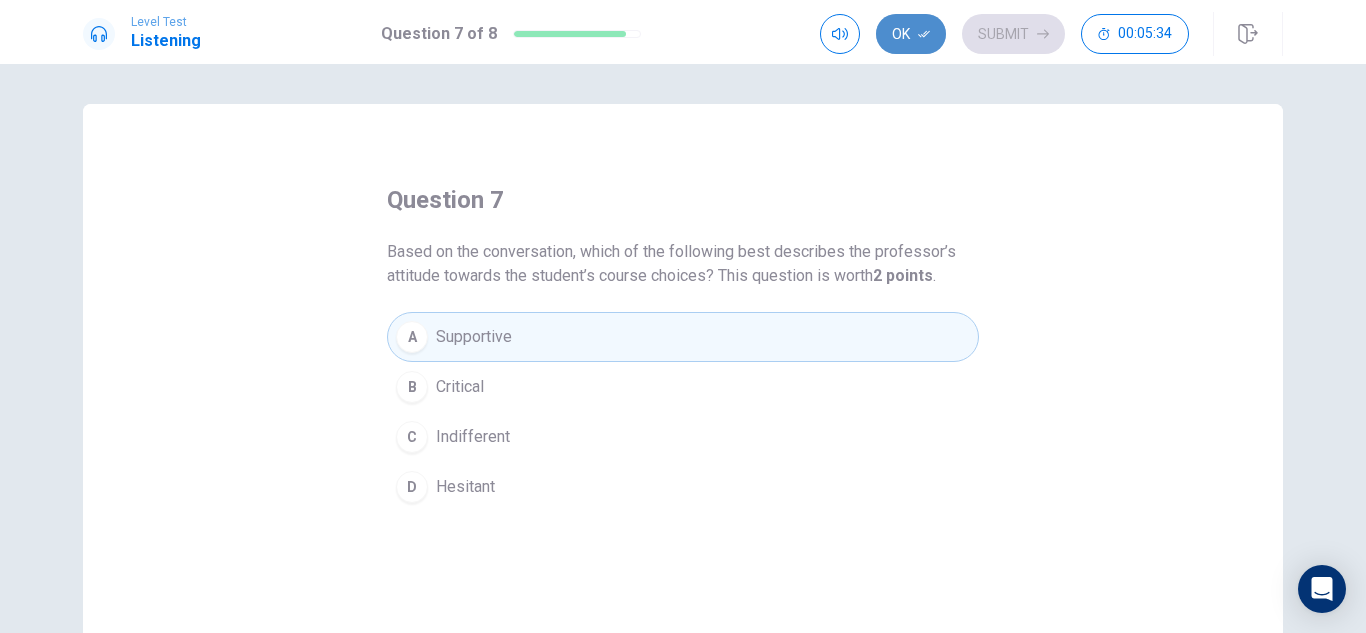 click on "Ok" at bounding box center [911, 34] 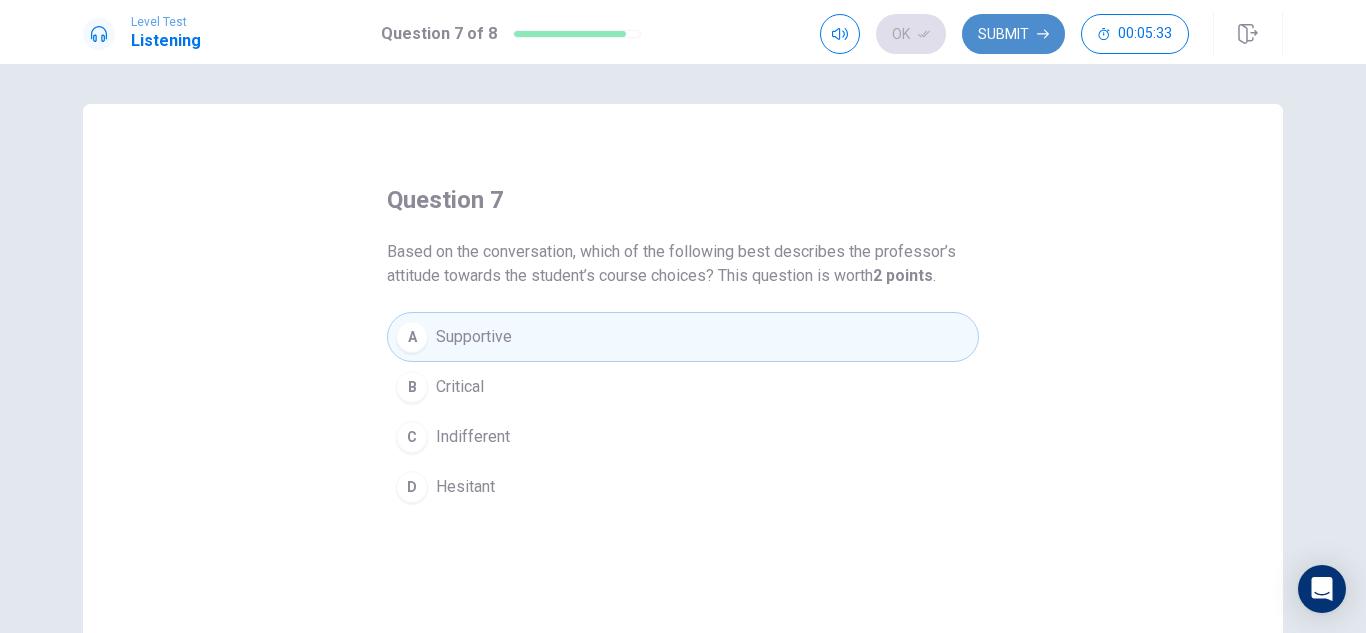 click on "Submit" at bounding box center [1013, 34] 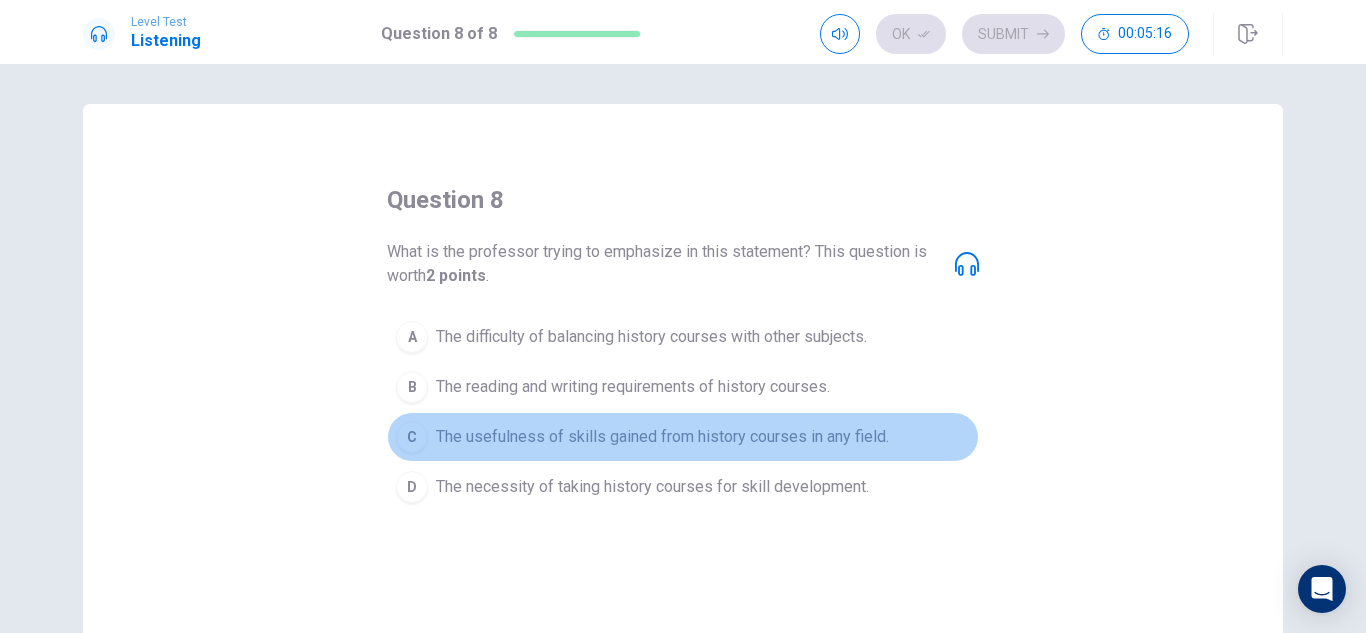 click on "C The usefulness of skills gained from history courses in any field." at bounding box center (683, 437) 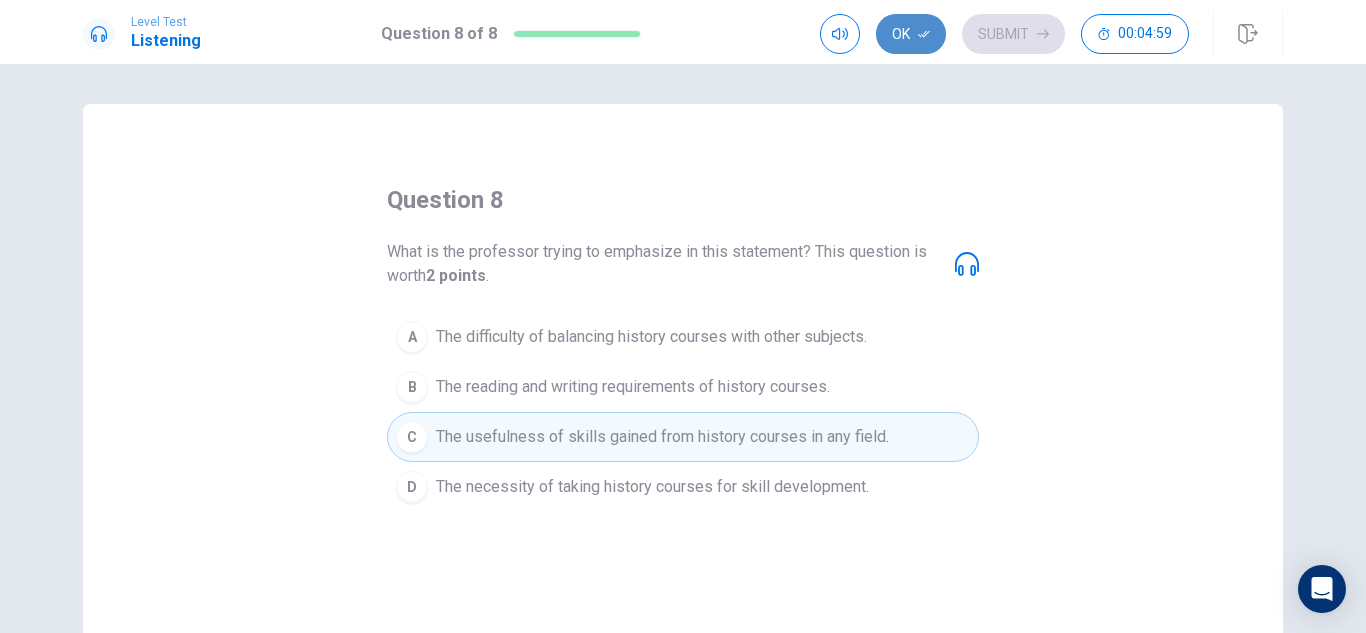 click on "Ok" at bounding box center [911, 34] 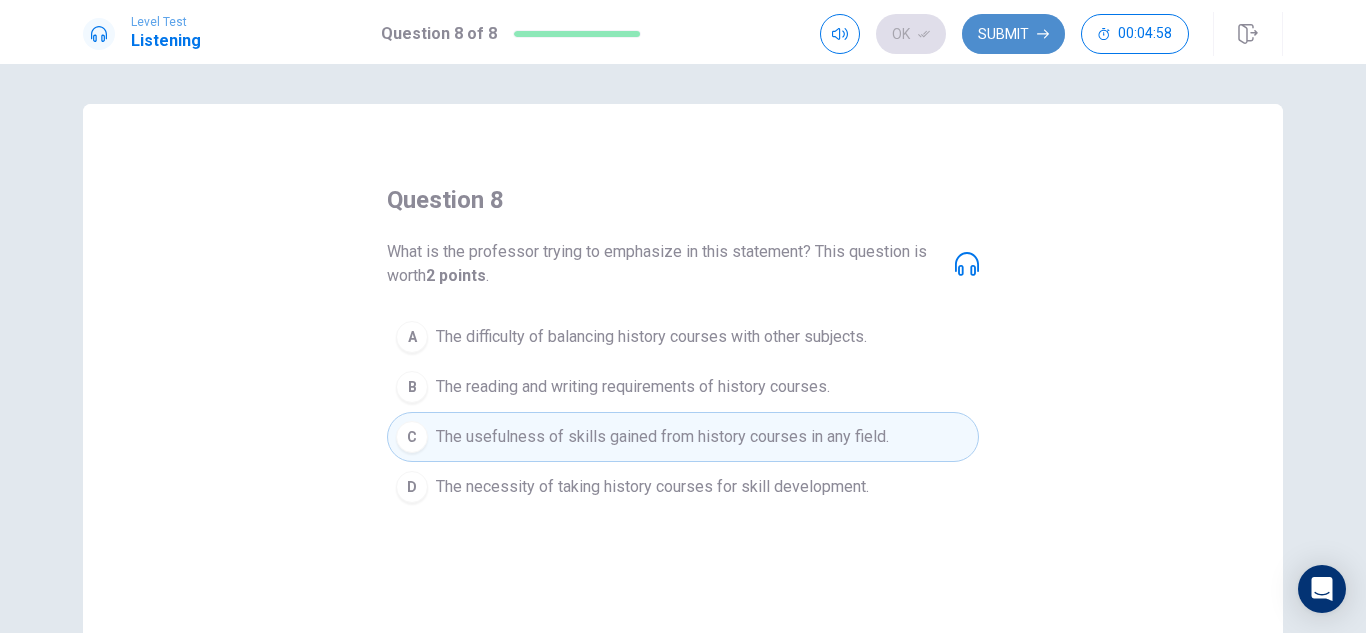 click on "Submit" at bounding box center [1013, 34] 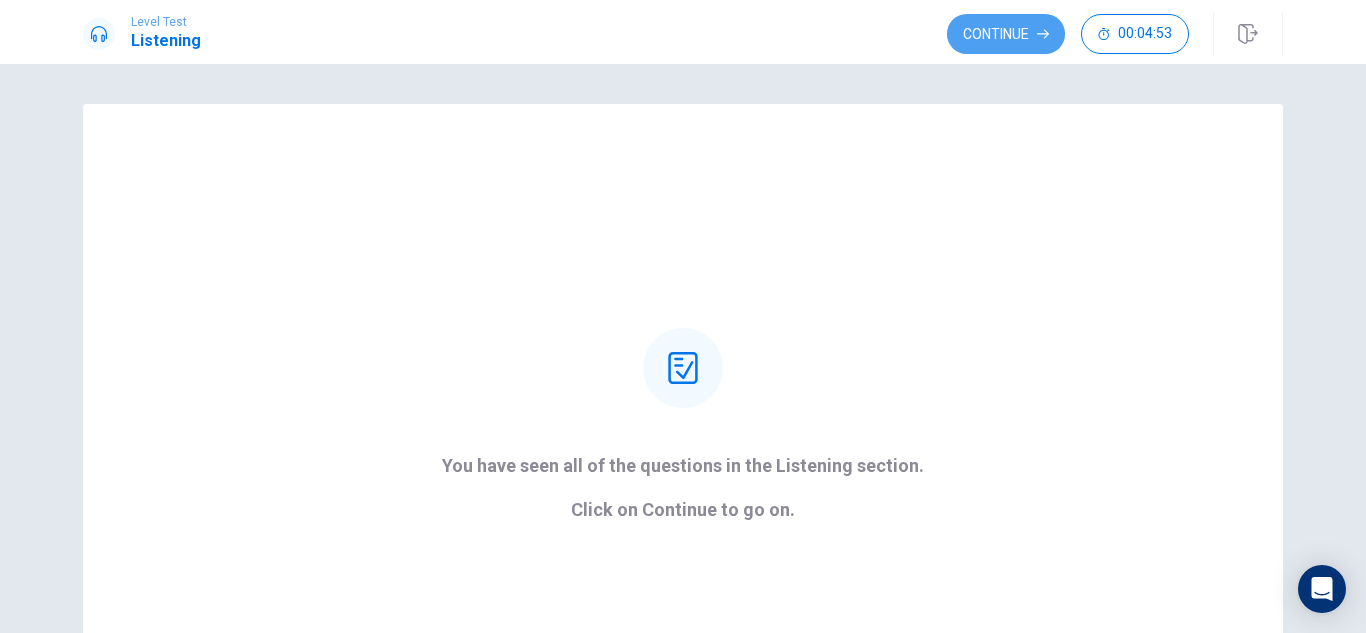 click on "Continue" at bounding box center (1006, 34) 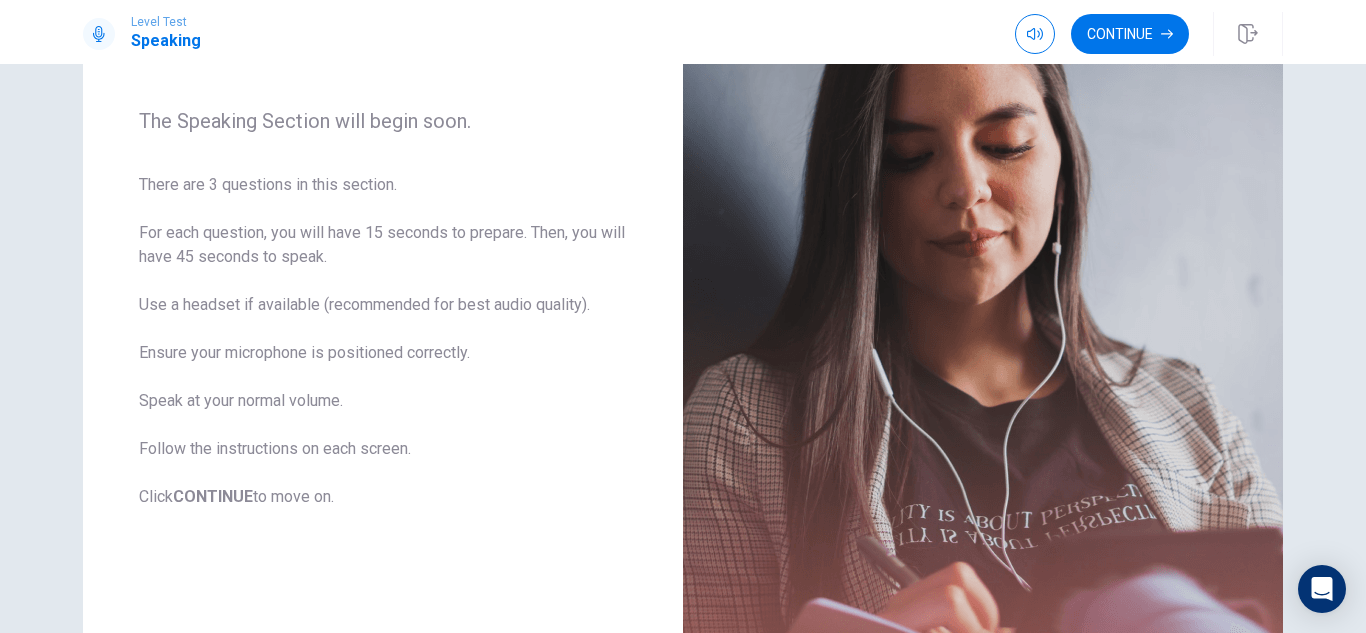 scroll, scrollTop: 237, scrollLeft: 0, axis: vertical 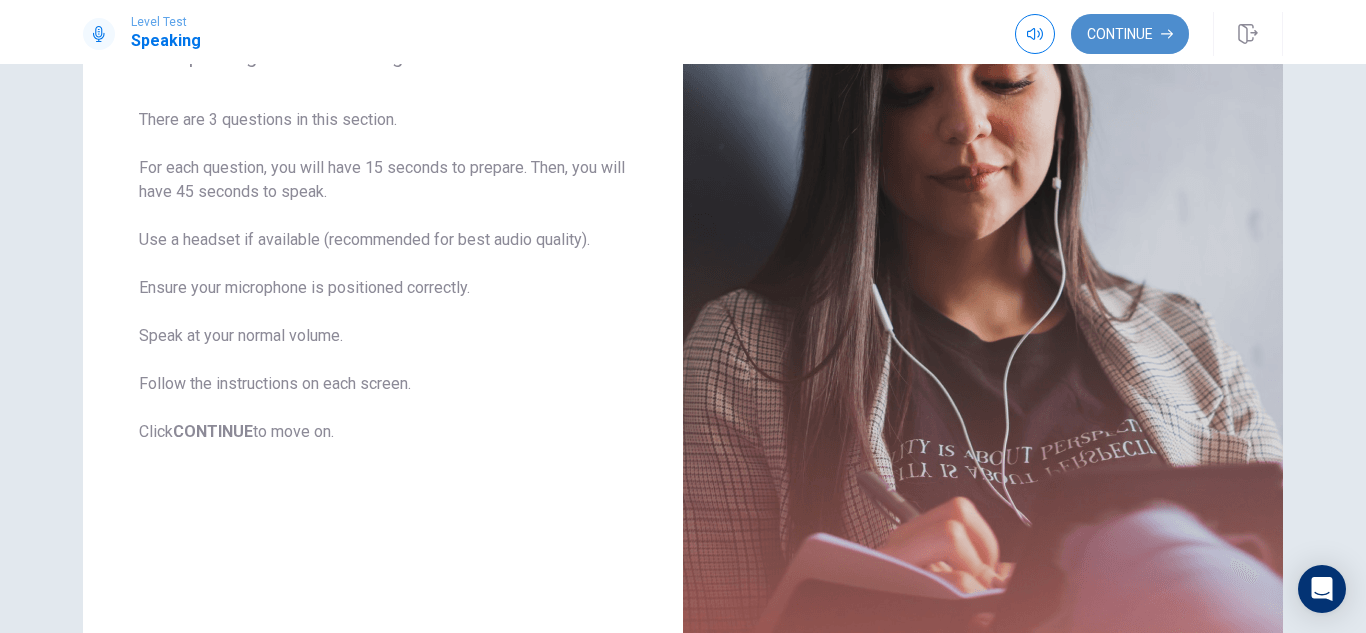 click on "Continue" at bounding box center [1130, 34] 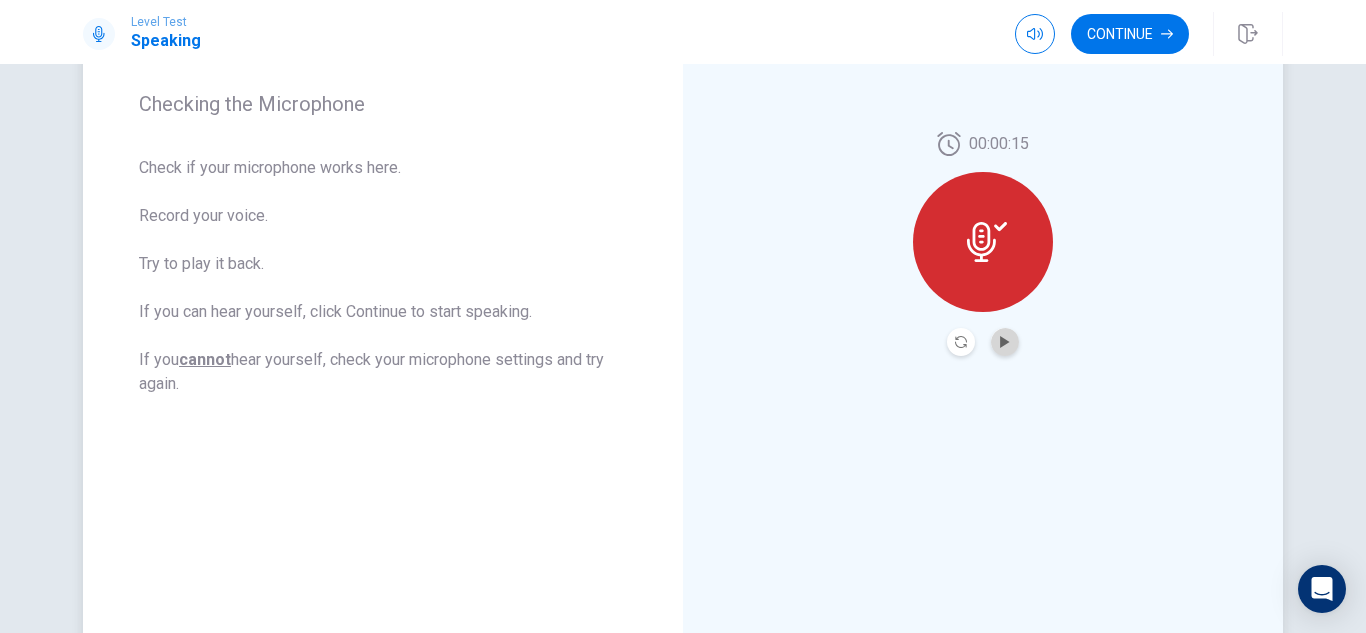 click at bounding box center (1005, 342) 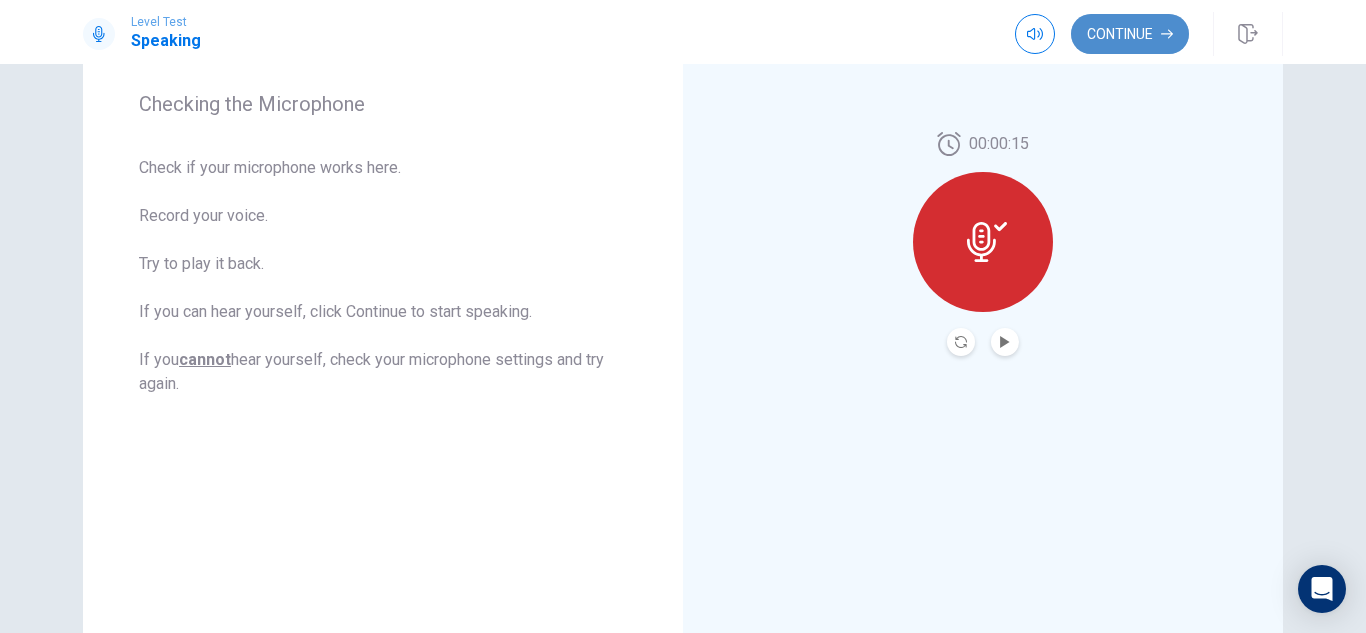 click on "Continue" at bounding box center [1130, 34] 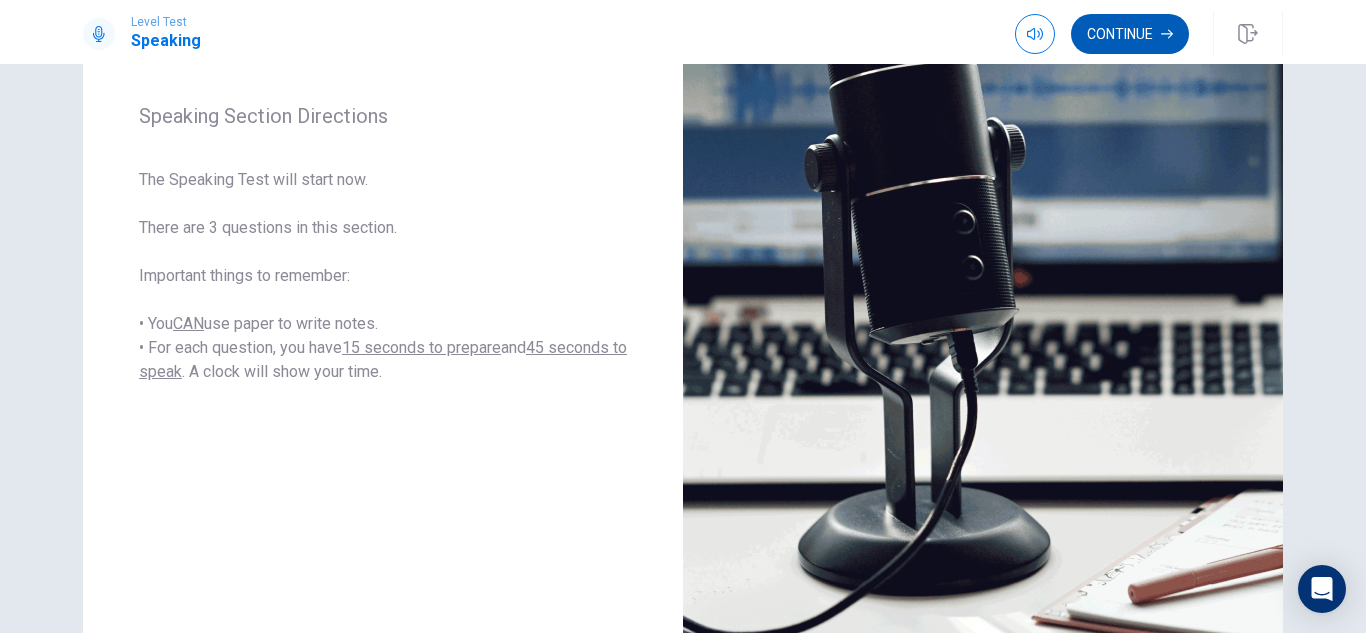 click on "Continue" at bounding box center [1130, 34] 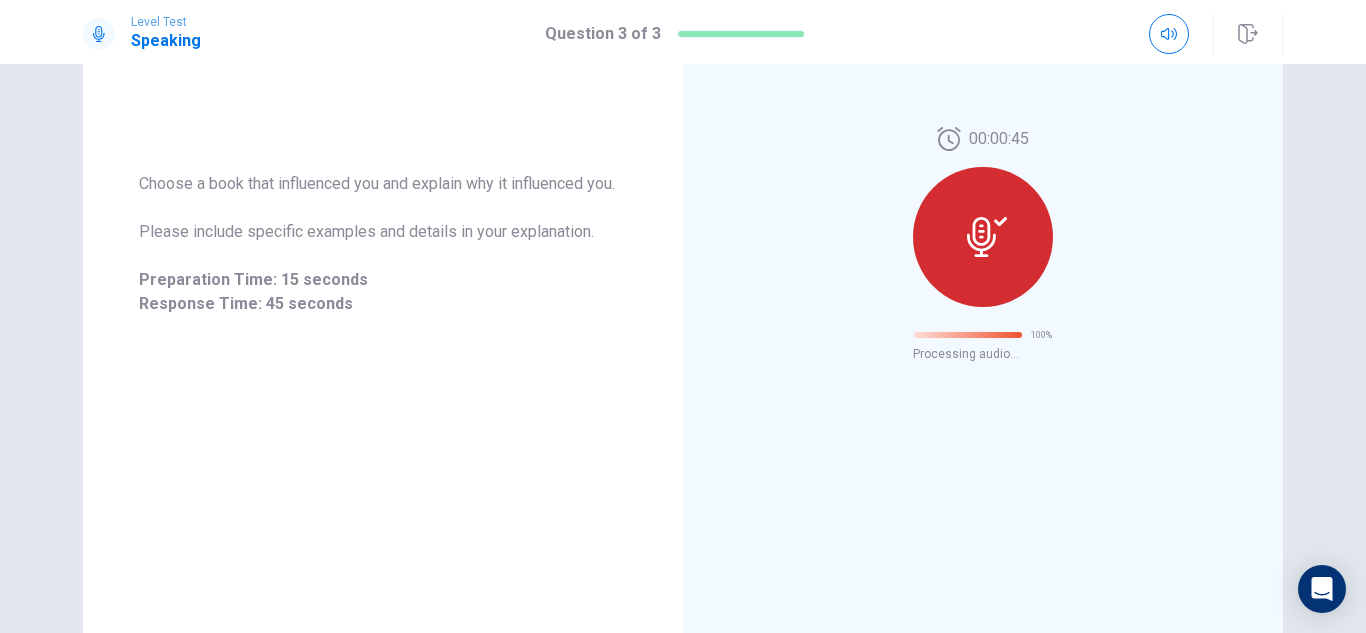 scroll, scrollTop: 95, scrollLeft: 0, axis: vertical 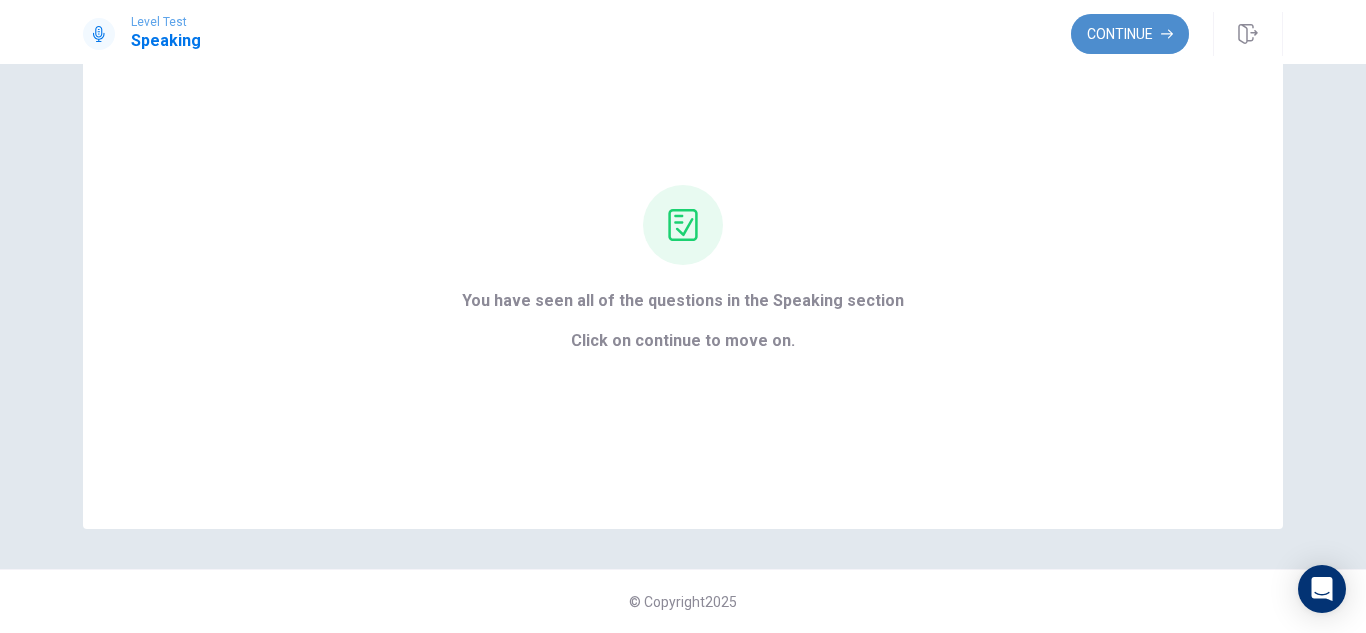 click on "Continue" at bounding box center (1130, 34) 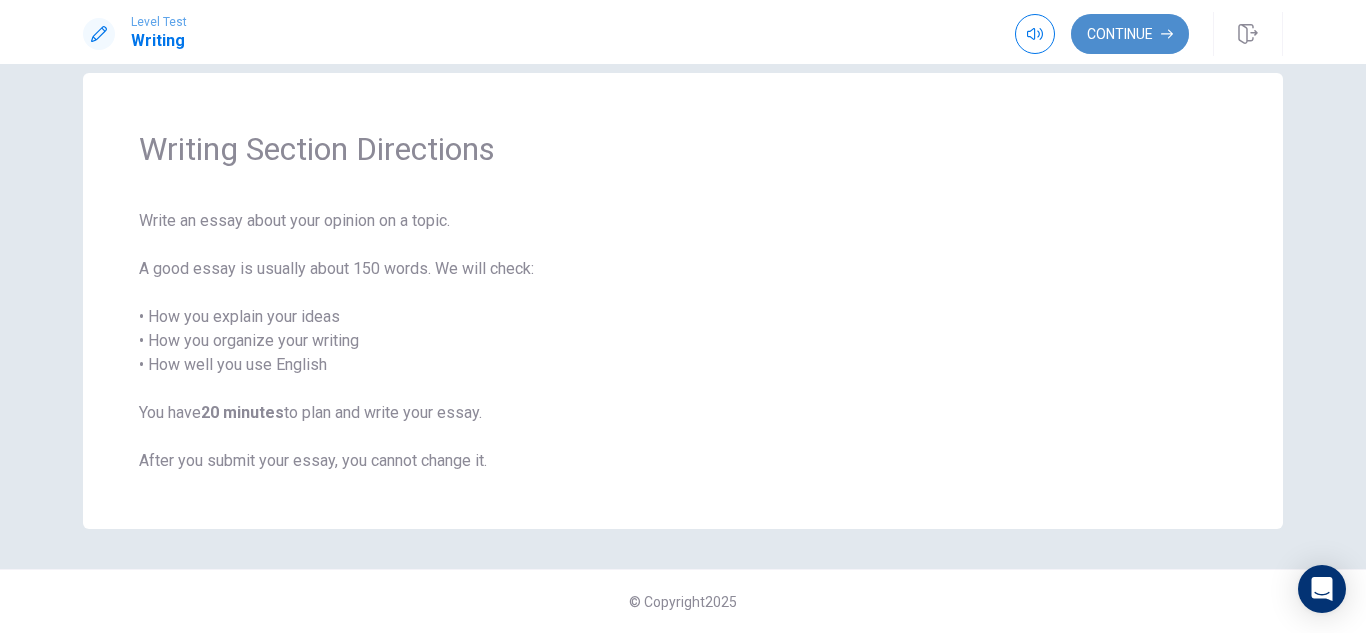 click on "Continue" at bounding box center [1130, 34] 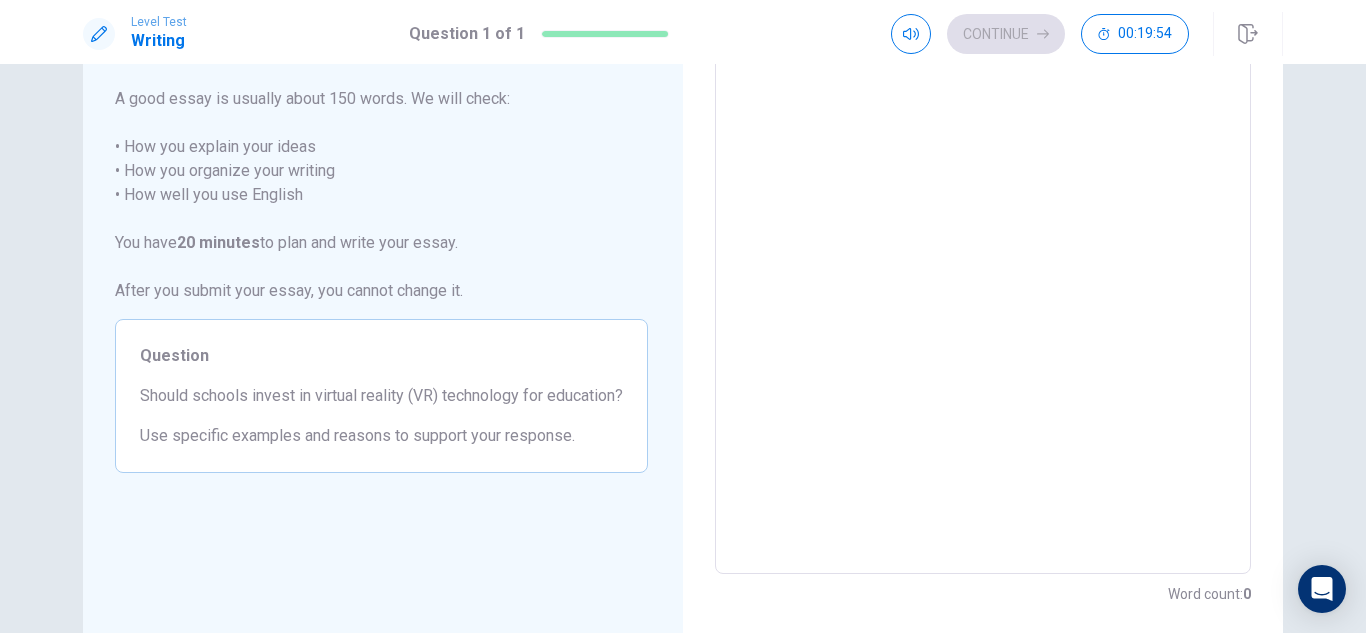 scroll, scrollTop: 171, scrollLeft: 0, axis: vertical 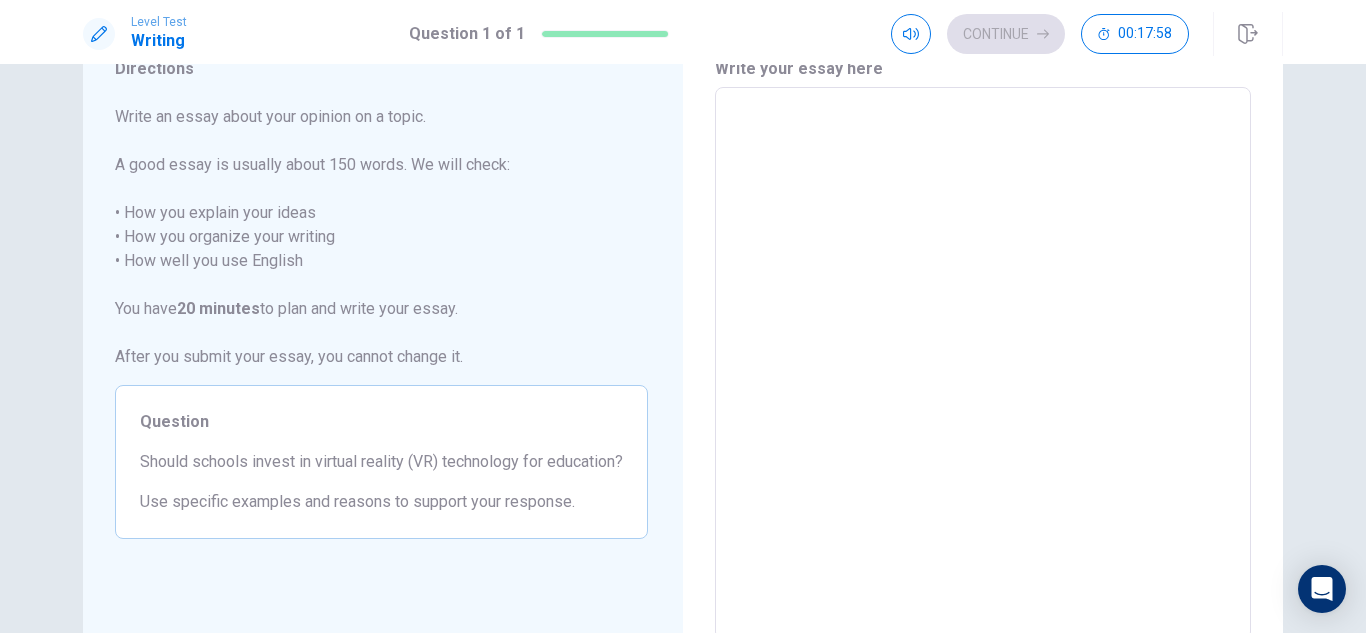 click at bounding box center [983, 364] 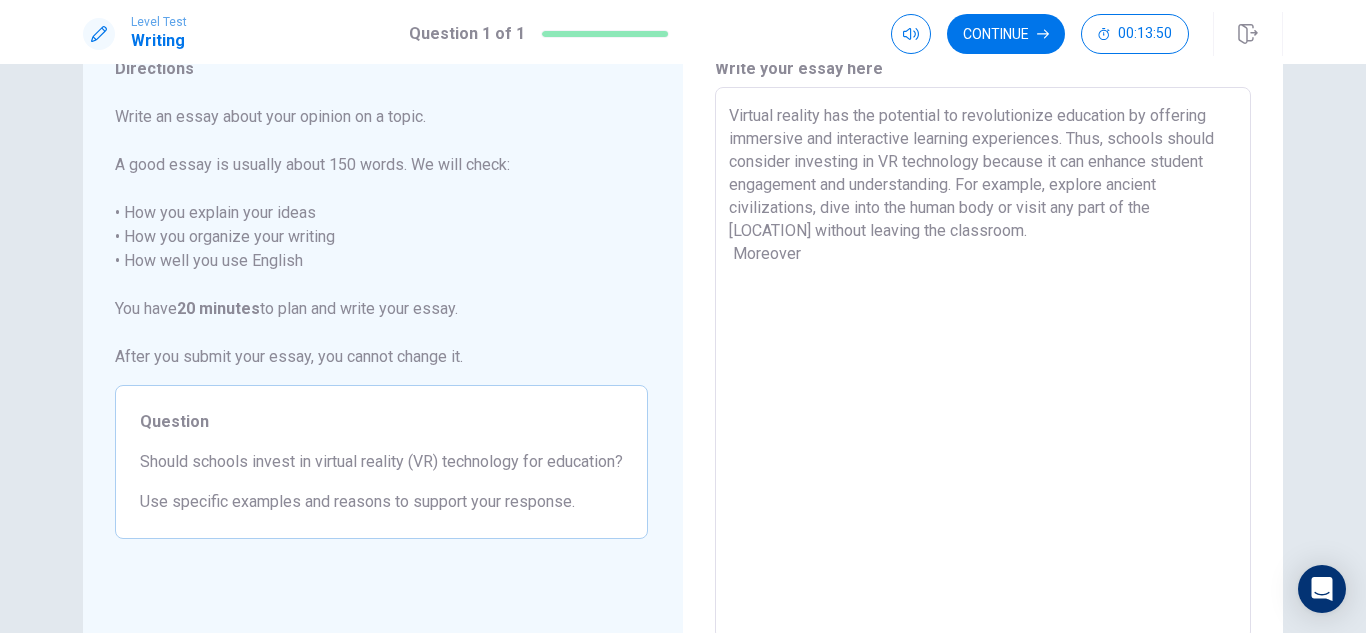 click on "Virtual reality has the potential to revolutionize education by offering immersive and interactive learning experiences. Thus, schools should  consider investing in VR technology because it can enhance student engagement and understanding. For example, explore ancient civilizations, dive into the human body or visit any part of the world without leaving the classroom.
Moreover x ​" at bounding box center (983, 363) 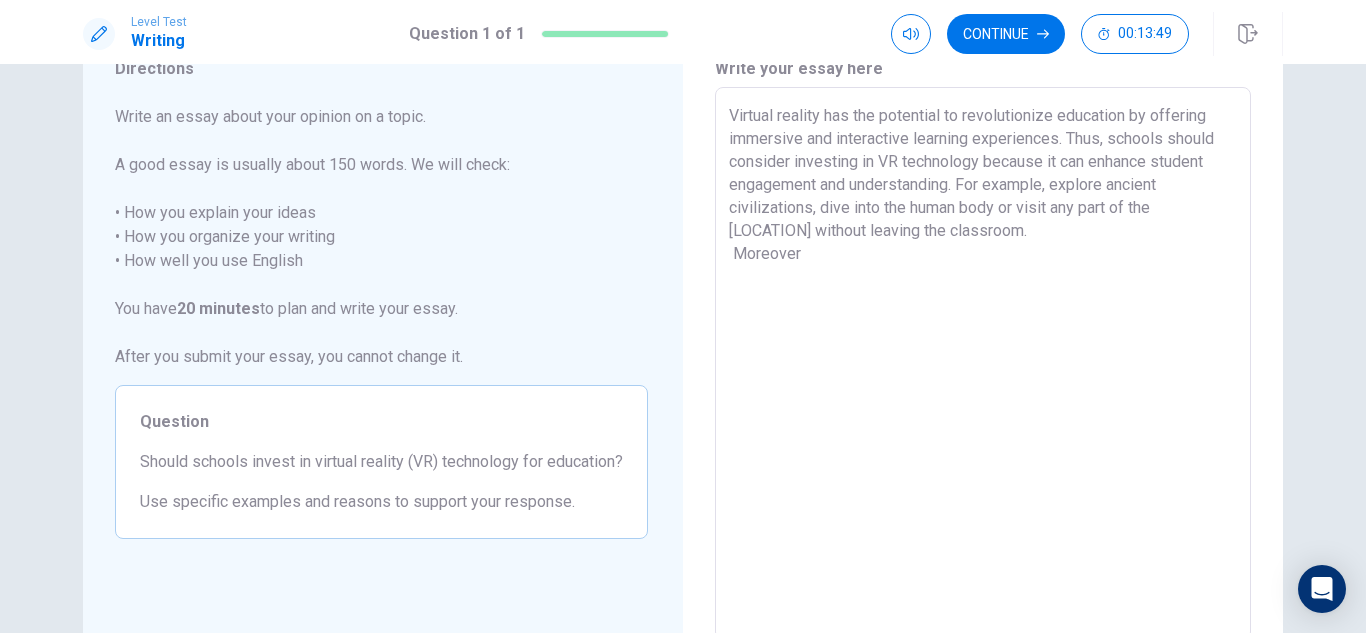 click on "Virtual reality has the potential to revolutionize education by offering immersive and interactive learning experiences. Thus, schools should  consider investing in VR technology because it can enhance student engagement and understanding. For example, explore ancient civilizations, dive into the human body or visit any part of the world without leaving the classroom.
Moreover x ​" at bounding box center (983, 363) 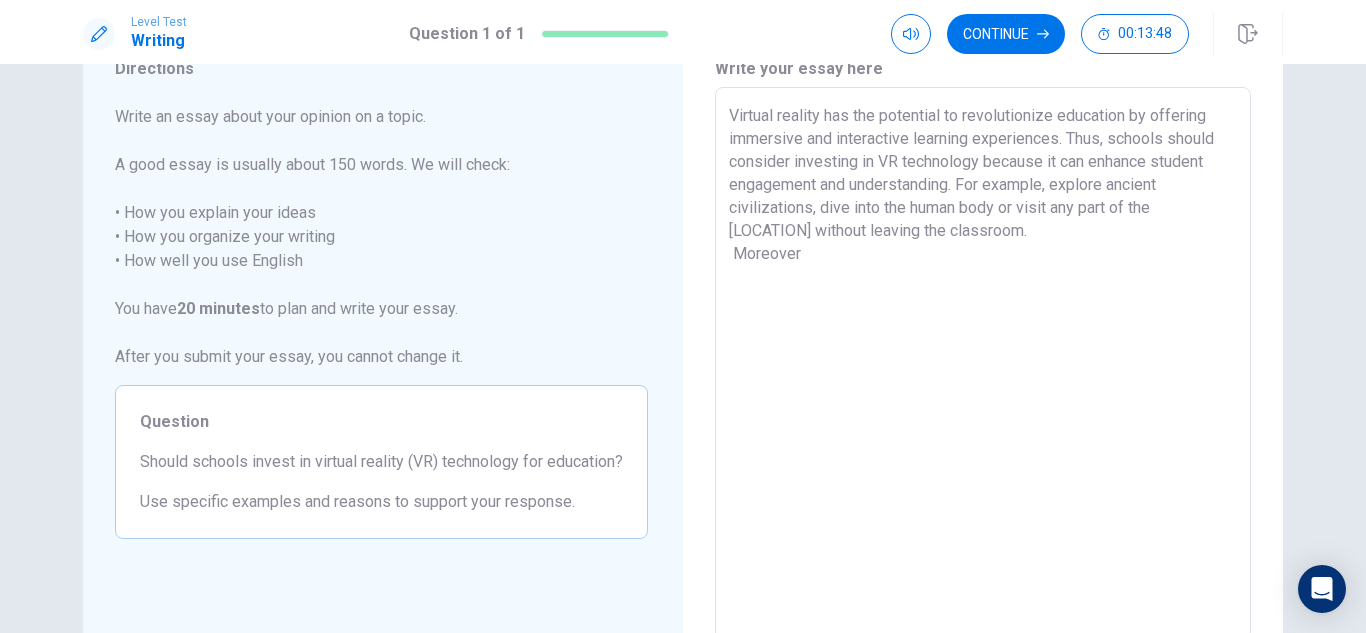 click on "Virtual reality has the potential to revolutionize education by offering immersive and interactive learning experiences. Thus, schools should  consider investing in VR technology because it can enhance student engagement and understanding. For example, explore ancient civilizations, dive into the human body or visit any part of the world without leaving the classroom.
Moreover x ​" at bounding box center (983, 363) 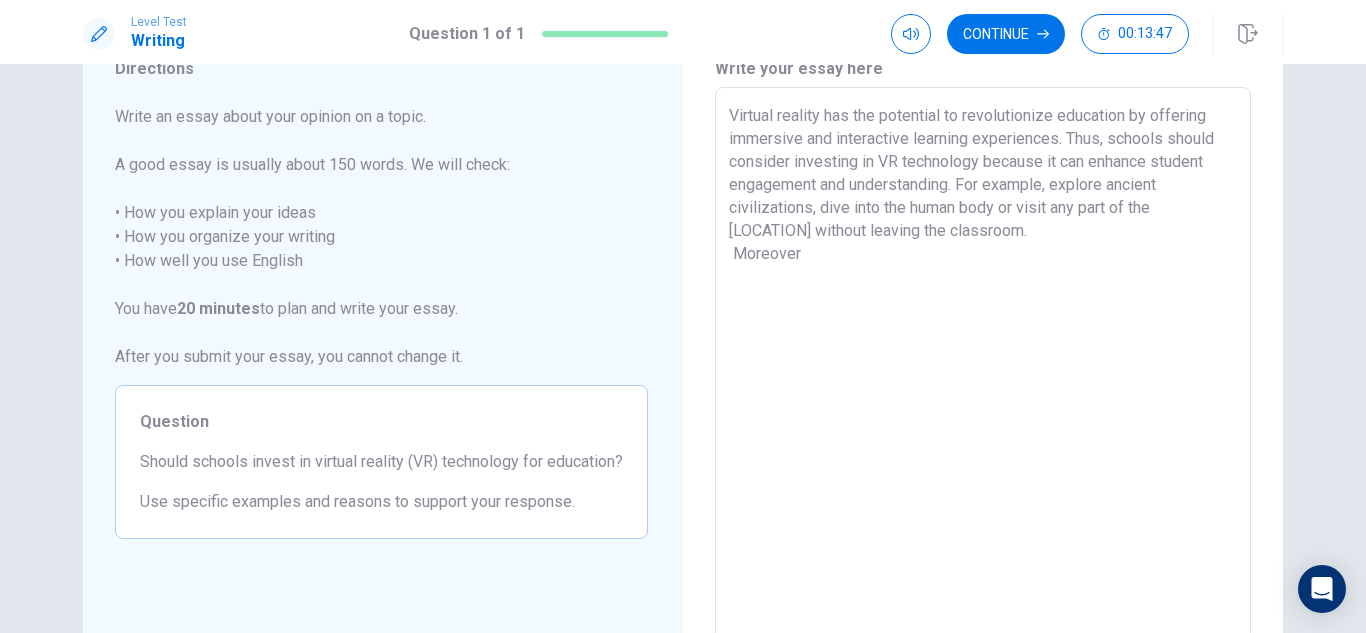 click on "Virtual reality has the potential to revolutionize education by offering immersive and interactive learning experiences. Thus, schools should  consider investing in VR technology because it can enhance student engagement and understanding. For example, explore ancient civilizations, dive into the human body or visit any part of the [LOCATION] without leaving the classroom.
Moreover" at bounding box center (983, 364) 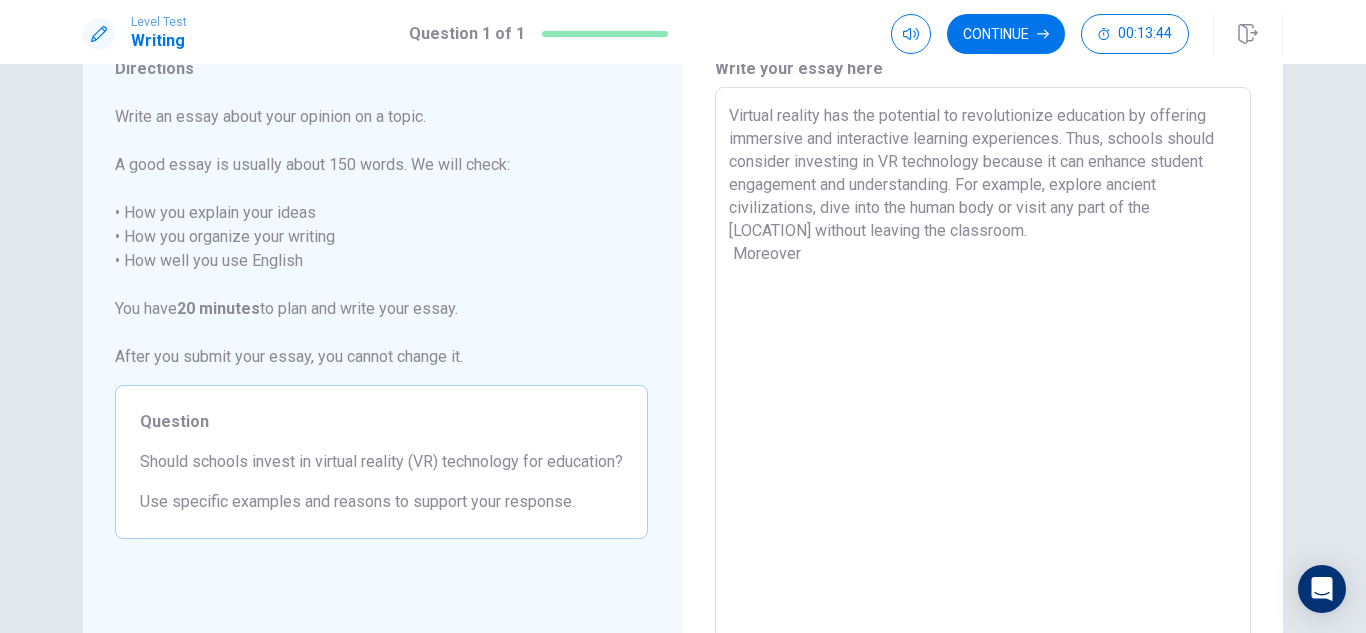 click on "Virtual reality has the potential to revolutionize education by offering immersive and interactive learning experiences. Thus, schools should  consider investing in VR technology because it can enhance student engagement and understanding. For example, explore ancient civilizations, dive into the human body or visit any part of the [LOCATION] without leaving the classroom.
Moreover" at bounding box center (983, 364) 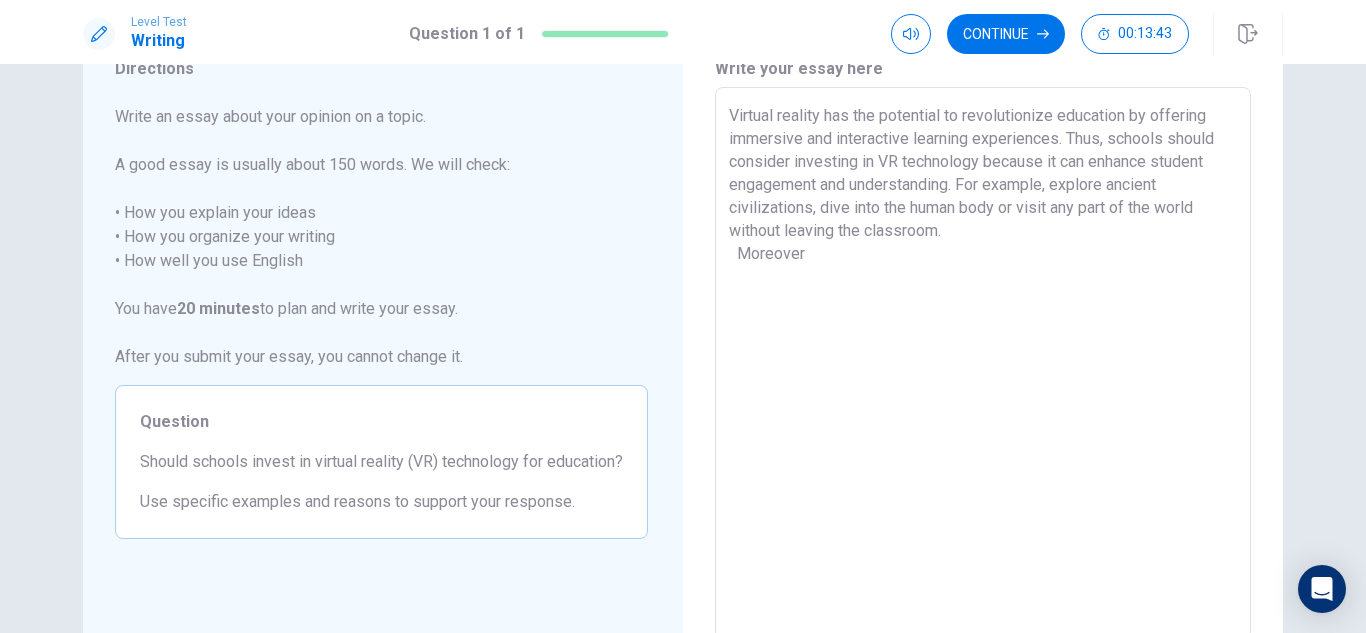 click on "Virtual reality has the potential to revolutionize education by offering immersive and interactive learning experiences. Thus, schools should  consider investing in VR technology because it can enhance student engagement and understanding. For example, explore ancient civilizations, dive into the human body or visit any part of the world without leaving the classroom.
Moreover" at bounding box center (983, 364) 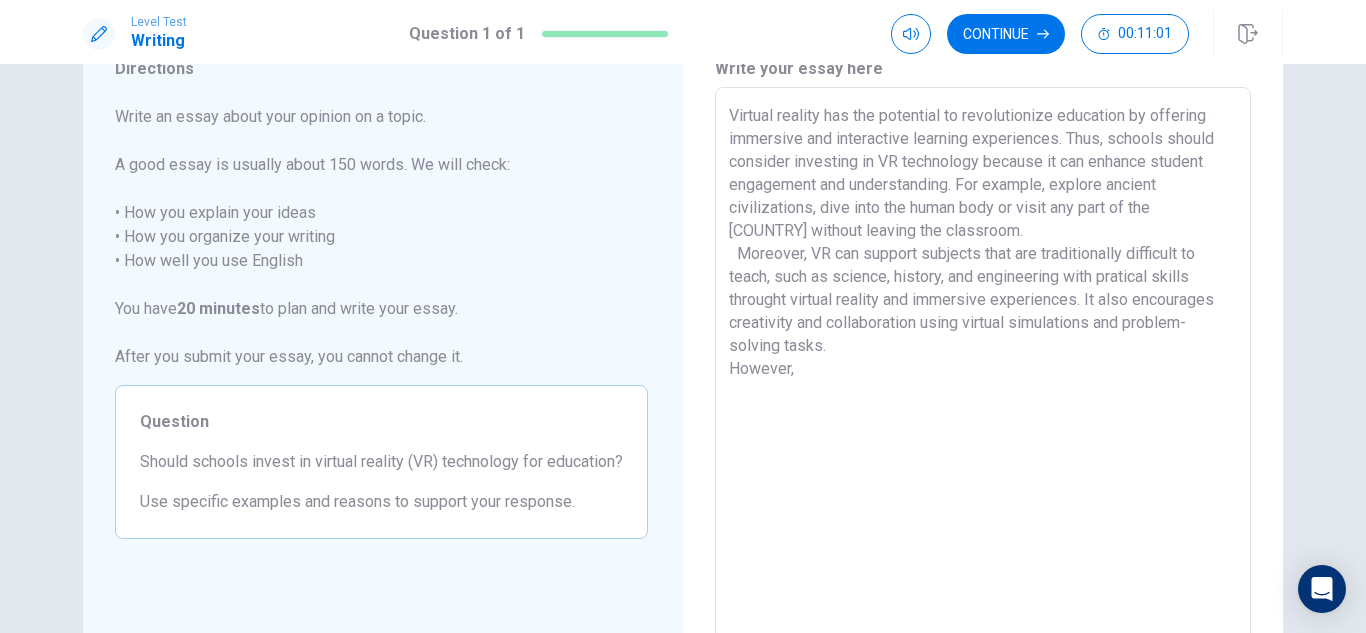 click on "Virtual reality has the potential to revolutionize education by offering immersive and interactive learning experiences. Thus, schools should  consider investing in VR technology because it can enhance student engagement and understanding. For example, explore ancient civilizations, dive into the human body or visit any part of the [COUNTRY] without leaving the classroom.
Moreover, VR can support subjects that are traditionally difficult to teach, such as science, history, and engineering with pratical skills throught virtual reality and immersive experiences. It also encourages creativity and collaboration using virtual simulations and problem-solving tasks.
However," at bounding box center (983, 364) 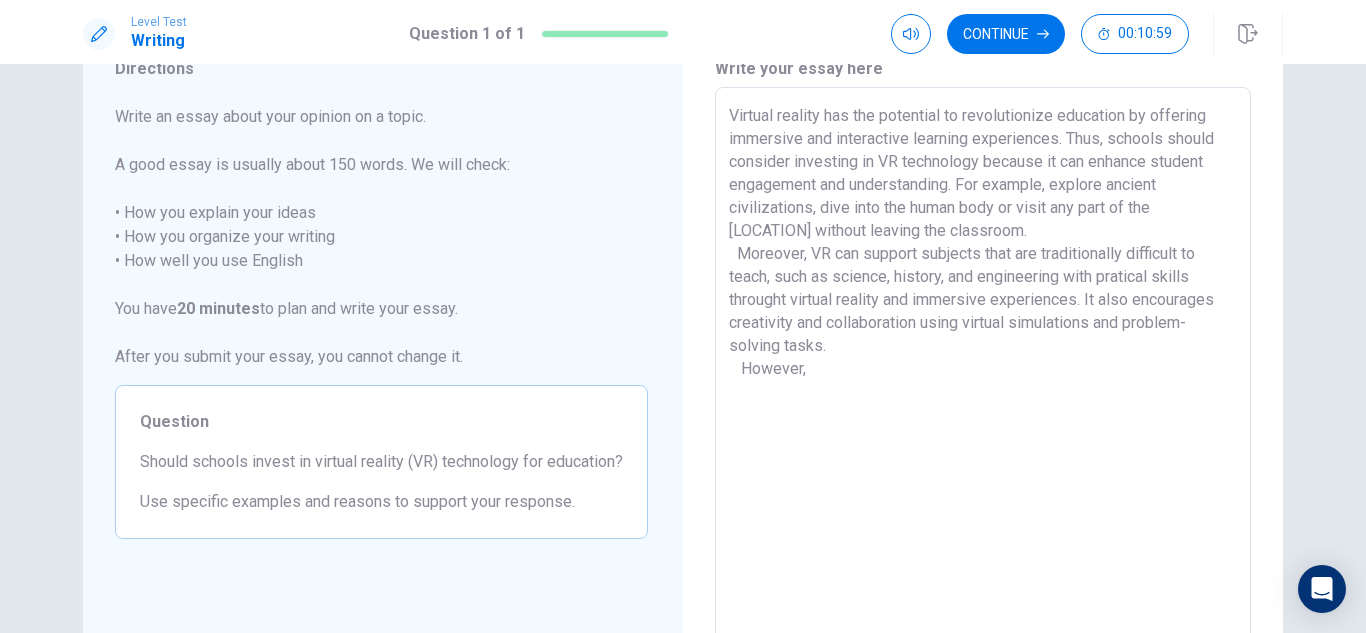 click on "Virtual reality has the potential to revolutionize education by offering immersive and interactive learning experiences. Thus, schools should  consider investing in VR technology because it can enhance student engagement and understanding. For example, explore ancient civilizations, dive into the human body or visit any part of the [LOCATION] without leaving the classroom.
Moreover, VR can support subjects that are traditionally difficult to teach, such as science, history, and engineering with pratical skills throught virtual reality and immersive experiences. It also encourages creativity and collaboration using virtual simulations and problem-solving tasks.
However," at bounding box center [983, 364] 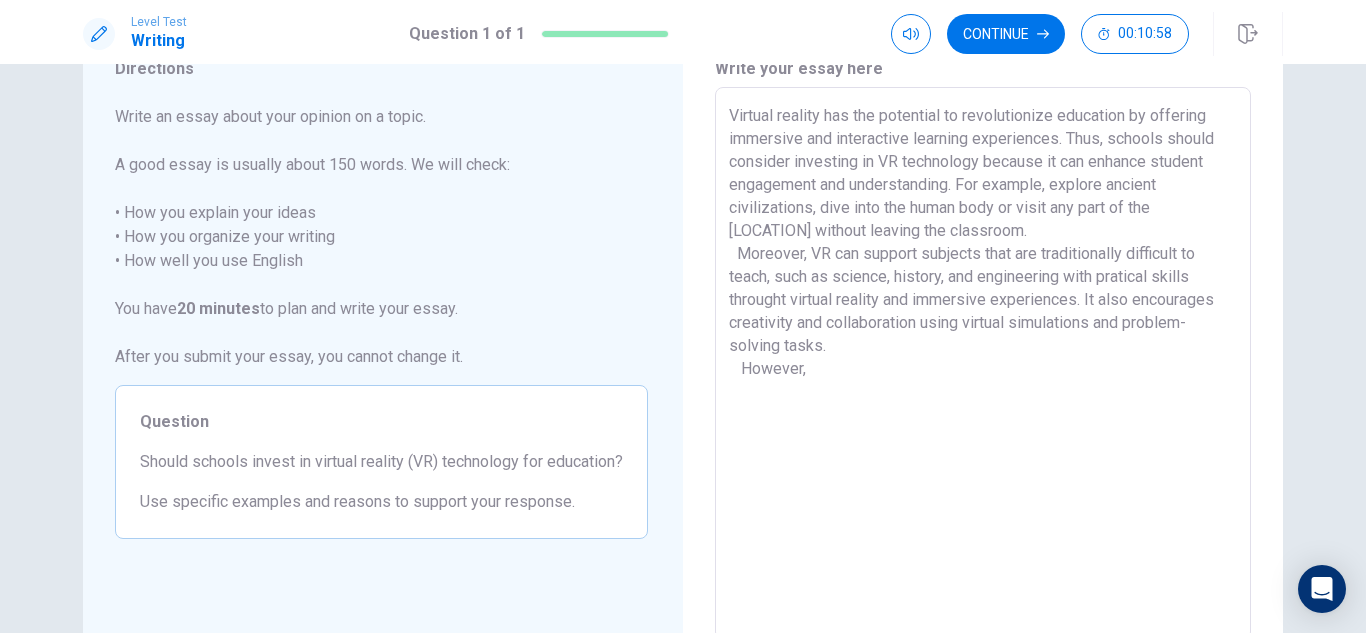 click on "Virtual reality has the potential to revolutionize education by offering immersive and interactive learning experiences. Thus, schools should  consider investing in VR technology because it can enhance student engagement and understanding. For example, explore ancient civilizations, dive into the human body or visit any part of the [LOCATION] without leaving the classroom.
Moreover, VR can support subjects that are traditionally difficult to teach, such as science, history, and engineering with pratical skills throught virtual reality and immersive experiences. It also encourages creativity and collaboration using virtual simulations and problem-solving tasks.
However," at bounding box center [983, 364] 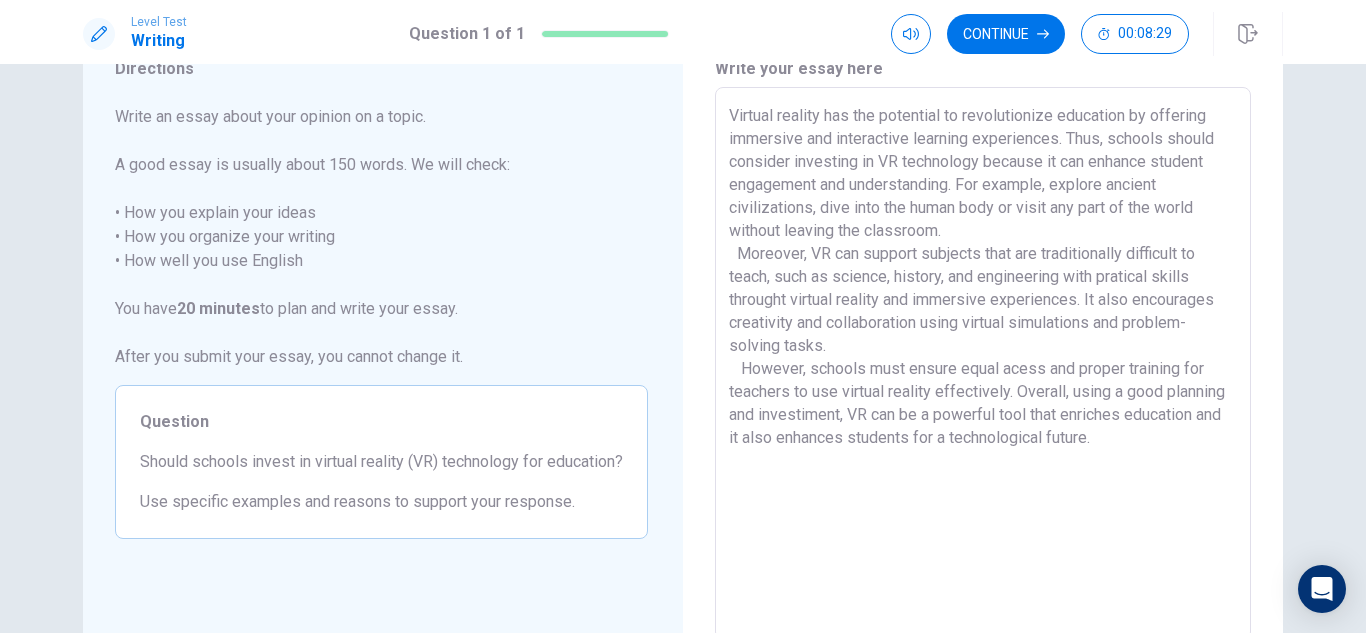 click on "Virtual reality has the potential to revolutionize education by offering immersive and interactive learning experiences. Thus, schools should  consider investing in VR technology because it can enhance student engagement and understanding. For example, explore ancient civilizations, dive into the human body or visit any part of the world without leaving the classroom.
Moreover, VR can support subjects that are traditionally difficult to teach, such as science, history, and engineering with pratical skills throught virtual reality and immersive experiences. It also encourages creativity and collaboration using virtual simulations and problem-solving tasks.
However, schools must ensure equal acess and proper training for teachers to use virtual reality effectively. Overall, using a good planning and investiment, VR can be a powerful tool that enriches education and it also enhances students for a technological future." at bounding box center [983, 364] 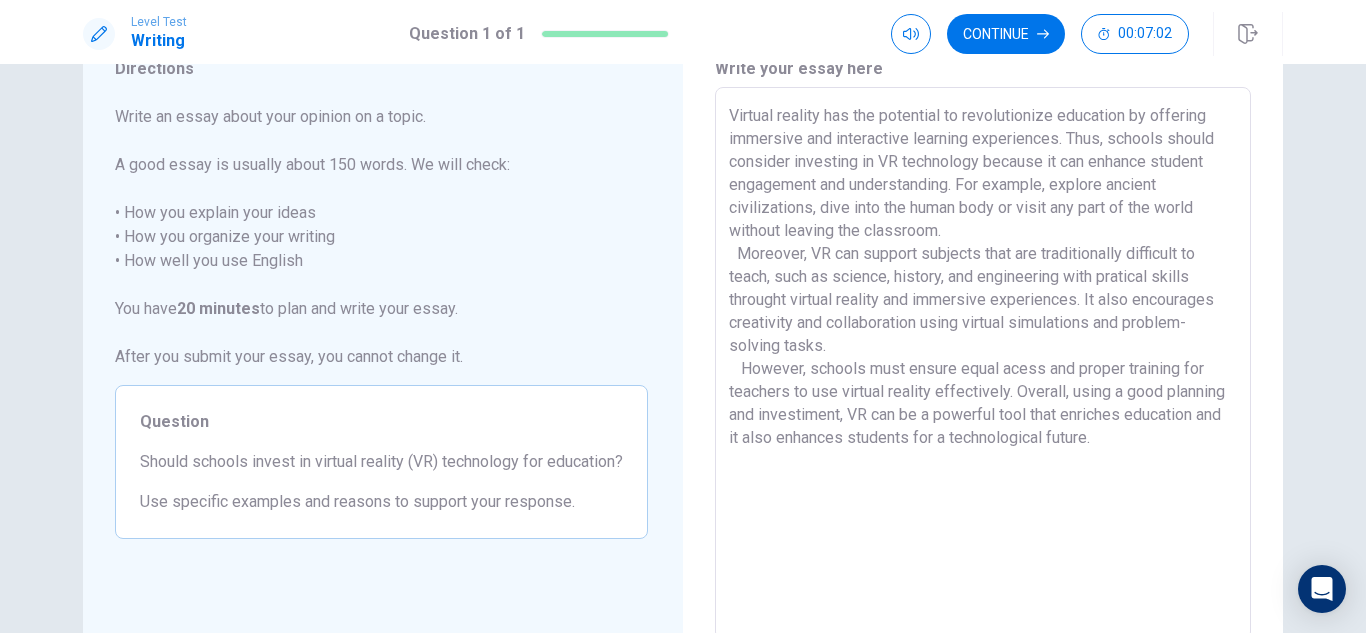 click on "Virtual reality has the potential to revolutionize education by offering immersive and interactive learning experiences. Thus, schools should  consider investing in VR technology because it can enhance student engagement and understanding. For example, explore ancient civilizations, dive into the human body or visit any part of the world without leaving the classroom.
Moreover, VR can support subjects that are traditionally difficult to teach, such as science, history, and engineering with pratical skills throught virtual reality and immersive experiences. It also encourages creativity and collaboration using virtual simulations and problem-solving tasks.
However, schools must ensure equal acess and proper training for teachers to use virtual reality effectively. Overall, using a good planning and investiment, VR can be a powerful tool that enriches education and it also enhances students for a technological future." at bounding box center (983, 364) 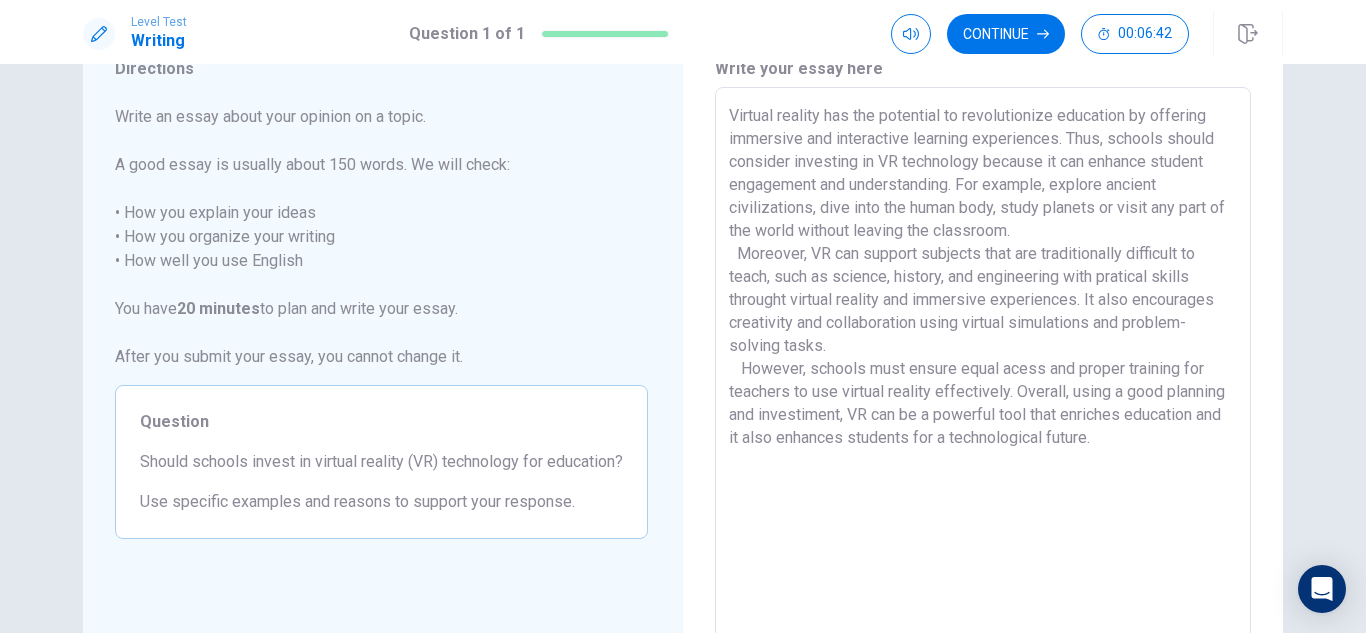 click on "Virtual reality has the potential to revolutionize education by offering immersive and interactive learning experiences. Thus, schools should  consider investing in VR technology because it can enhance student engagement and understanding. For example, explore ancient civilizations, dive into the human body, study planets or visit any part of the world without leaving the classroom.
Moreover, VR can support subjects that are traditionally difficult to teach, such as science, history, and engineering with pratical skills throught virtual reality and immersive experiences. It also encourages creativity and collaboration using virtual simulations and problem-solving tasks.
However, schools must ensure equal acess and proper training for teachers to use virtual reality effectively. Overall, using a good planning and investiment, VR can be a powerful tool that enriches education and it also enhances students for a technological future." at bounding box center (983, 364) 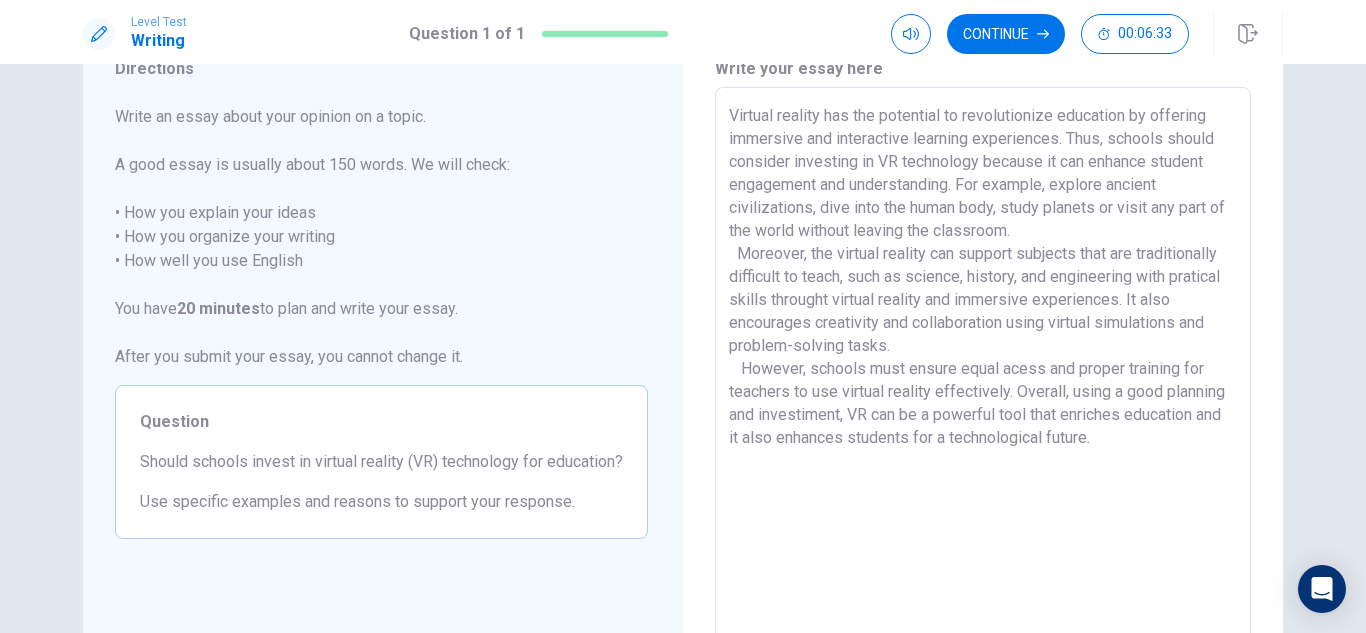 click on "Virtual reality has the potential to revolutionize education by offering immersive and interactive learning experiences. Thus, schools should  consider investing in VR technology because it can enhance student engagement and understanding. For example, explore ancient civilizations, dive into the human body, study planets or visit any part of the world without leaving the classroom.
Moreover, the virtual reality can support subjects that are traditionally difficult to teach, such as science, history, and engineering with pratical skills throught virtual reality and immersive experiences. It also encourages creativity and collaboration using virtual simulations and problem-solving tasks.
However, schools must ensure equal acess and proper training for teachers to use virtual reality effectively. Overall, using a good planning and investiment, VR can be a powerful tool that enriches education and it also enhances students for a technological future." at bounding box center (983, 364) 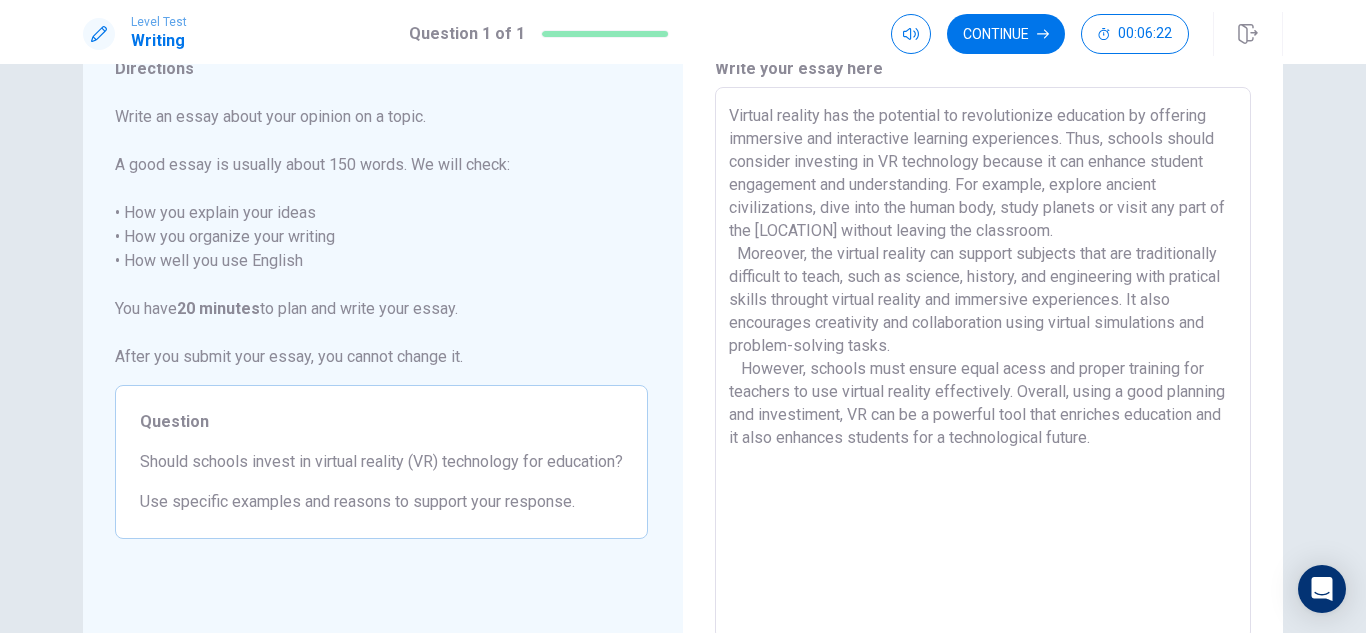 click on "Virtual reality has the potential to revolutionize education by offering immersive and interactive learning experiences. Thus, schools should  consider investing in VR technology because it can enhance student engagement and understanding. For example, explore ancient civilizations, dive into the human body, study planets or visit any part of the [LOCATION] without leaving the classroom.
Moreover, the virtual reality can support subjects that are traditionally difficult to teach, such as science, history, and engineering with pratical skills throught virtual reality and immersive experiences. It also encourages creativity and collaboration using virtual simulations and problem-solving tasks.
However, schools must ensure equal acess and proper training for teachers to use virtual reality effectively. Overall, using a good planning and investiment, VR can be a powerful tool that enriches education and it also enhances students for a technological future." at bounding box center (983, 364) 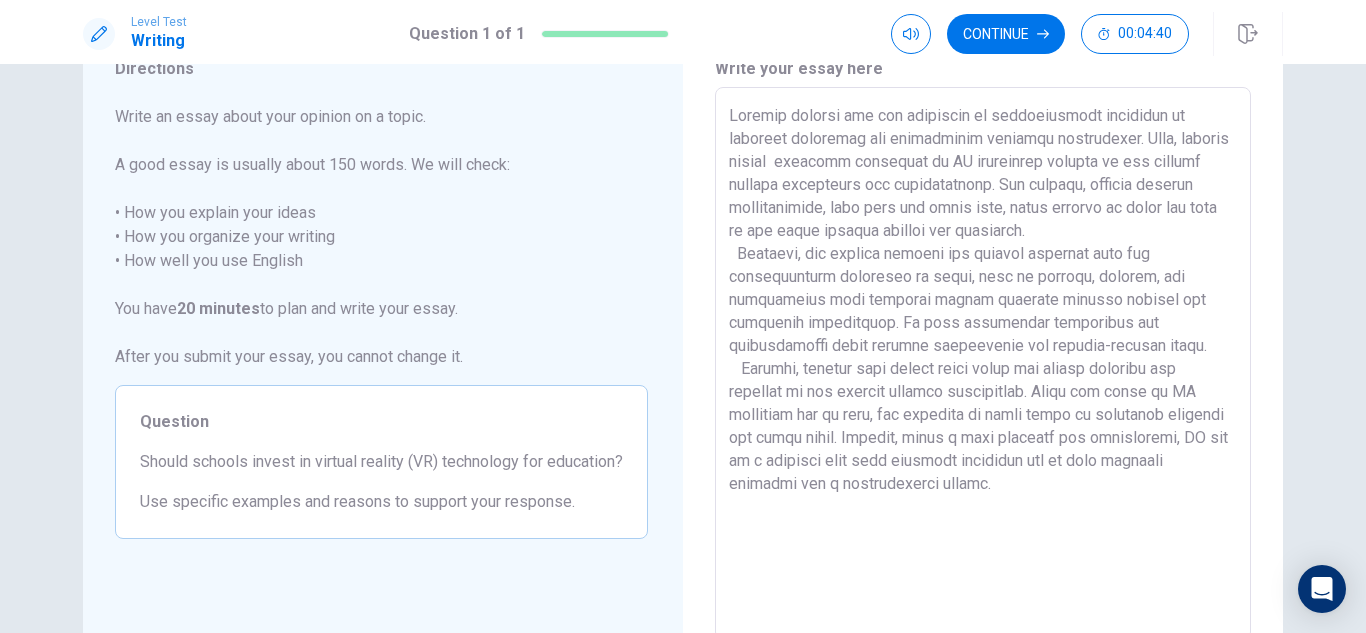 click at bounding box center [983, 364] 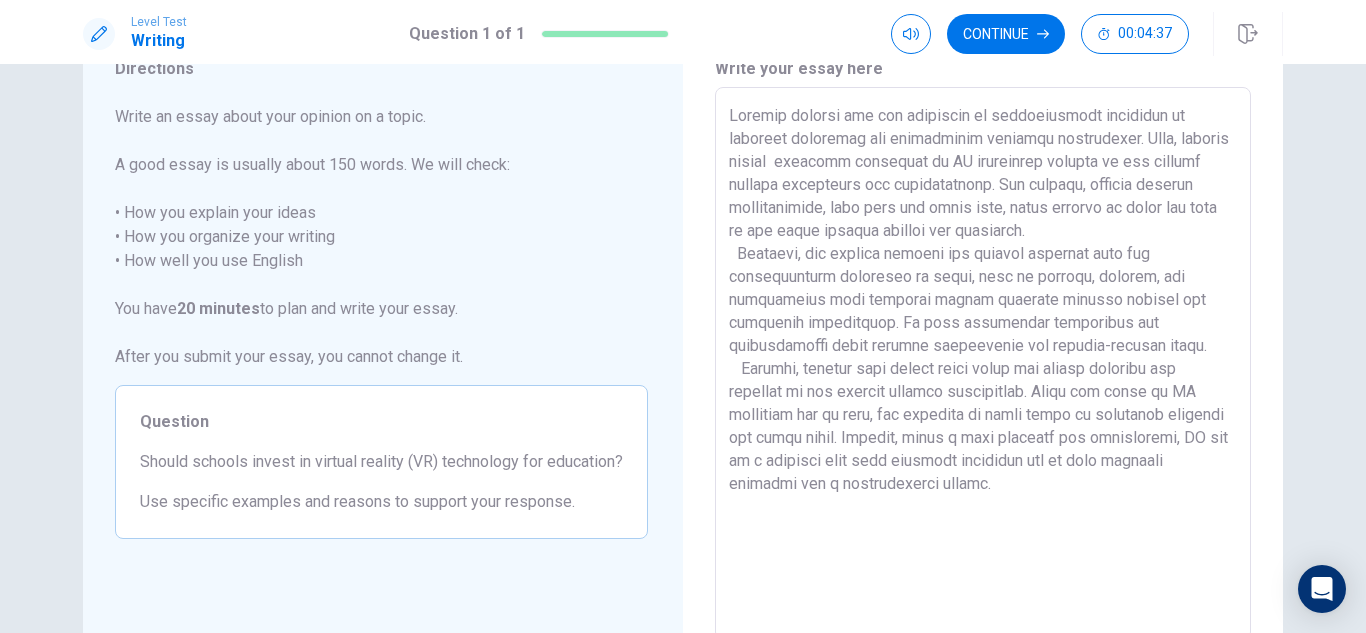 click at bounding box center [983, 364] 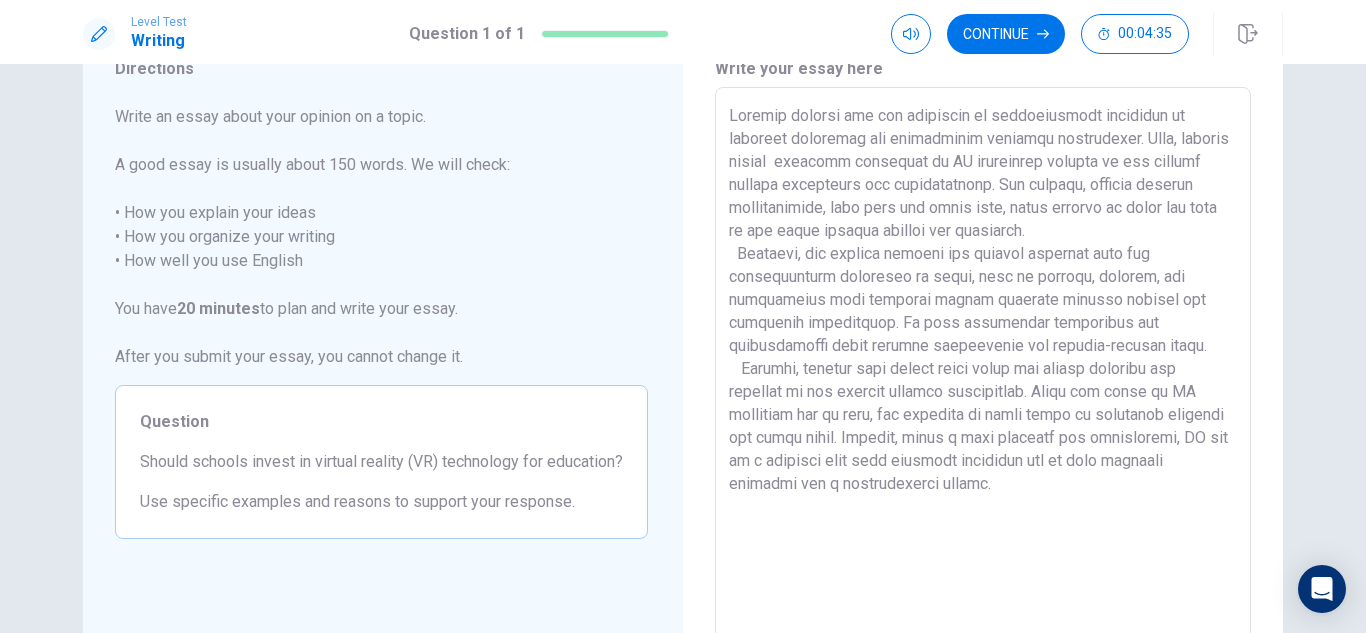 type on "Virtual reality has the potential to revolutionize education by offering immersive and interactive learning experiences. Thus, schools should  consider investing in VR technology because it can enhance student engagement and understanding. For example, explore ancient civilizations, dive into the human body, study planets or visit any part of the world without leaving the classroom.
Moreover, the virtual reality can support subjects that are traditionally difficult to teach, such as science, history, and engineering with pratical skills throught virtual reality and immersive experiences. It also encourages creativity and collaboration using virtual simulations and problem-solving tasks.
However, schools must ensure equal acess and proper training for teachers to use virtual reality effectively. While the coast of VR equipment may be high, the benefits it could bring to education outweigh the money value. Overall, using a good planning and investiment, VR can be a powerful tool that enriches educat..." 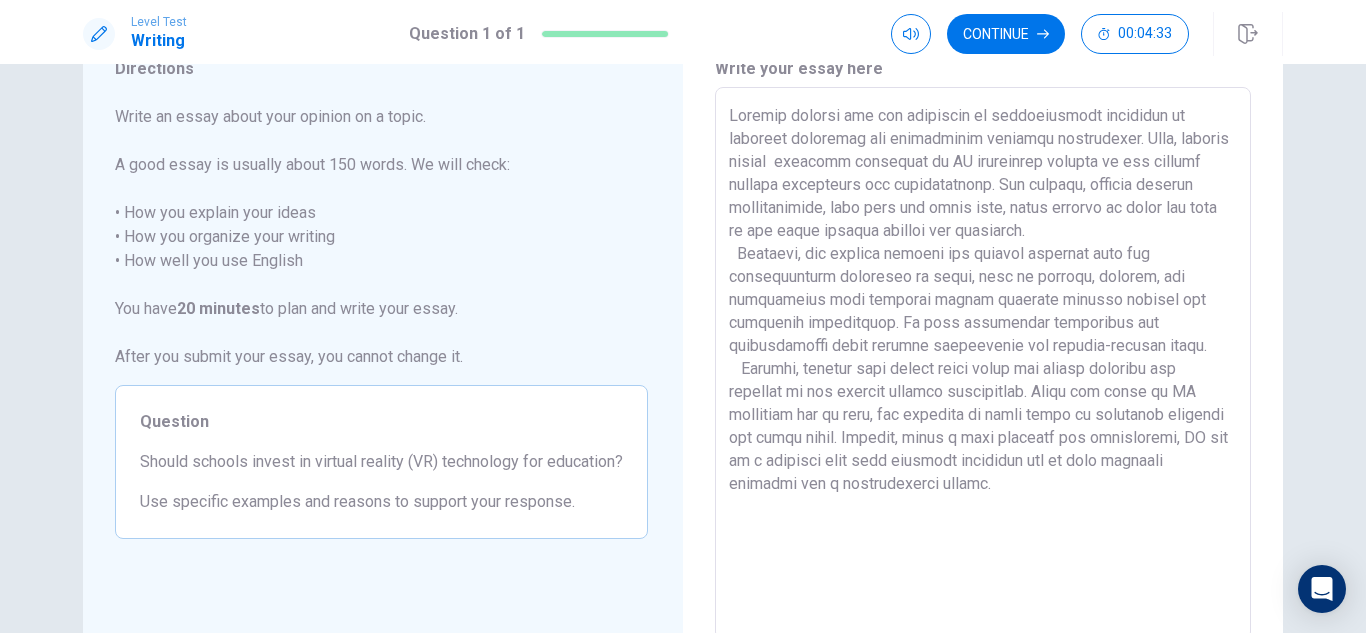 click at bounding box center [983, 364] 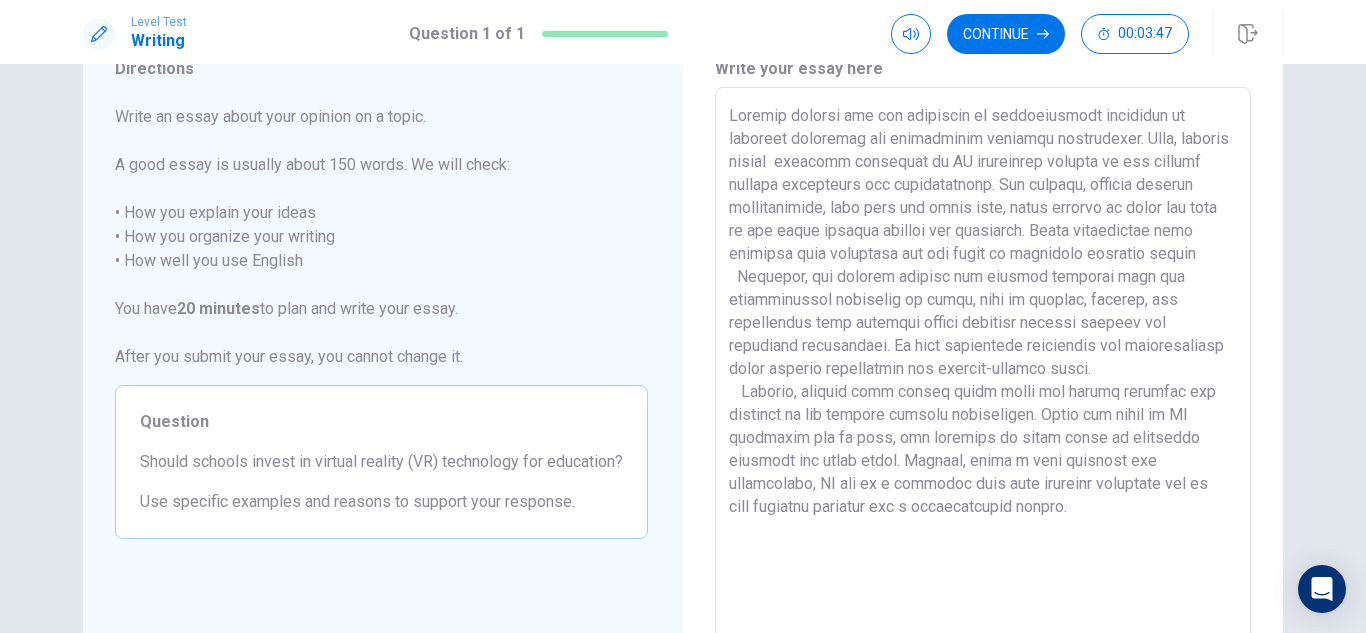 click at bounding box center [983, 364] 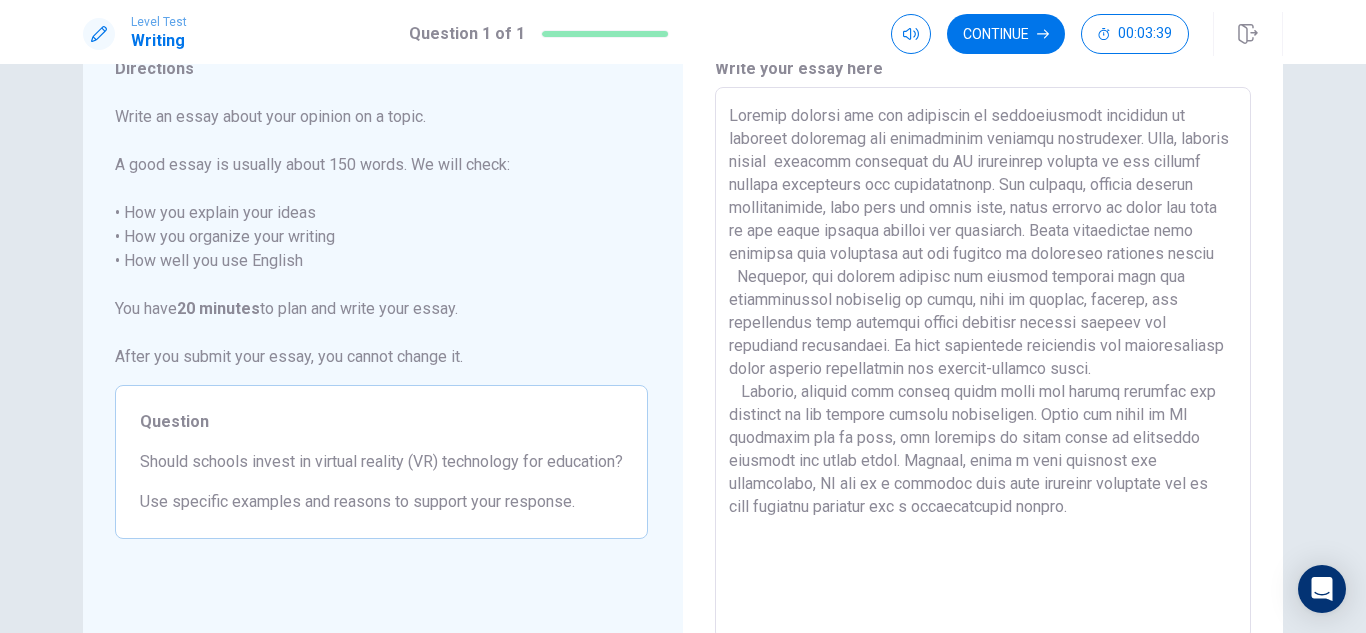 click at bounding box center [983, 364] 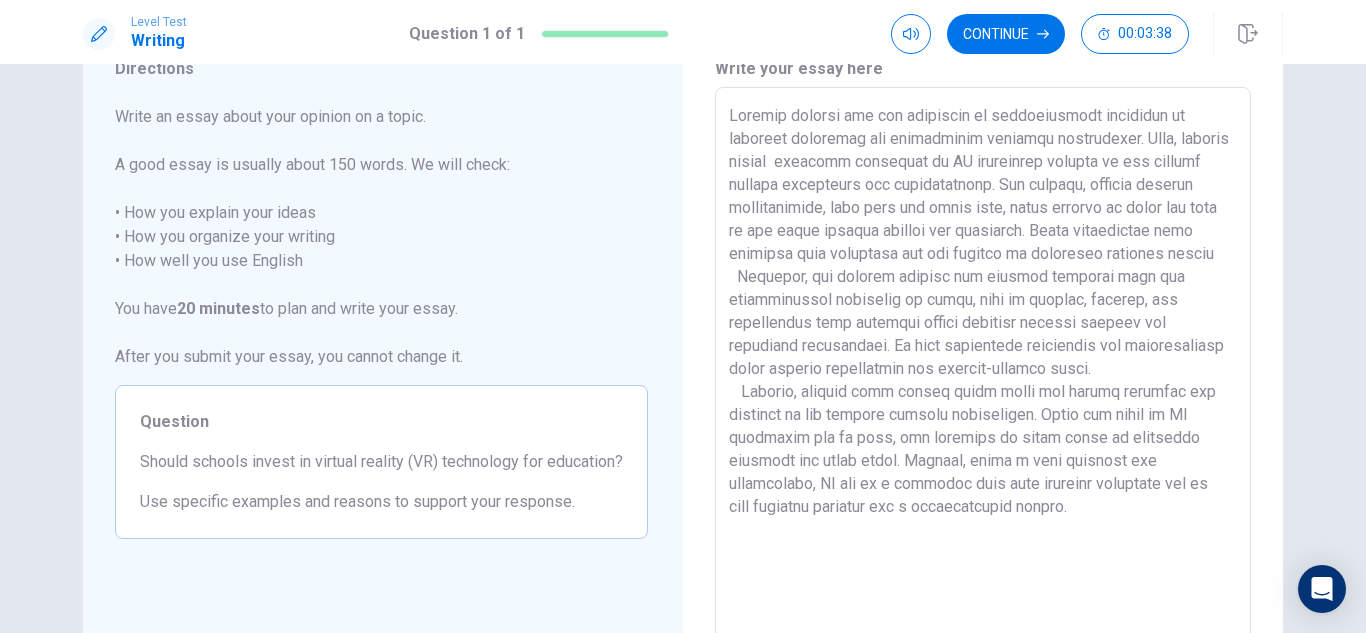 click at bounding box center (983, 364) 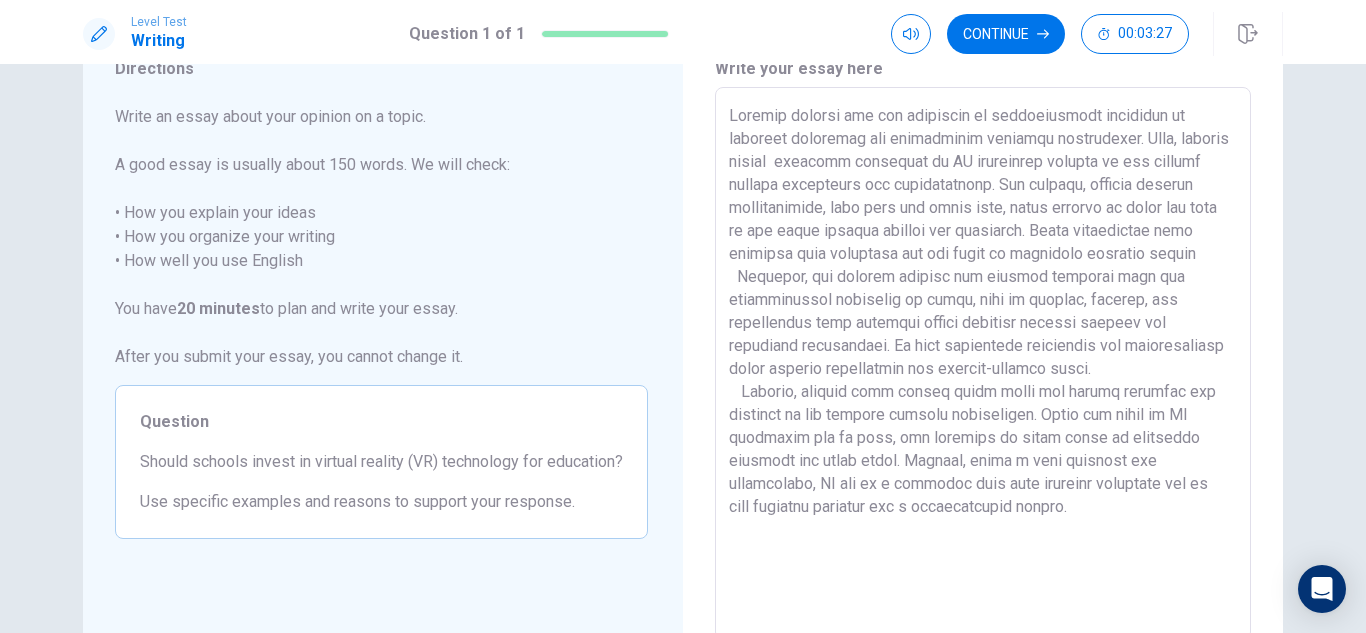 click at bounding box center [983, 364] 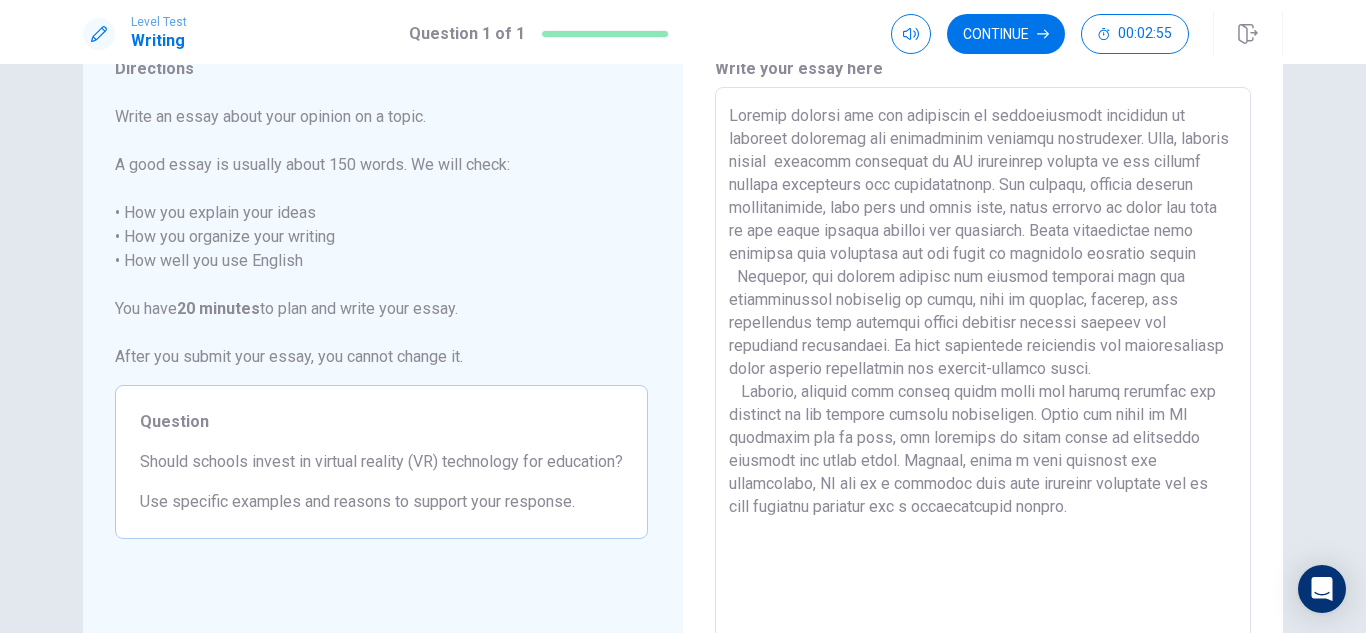 click at bounding box center (983, 364) 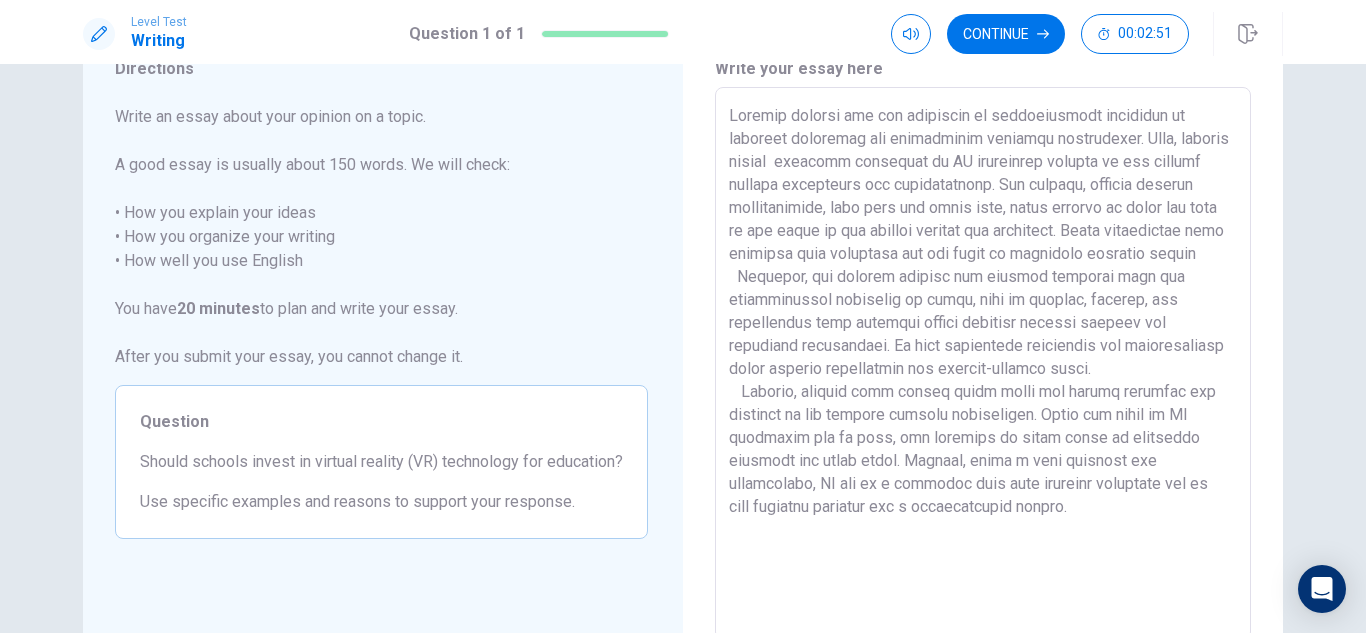 click at bounding box center (983, 364) 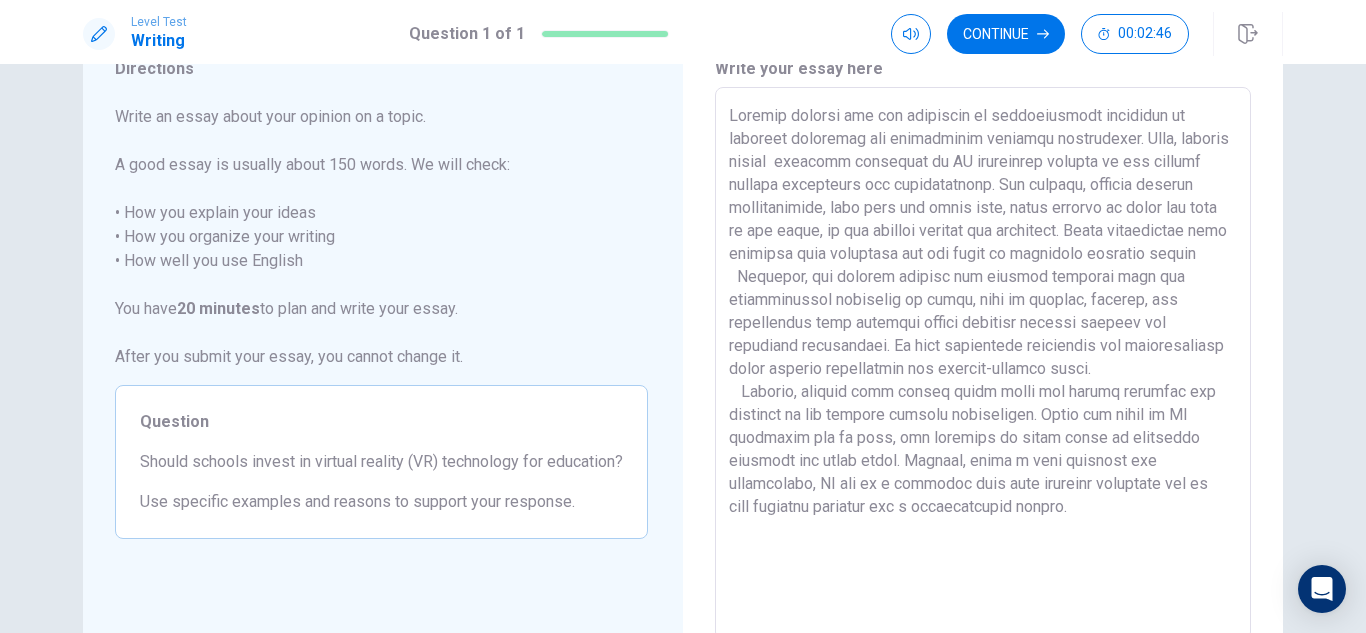 click at bounding box center [983, 364] 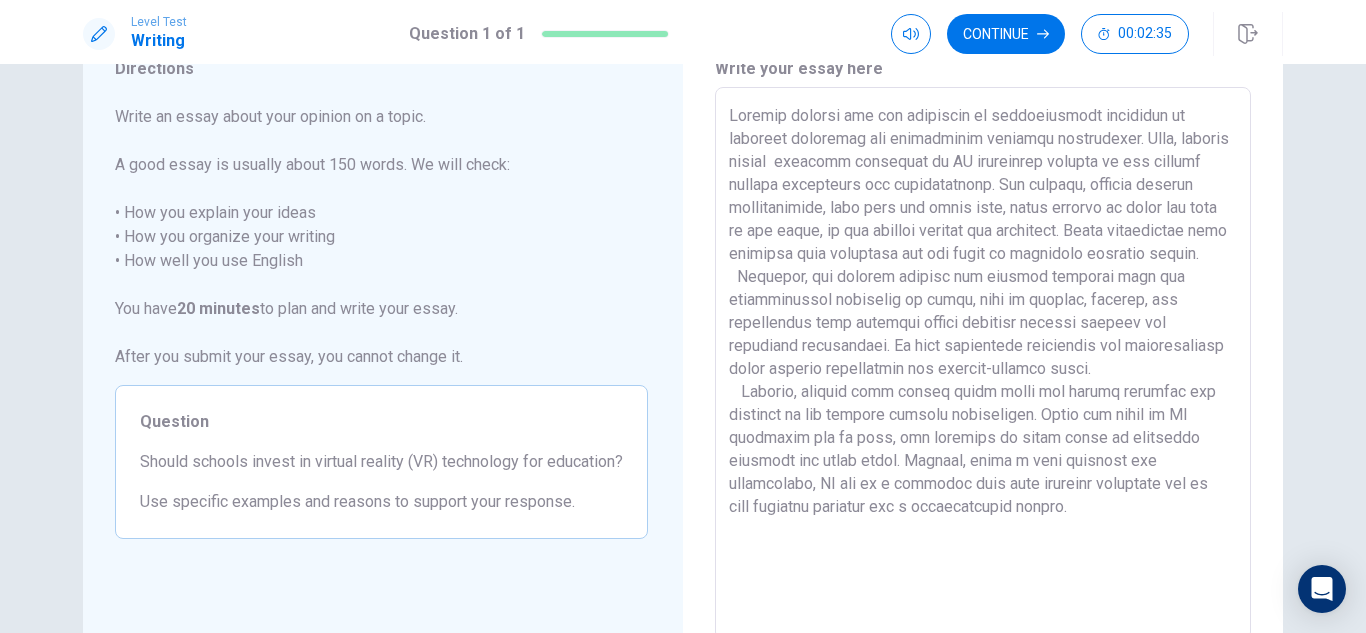 click at bounding box center (983, 364) 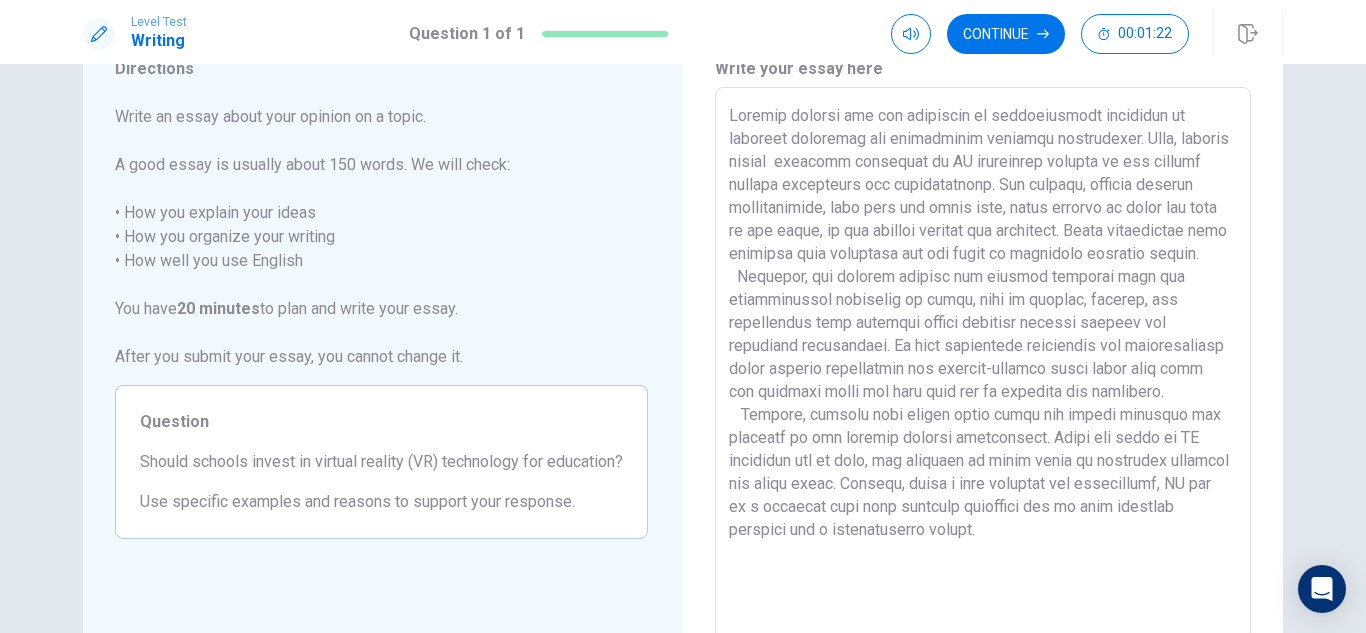 drag, startPoint x: 734, startPoint y: 111, endPoint x: 1084, endPoint y: 555, distance: 565.3636 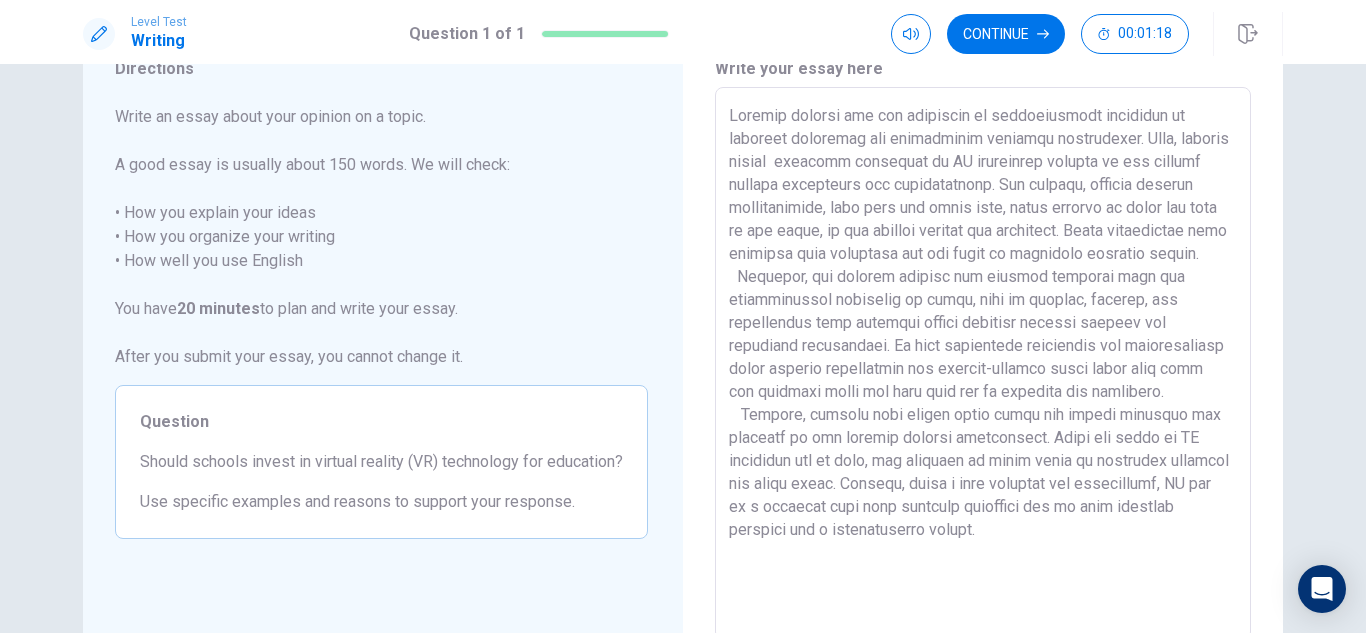 click at bounding box center [983, 364] 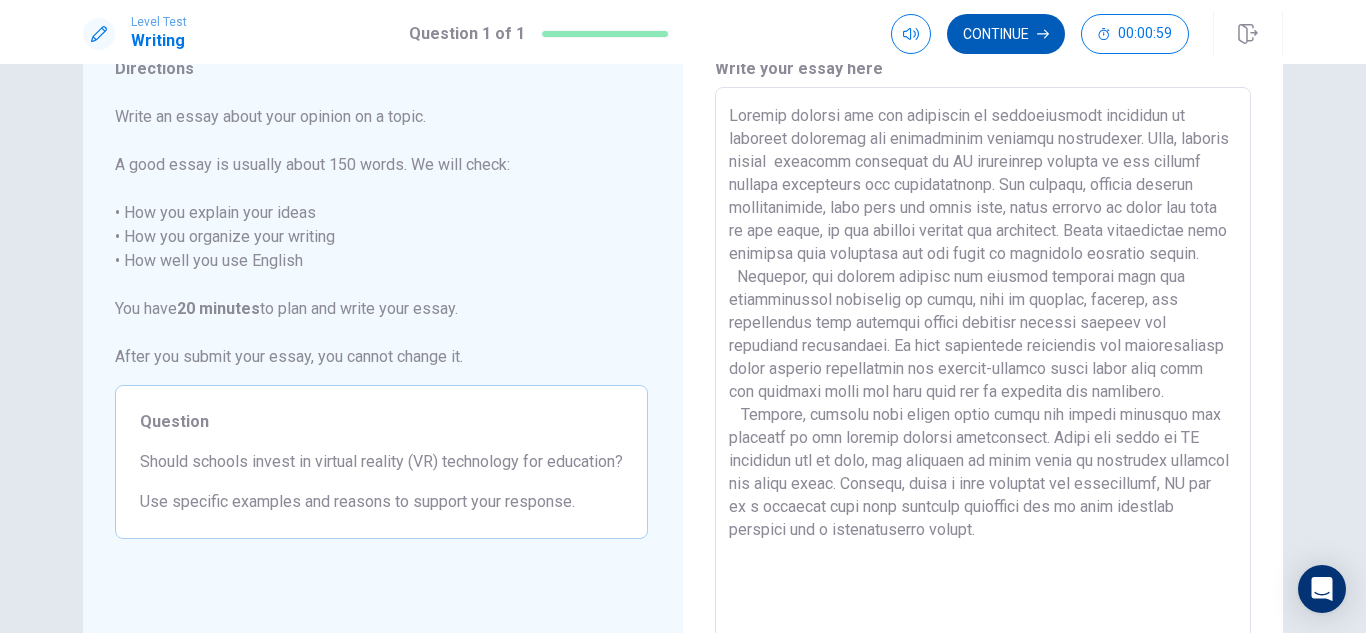 type on "Virtual reality has the potential to revolutionize education by offering immersive and interactive learning experiences. Thus, schools should  consider investing in VR technology because it can enhance student engagement and understanding. For example, explore ancient civilizations, dive into the [BODY PART], study planets or visit any part of the world, it all without leaving the classroom. These experiences make learning more memorable and can cater to different learning styles.
Moreover, the virtual reality can support subjects that are traditionally difficult to teach, such as science, history, and engineering with pratical skills throught virtual reality and immersive experiences. It also encourages creativity and collaboration using virtual simulations and problem-solving tasks which will make the students learn and also have fun to memorize the knowledge.
However, schools must ensure equal acess and proper training for teachers to use virtual reality effectively. While the coast of VR equipme..." 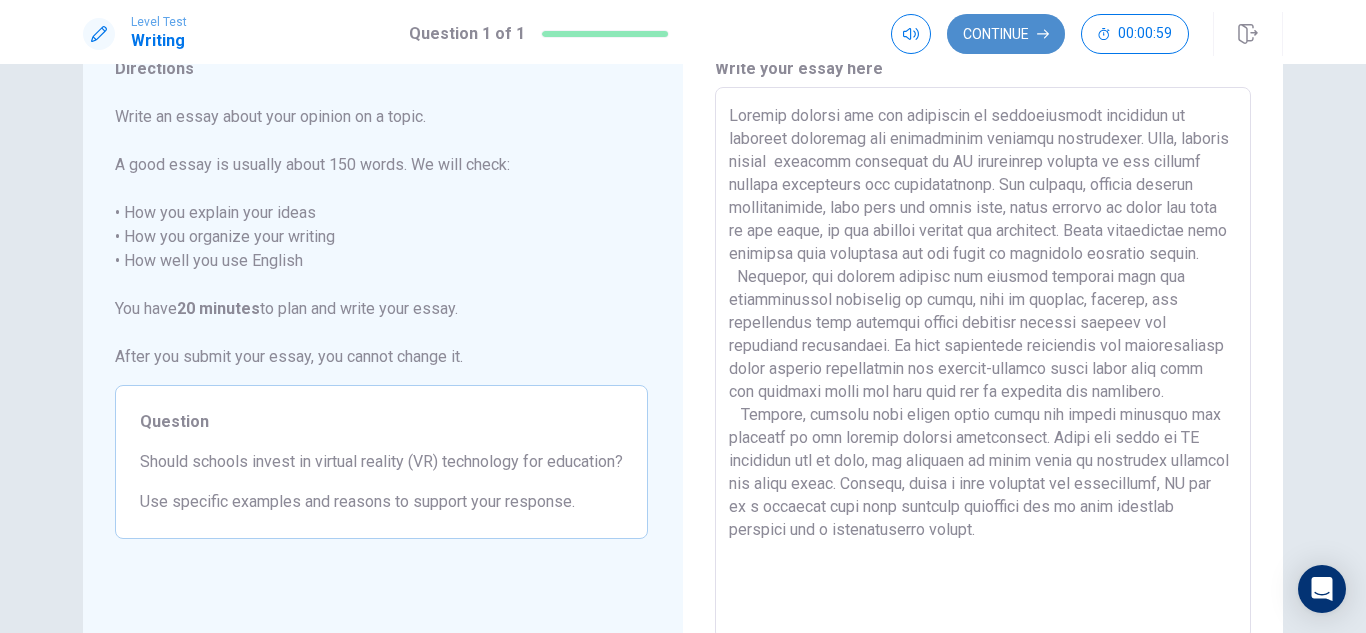 click on "Continue" at bounding box center (1006, 34) 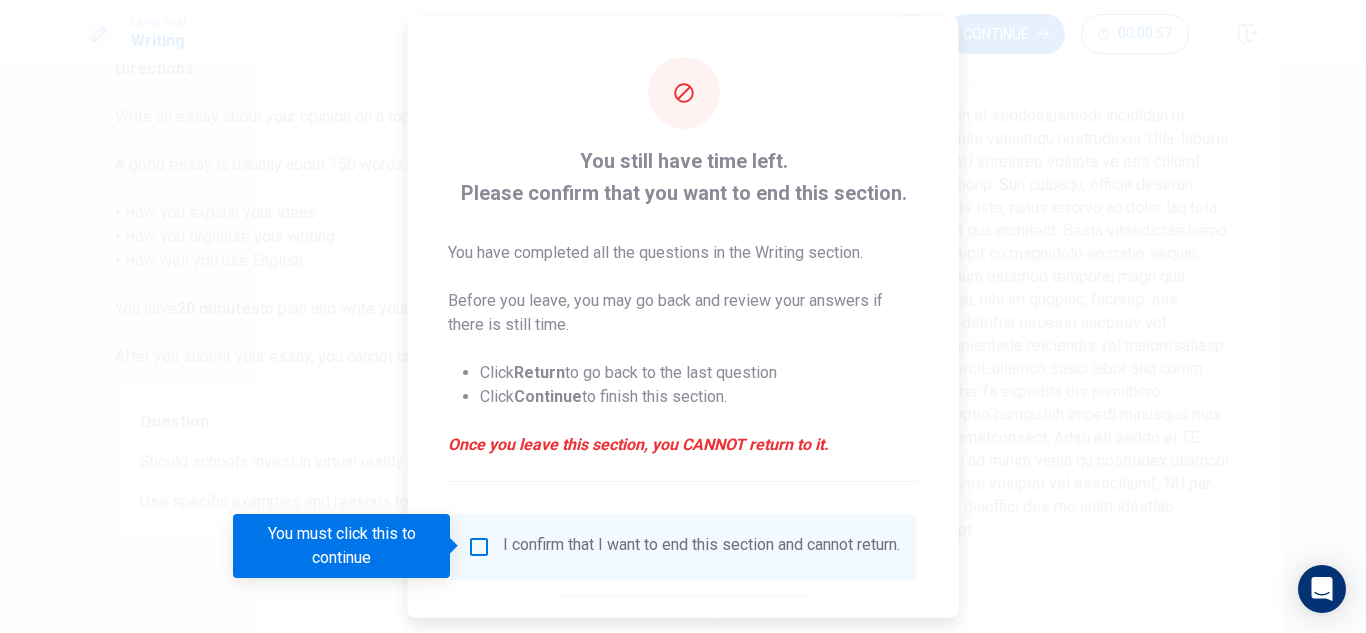 drag, startPoint x: 488, startPoint y: 555, endPoint x: 477, endPoint y: 550, distance: 12.083046 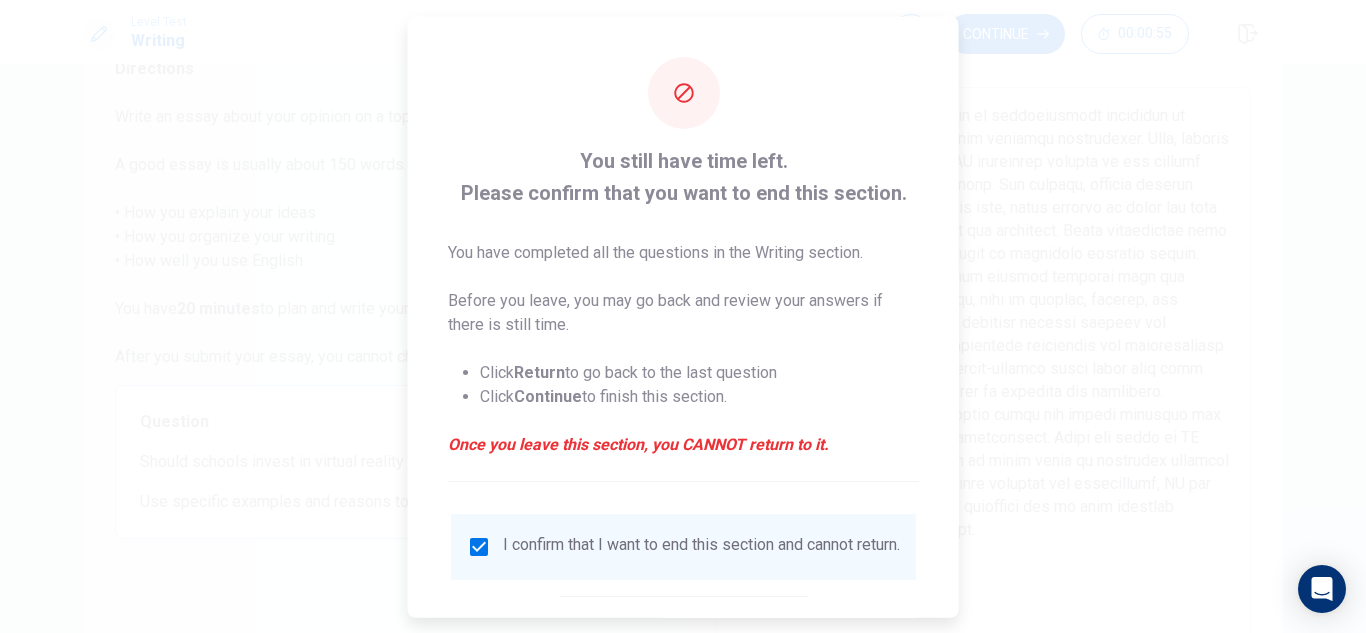 scroll, scrollTop: 113, scrollLeft: 0, axis: vertical 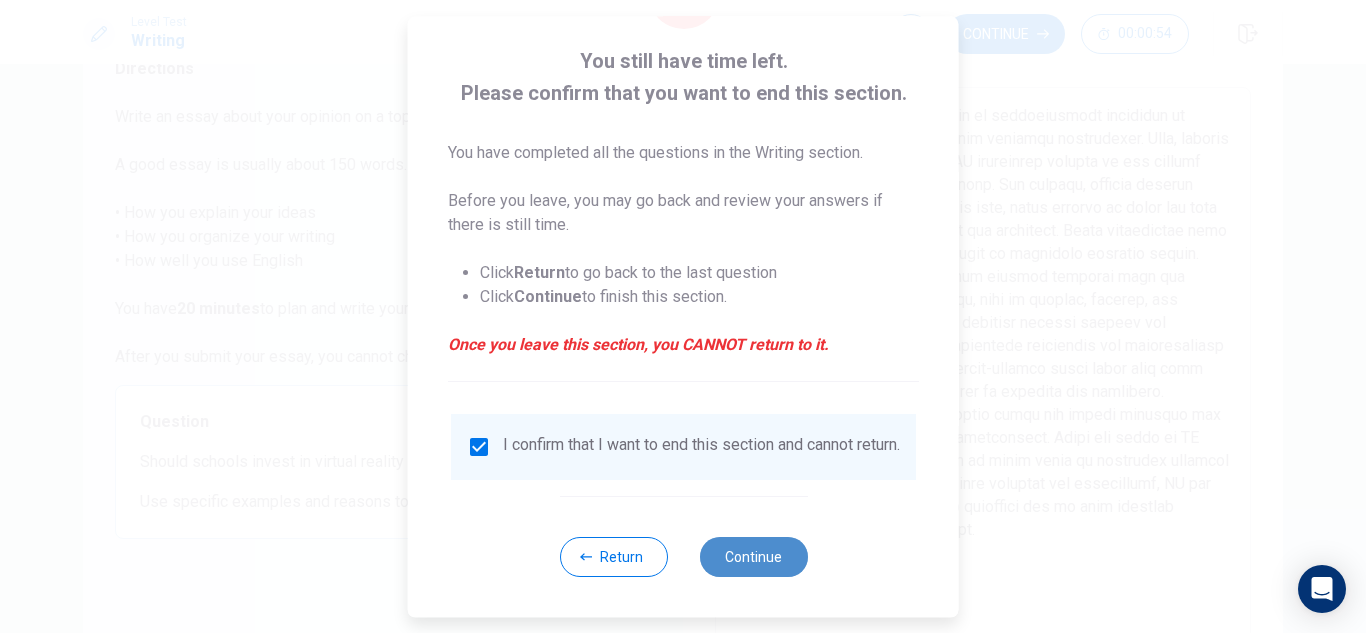 click on "Continue" at bounding box center (753, 557) 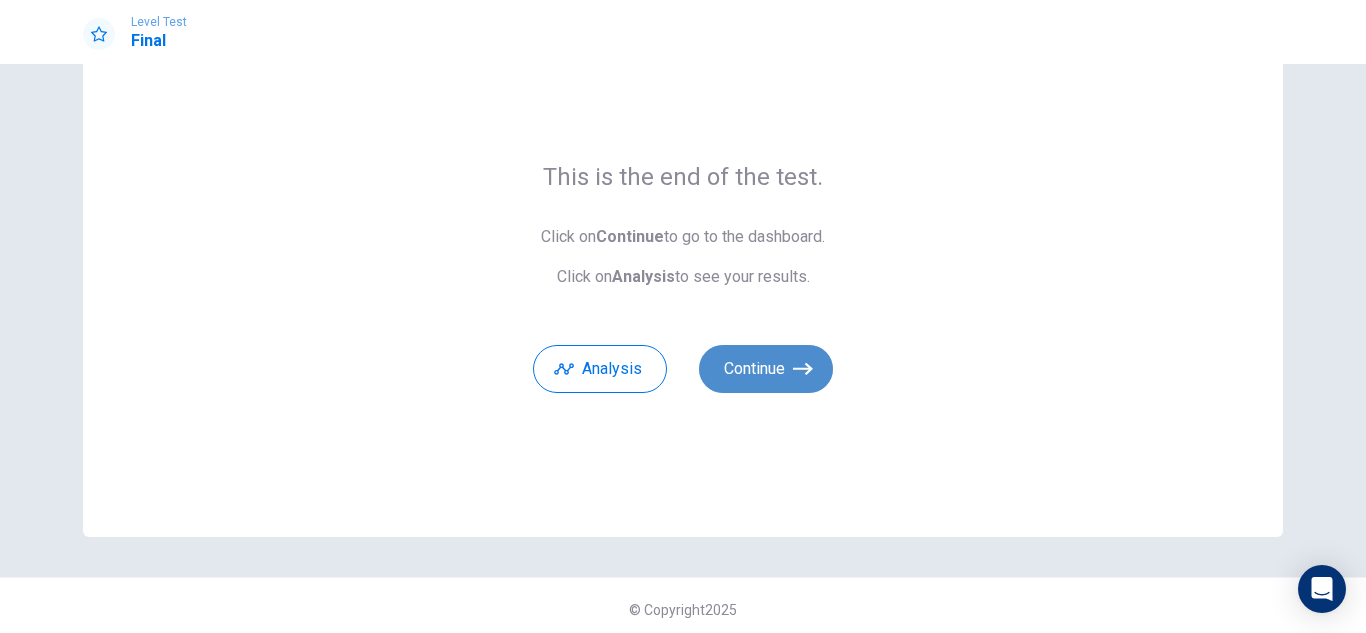 click on "Continue" at bounding box center (766, 369) 